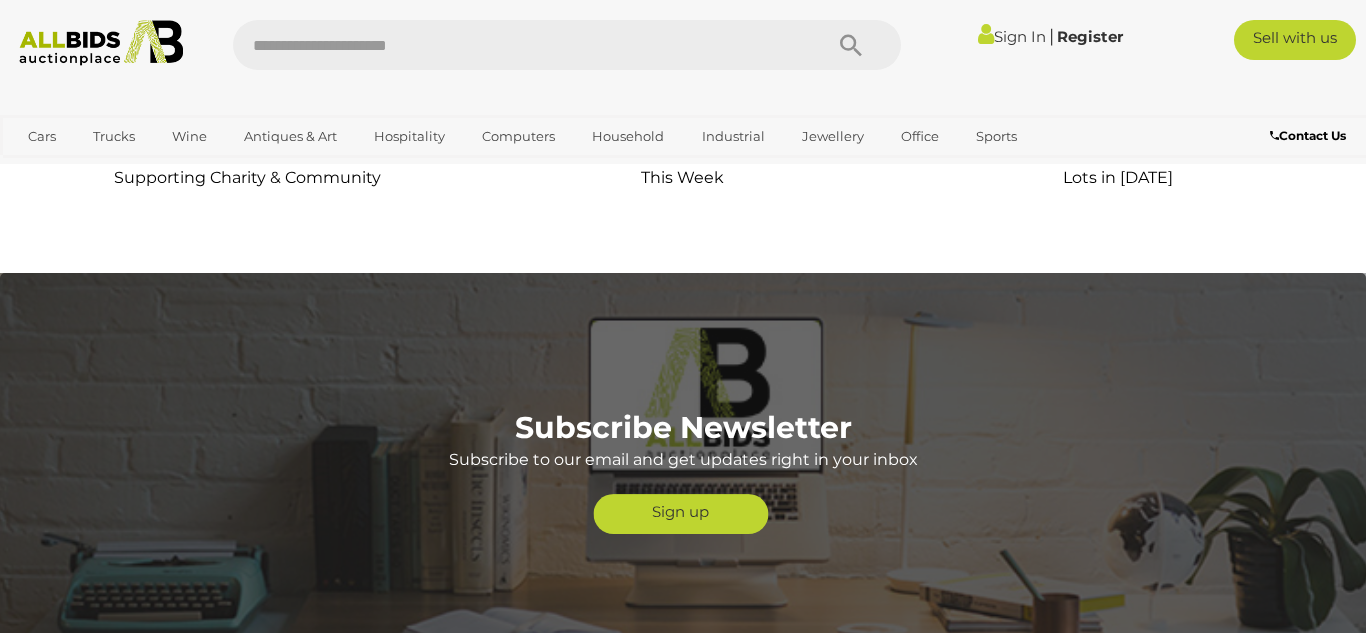 scroll, scrollTop: 4360, scrollLeft: 0, axis: vertical 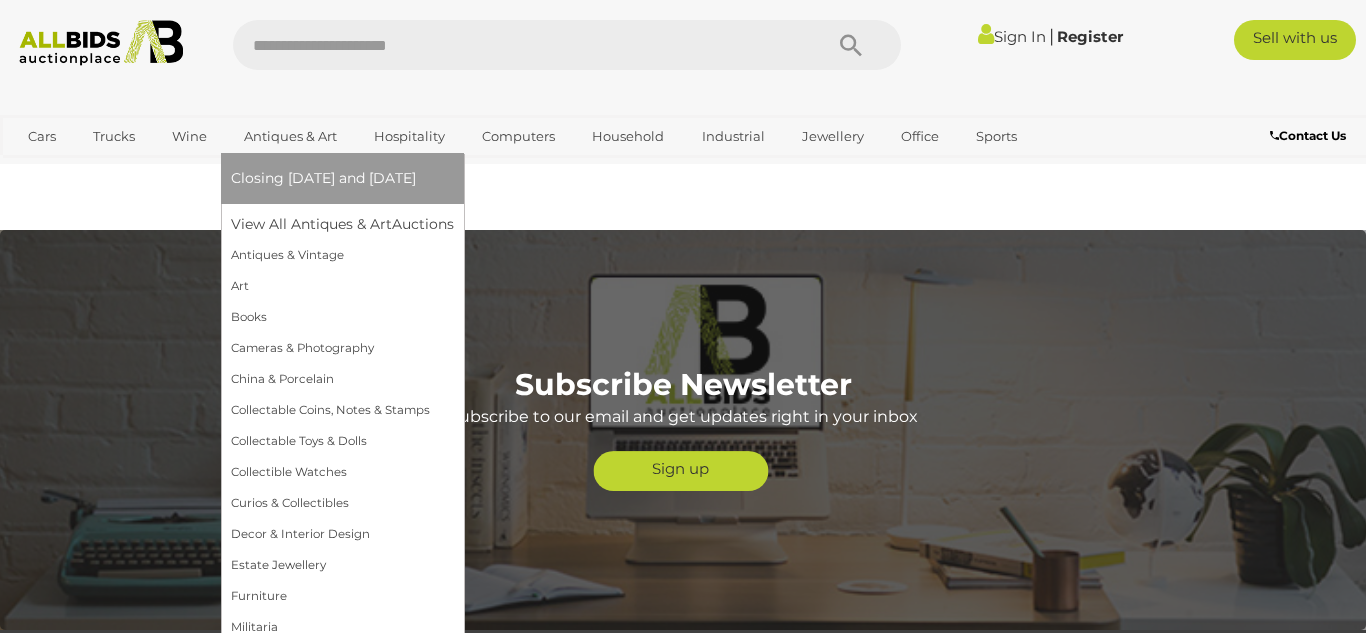 click on "Antiques & Art" at bounding box center [290, 136] 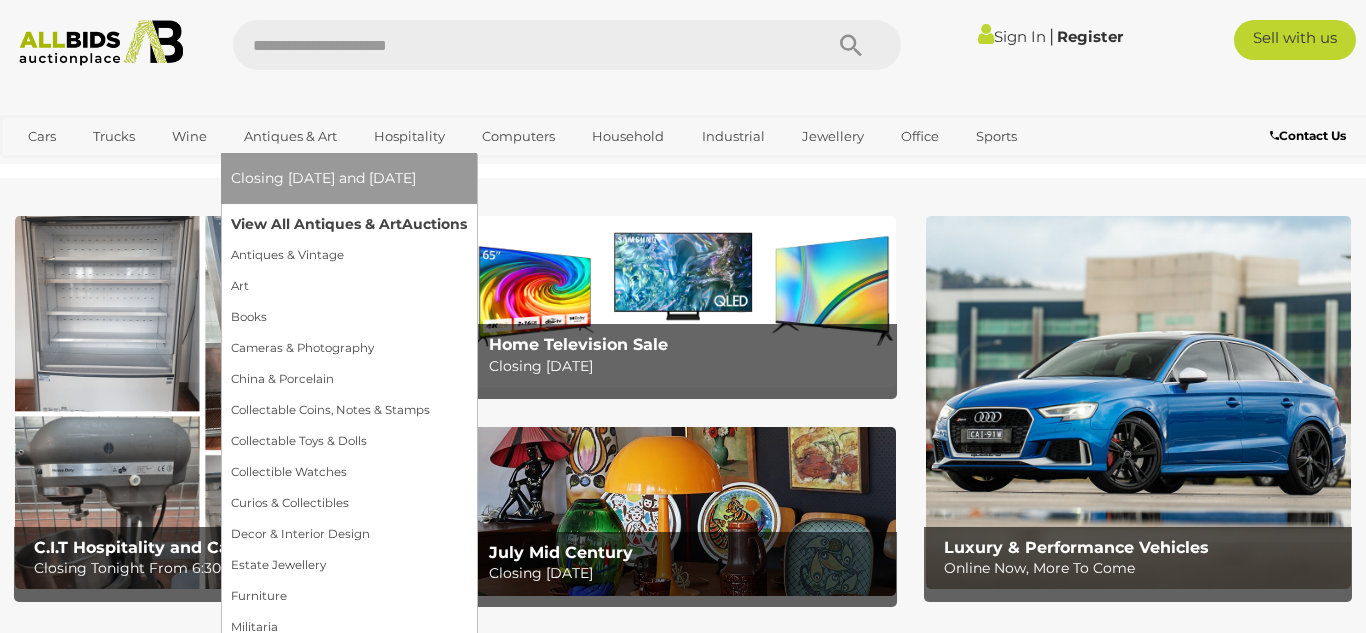 click on "View All Antiques & Art  Auctions" at bounding box center (349, 224) 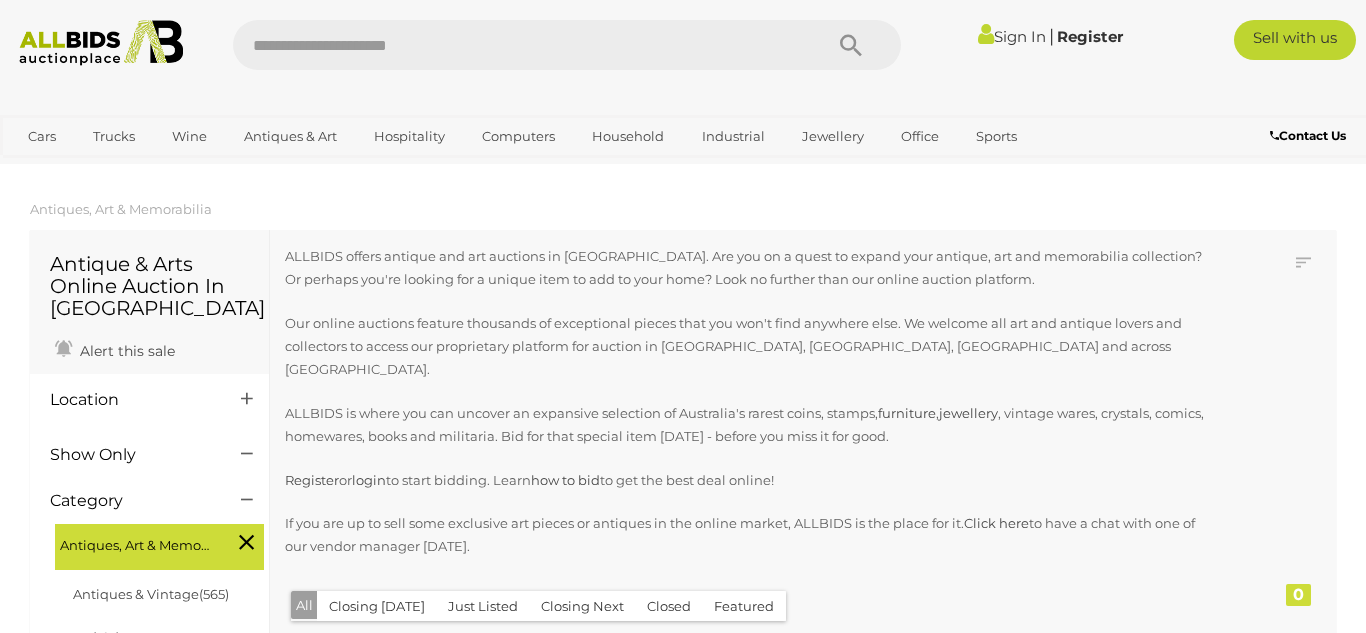 scroll, scrollTop: 0, scrollLeft: 0, axis: both 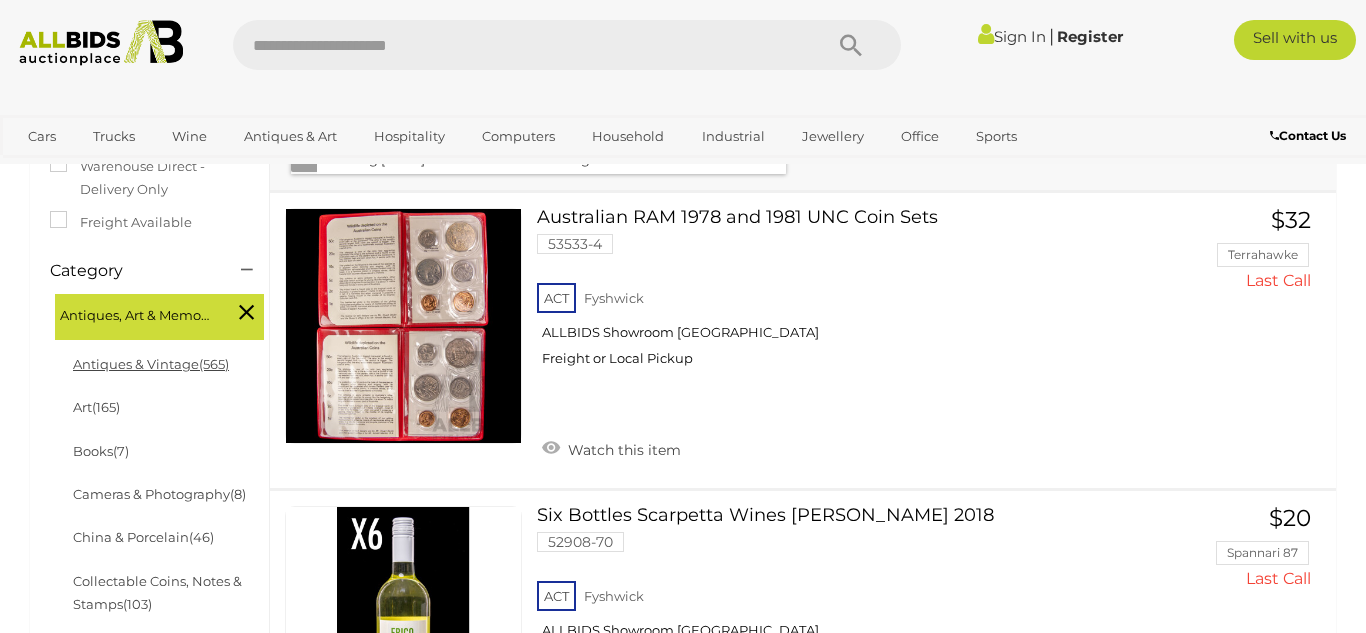 click on "(565)" at bounding box center (214, 364) 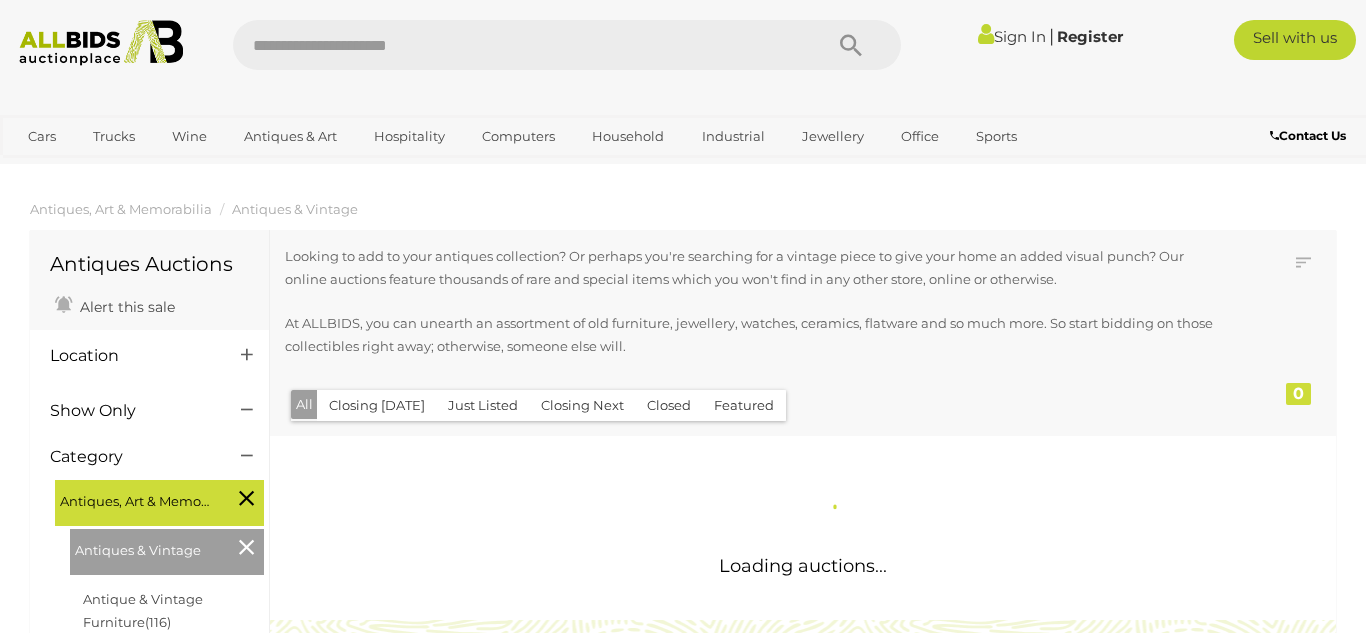 scroll, scrollTop: 0, scrollLeft: 0, axis: both 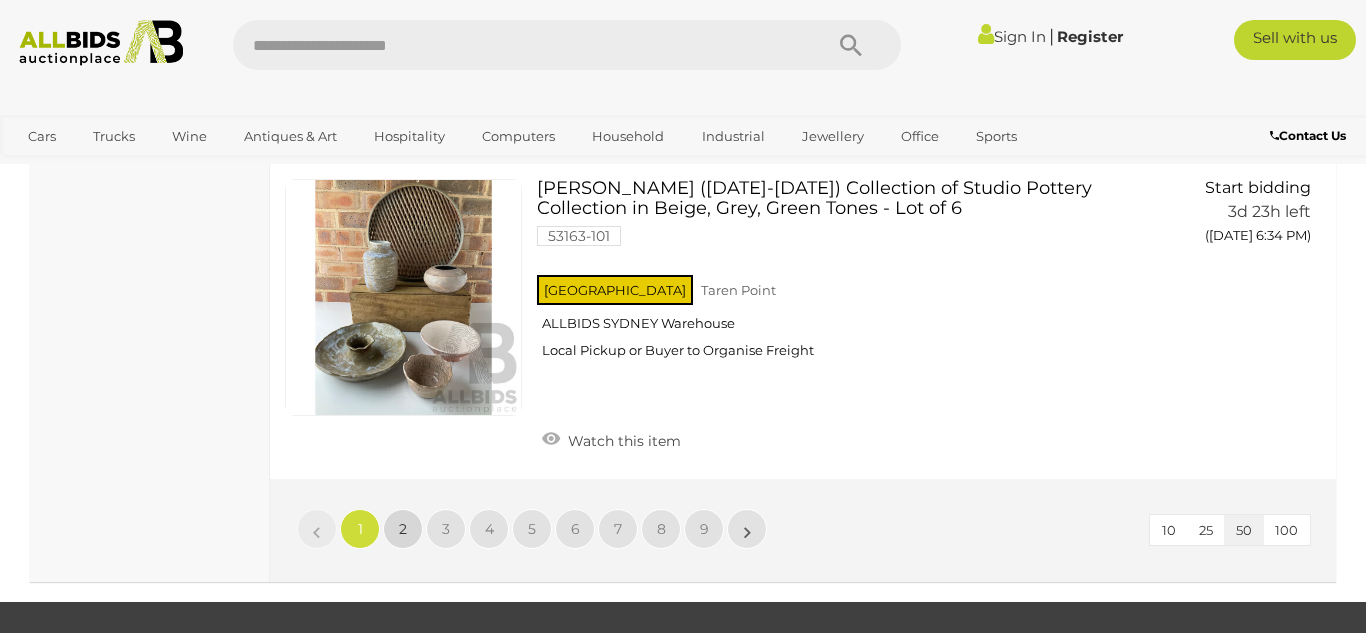 click on "2" at bounding box center [403, 529] 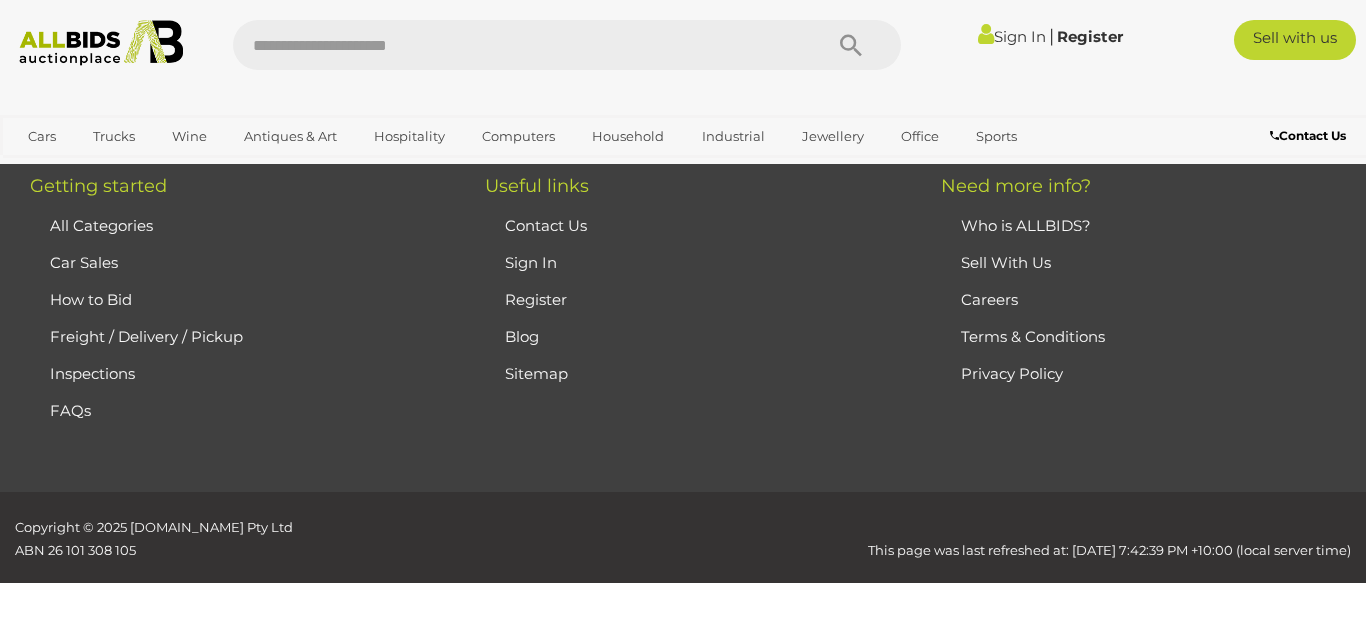 scroll, scrollTop: 269, scrollLeft: 0, axis: vertical 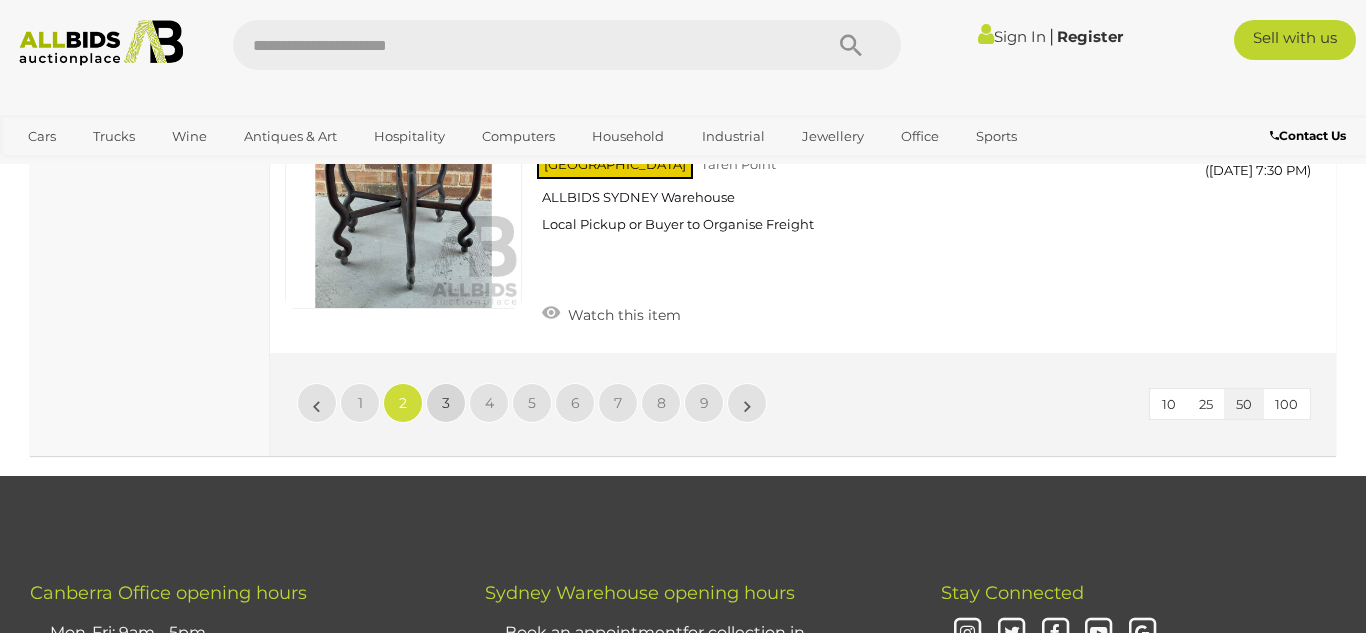 click on "3" at bounding box center (446, 403) 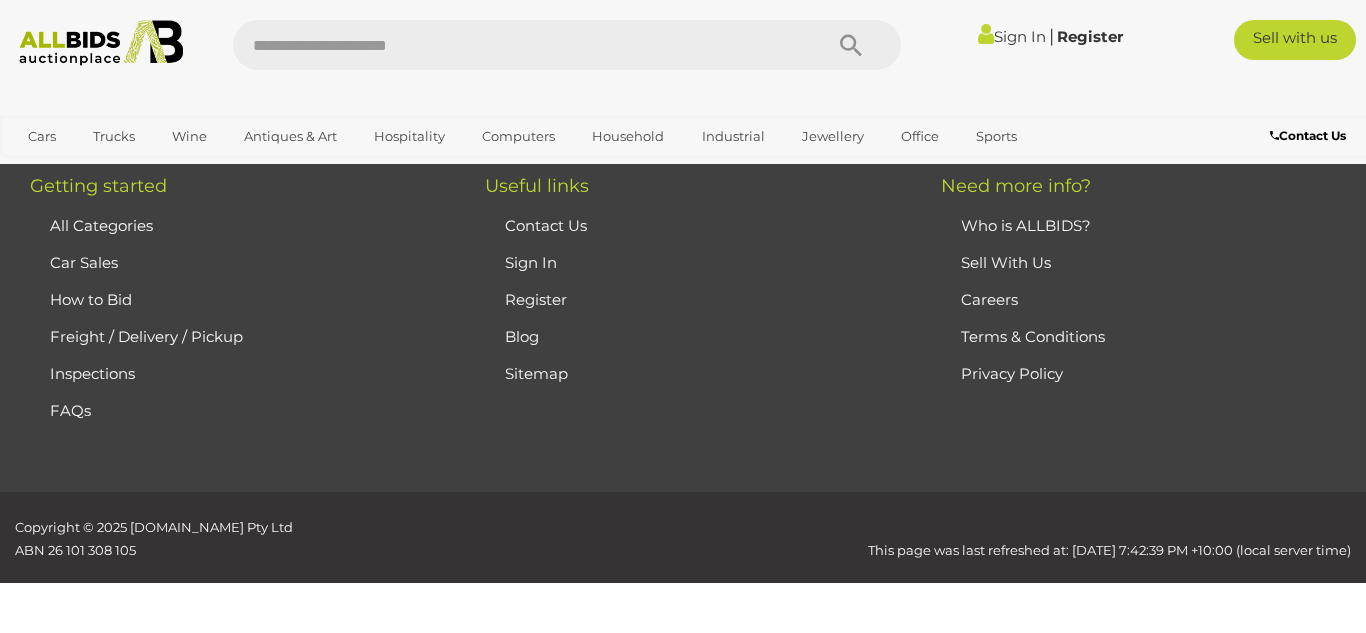 scroll, scrollTop: 269, scrollLeft: 0, axis: vertical 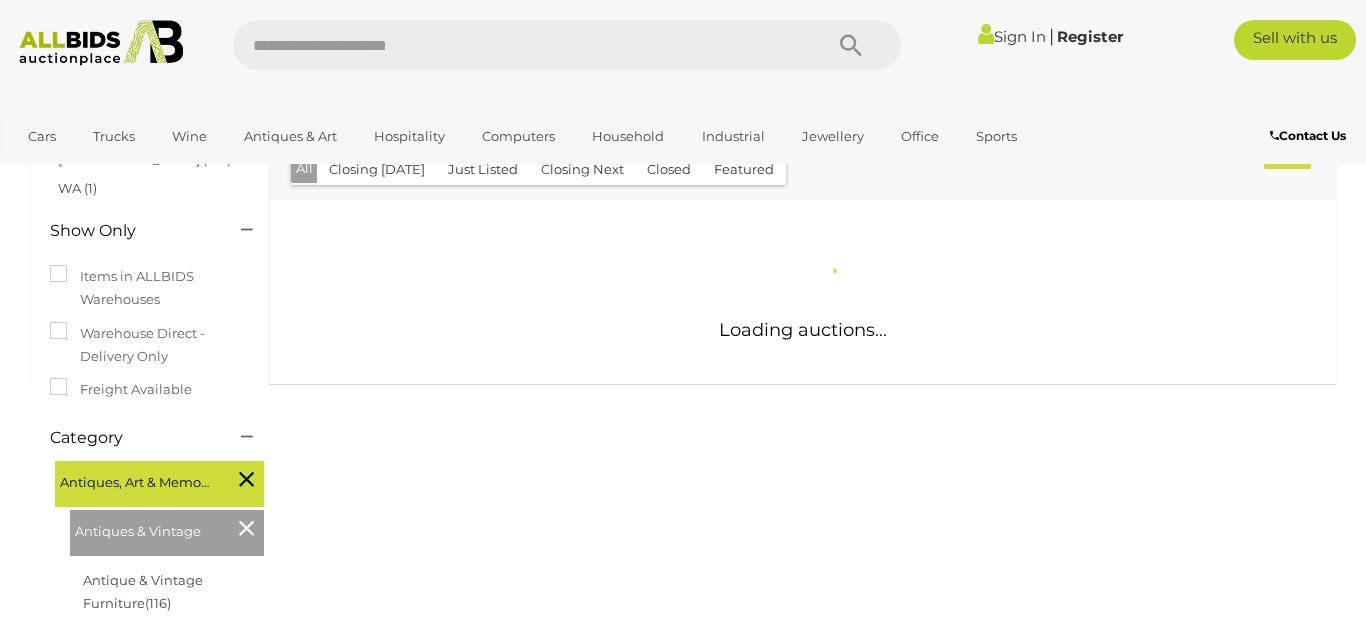 click on "Loading auctions..." at bounding box center (803, 331) 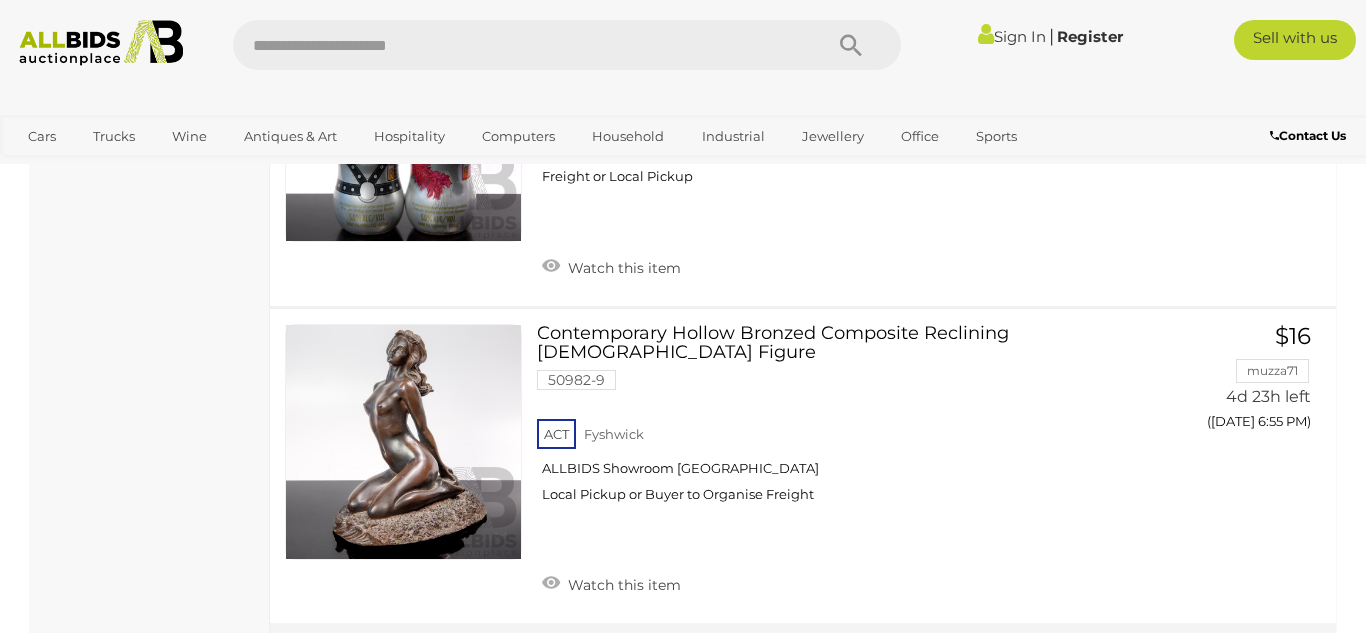 scroll, scrollTop: 15429, scrollLeft: 0, axis: vertical 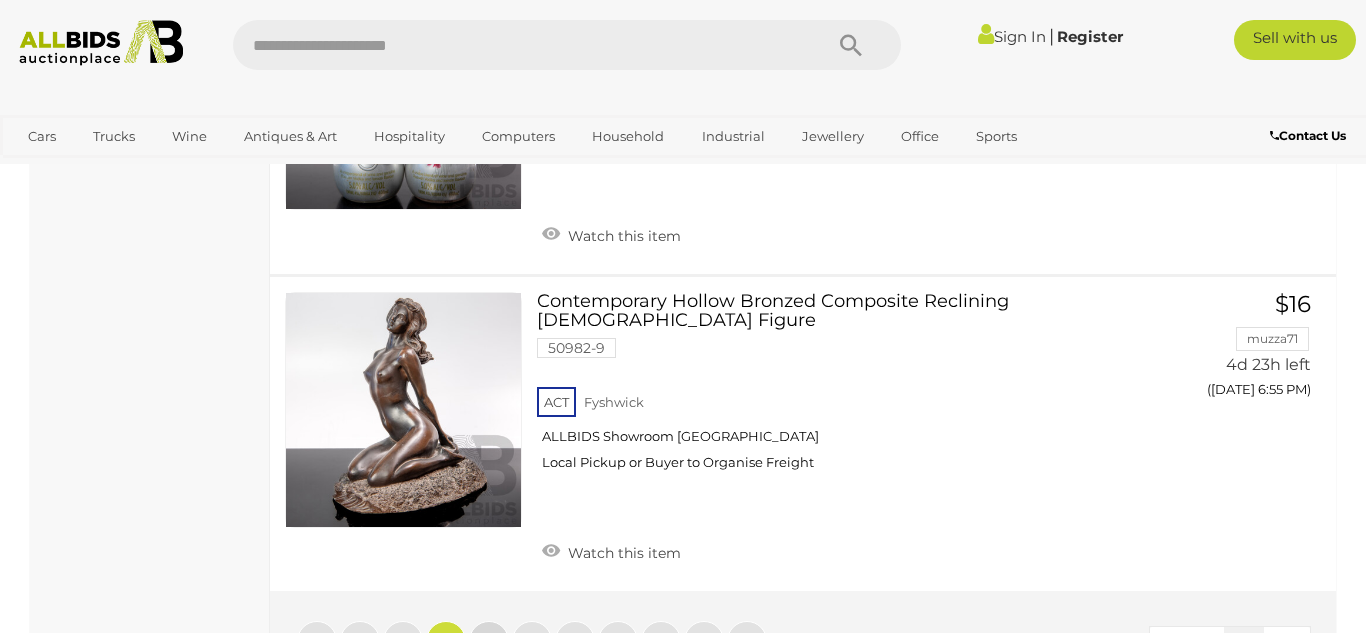 click on "4" at bounding box center (489, 641) 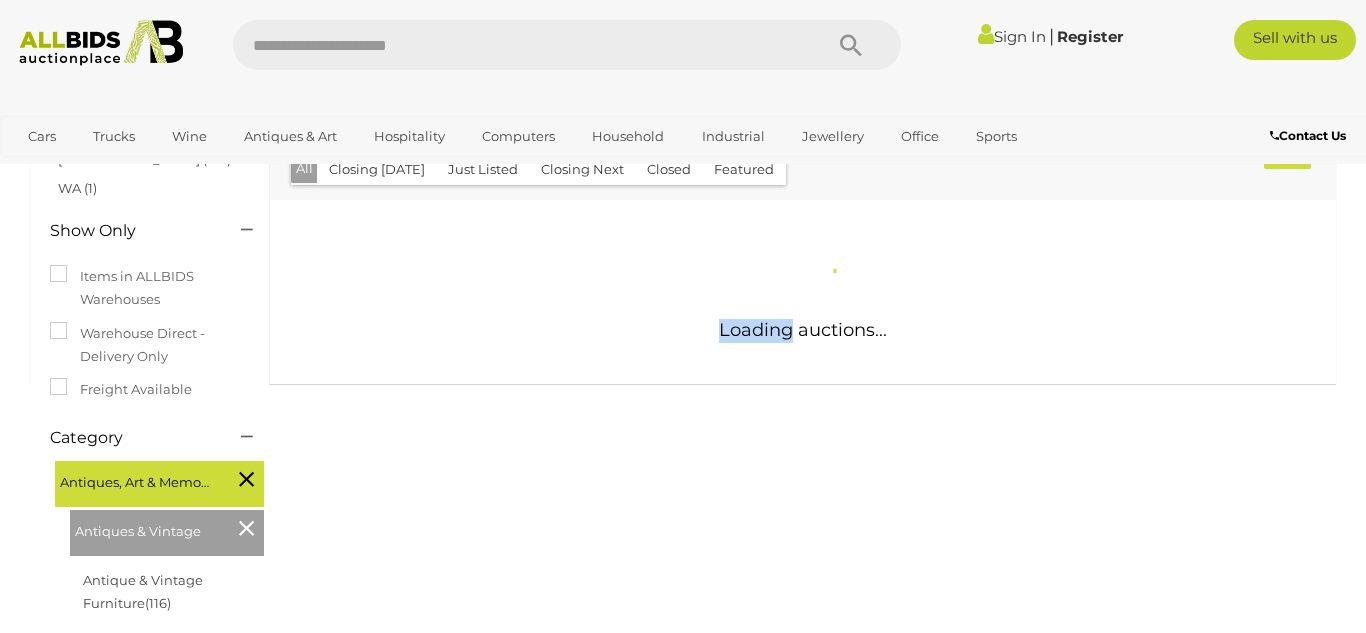 click on "Antiques Auctions
Alert this sale
Location
(1)" at bounding box center (683, 685) 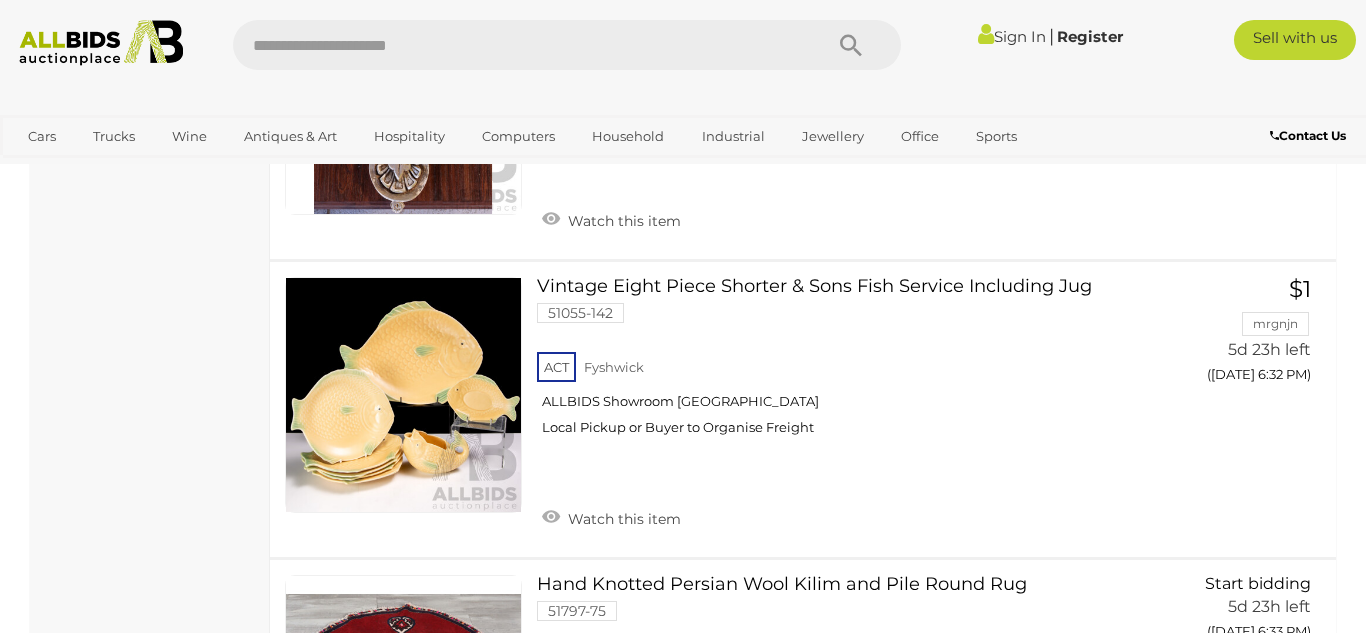 scroll, scrollTop: 4589, scrollLeft: 0, axis: vertical 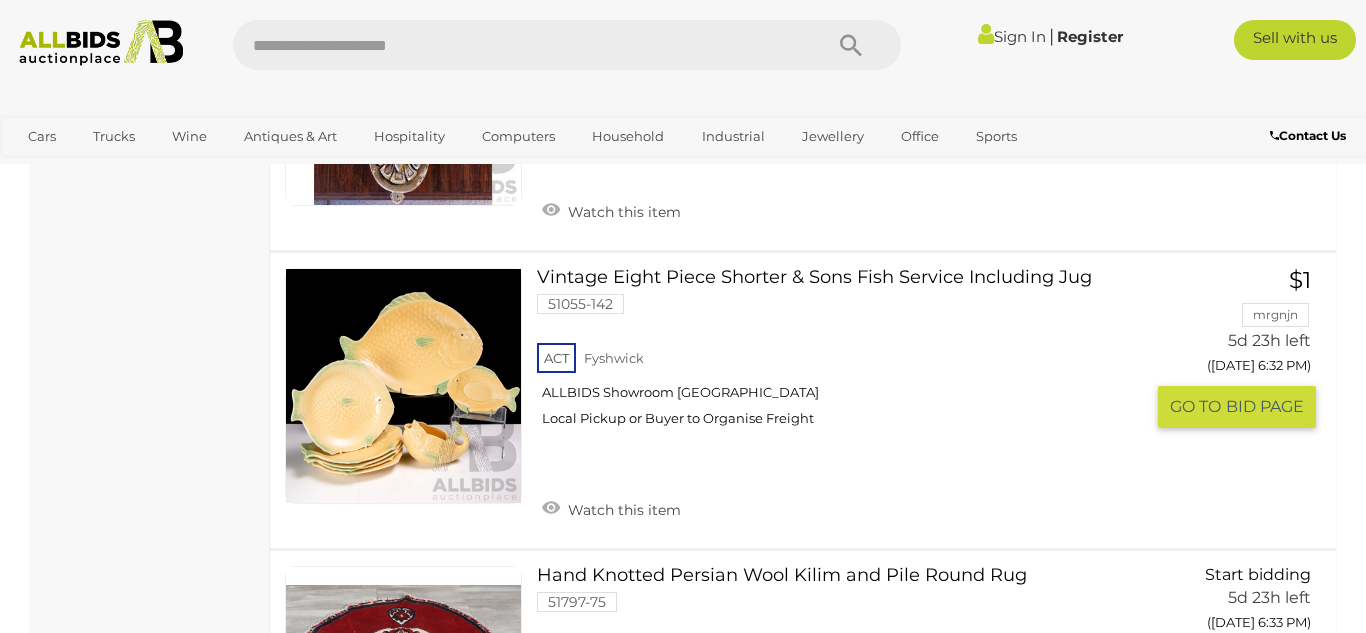 click on "Vintage Eight Piece Shorter & Sons Fish Service Including Jug
51055-142
ACT
Fyshwick" at bounding box center (848, 355) 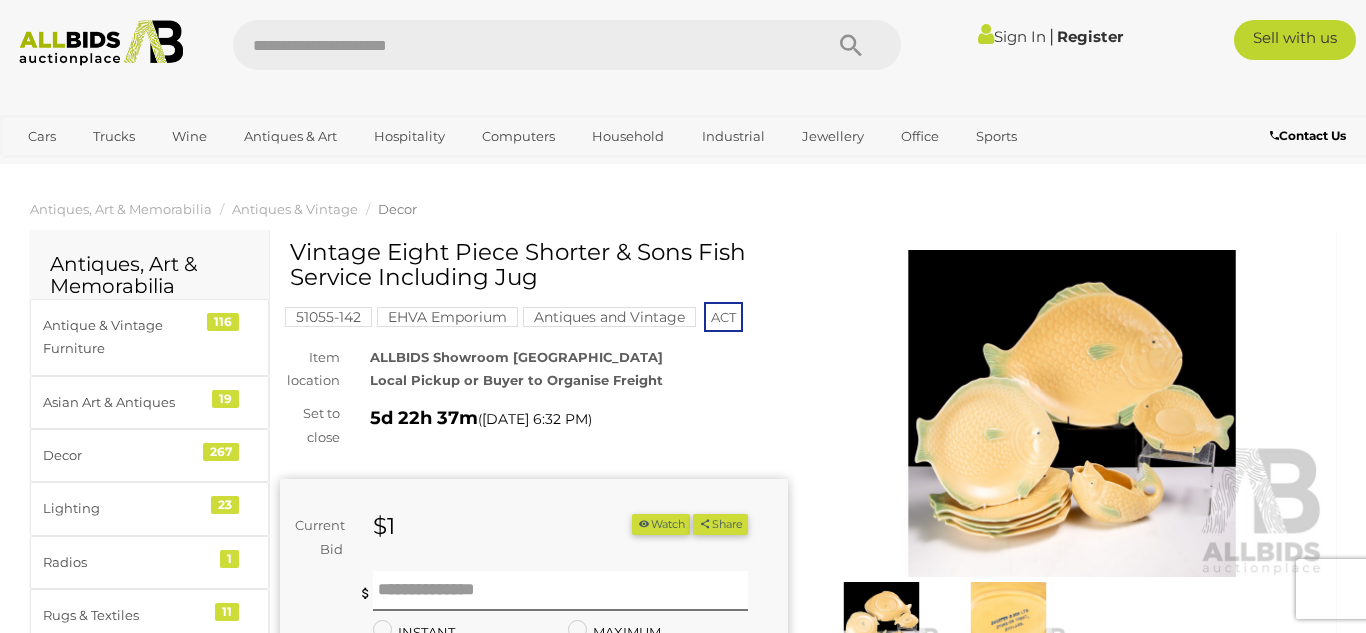 scroll, scrollTop: 0, scrollLeft: 0, axis: both 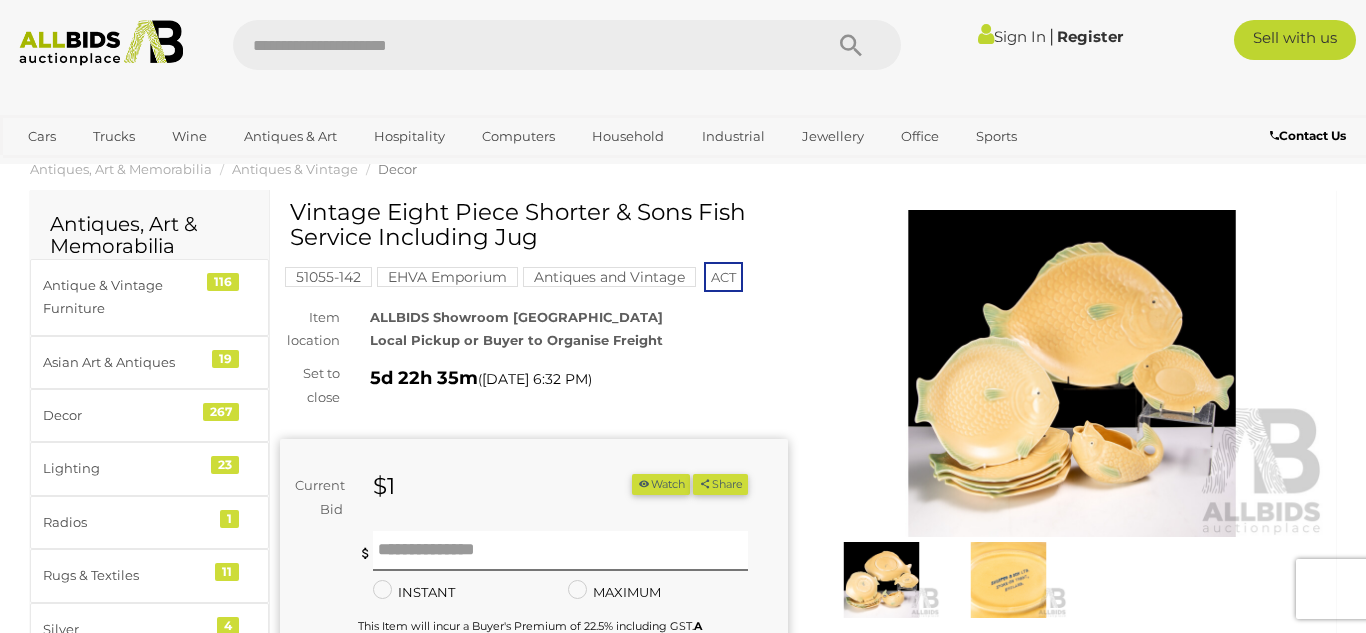 click at bounding box center (1072, 373) 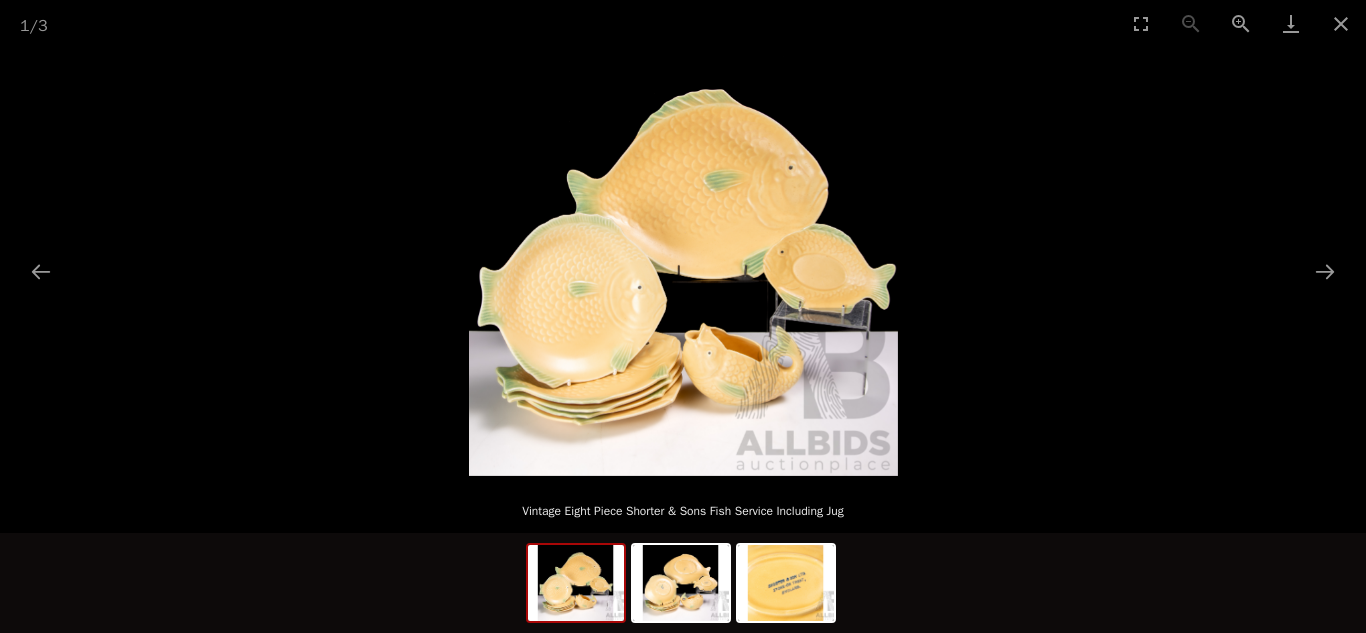 click at bounding box center [683, 261] 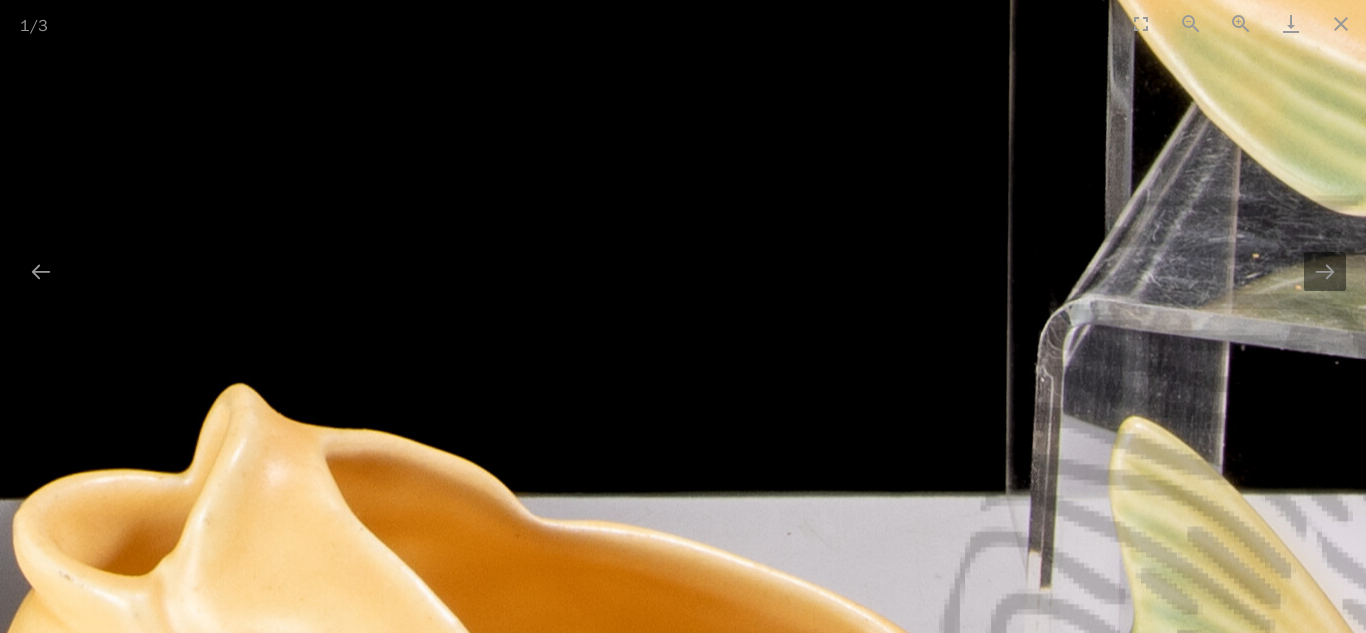 click at bounding box center [-2, -358] 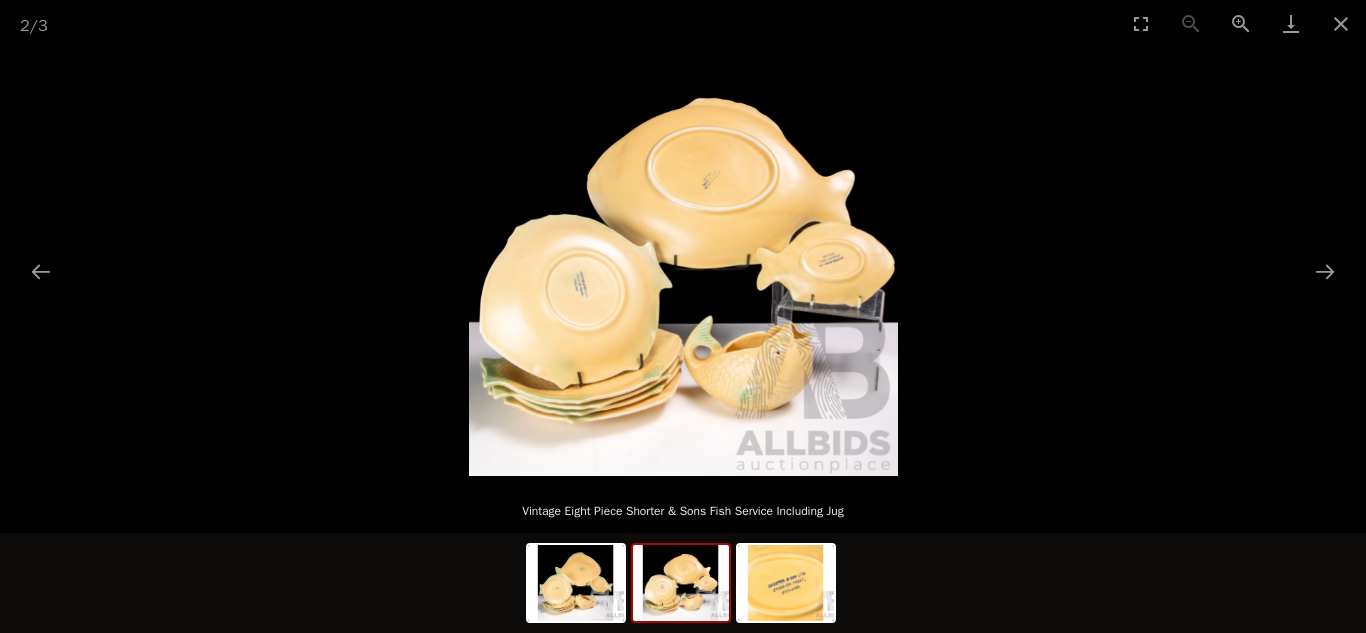 click at bounding box center (683, 261) 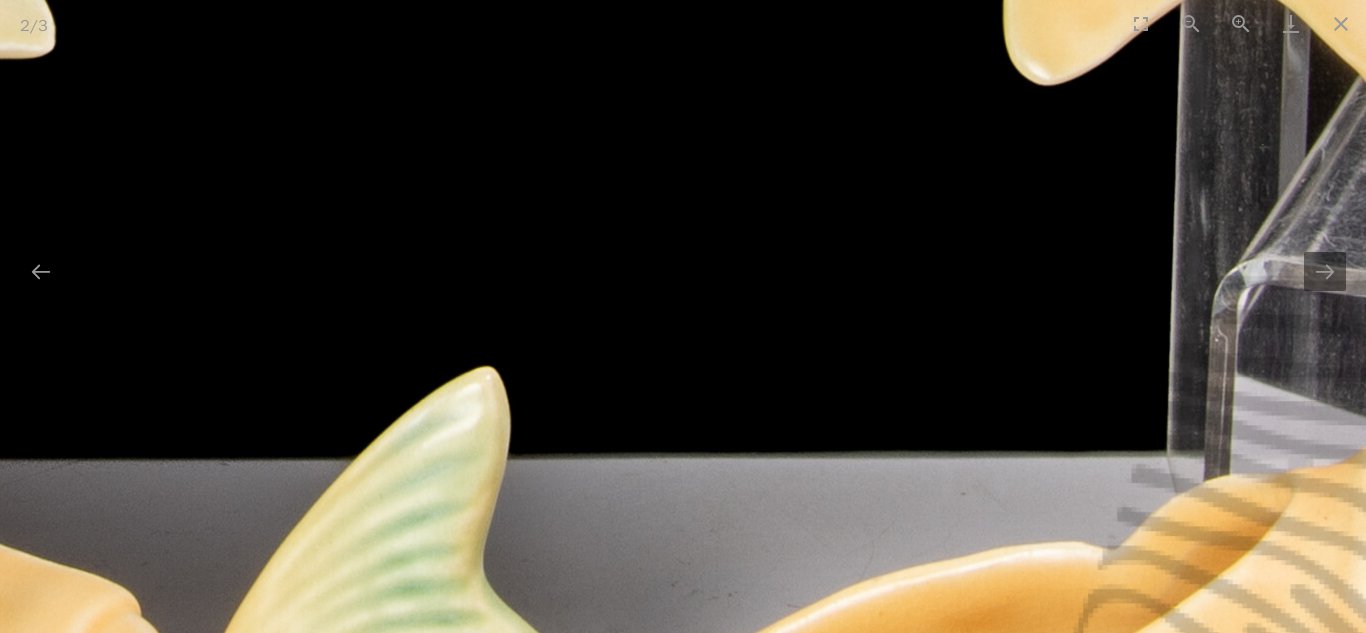 scroll, scrollTop: 80, scrollLeft: 0, axis: vertical 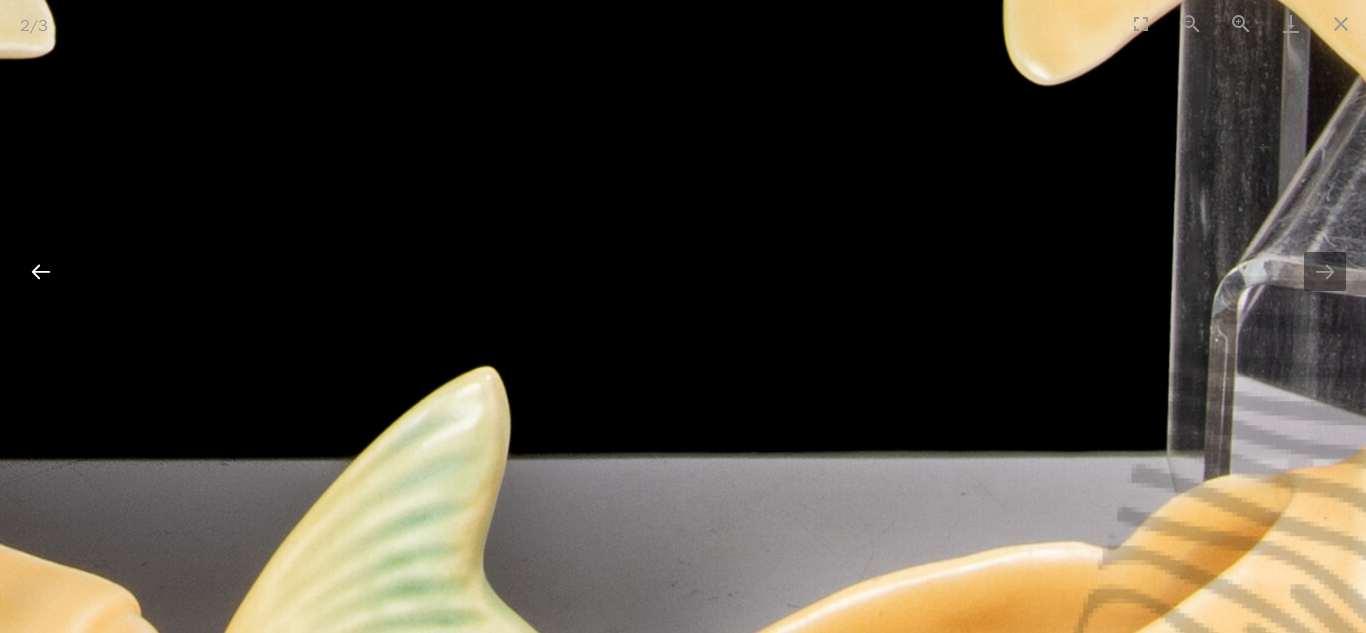 click at bounding box center (41, 271) 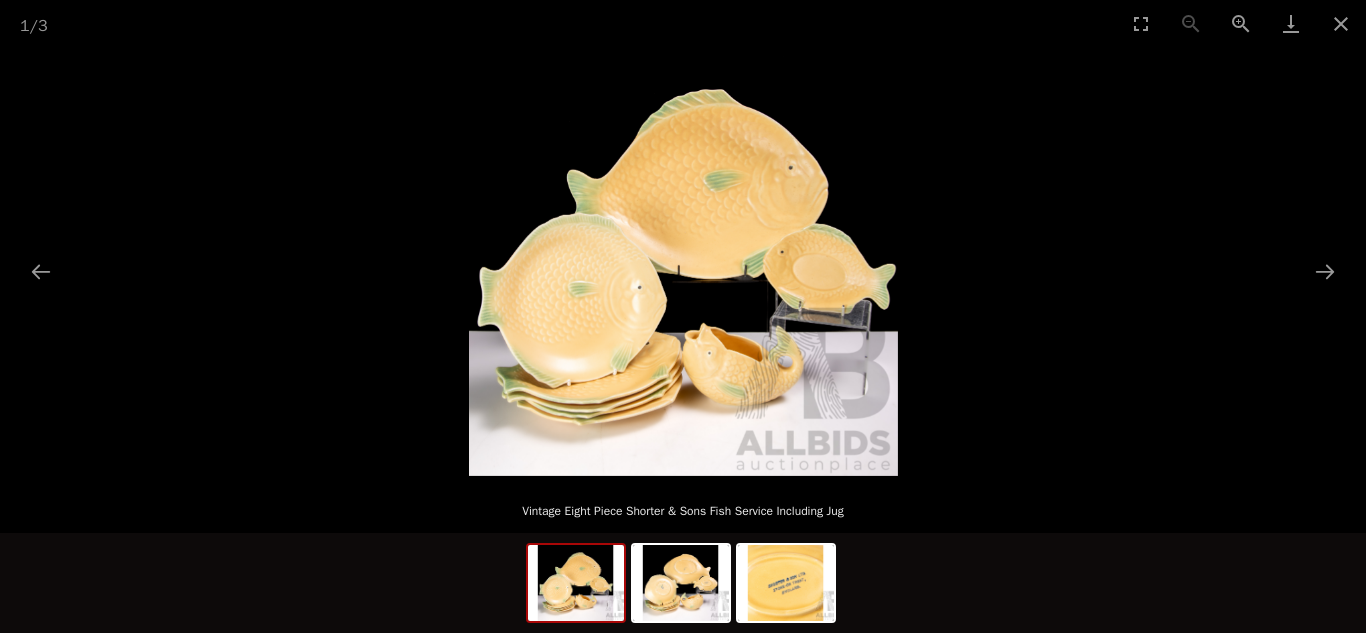 click at bounding box center (576, 583) 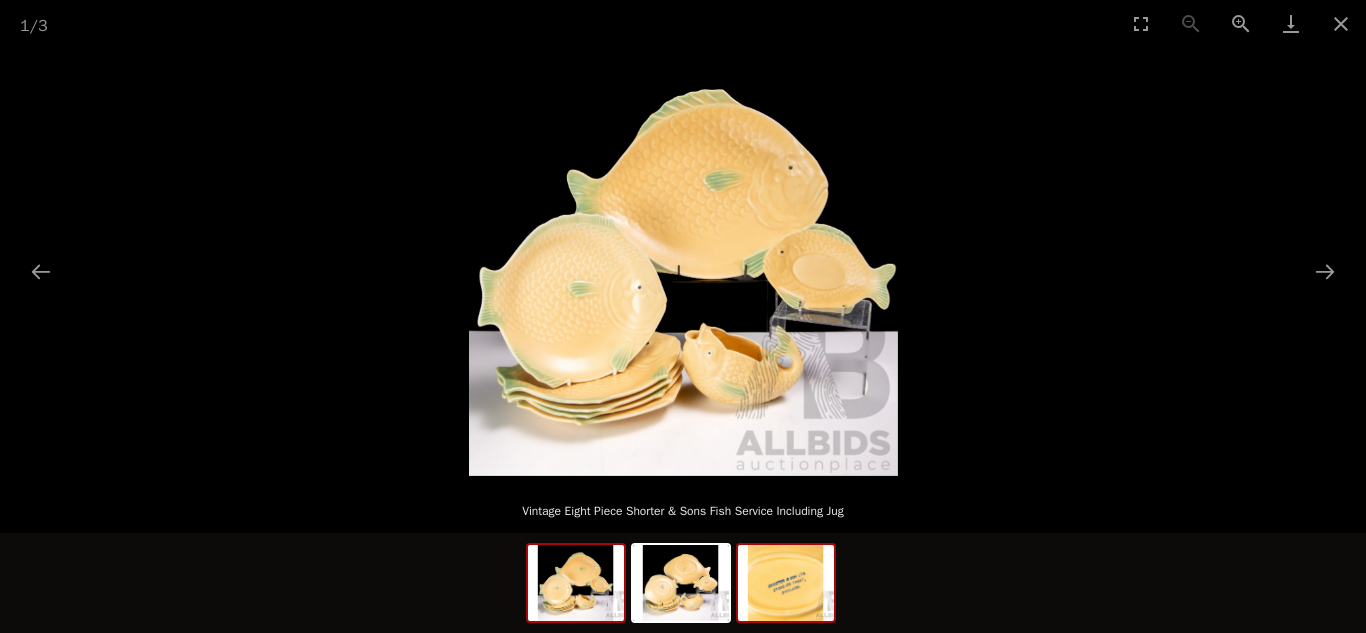 click at bounding box center [786, 583] 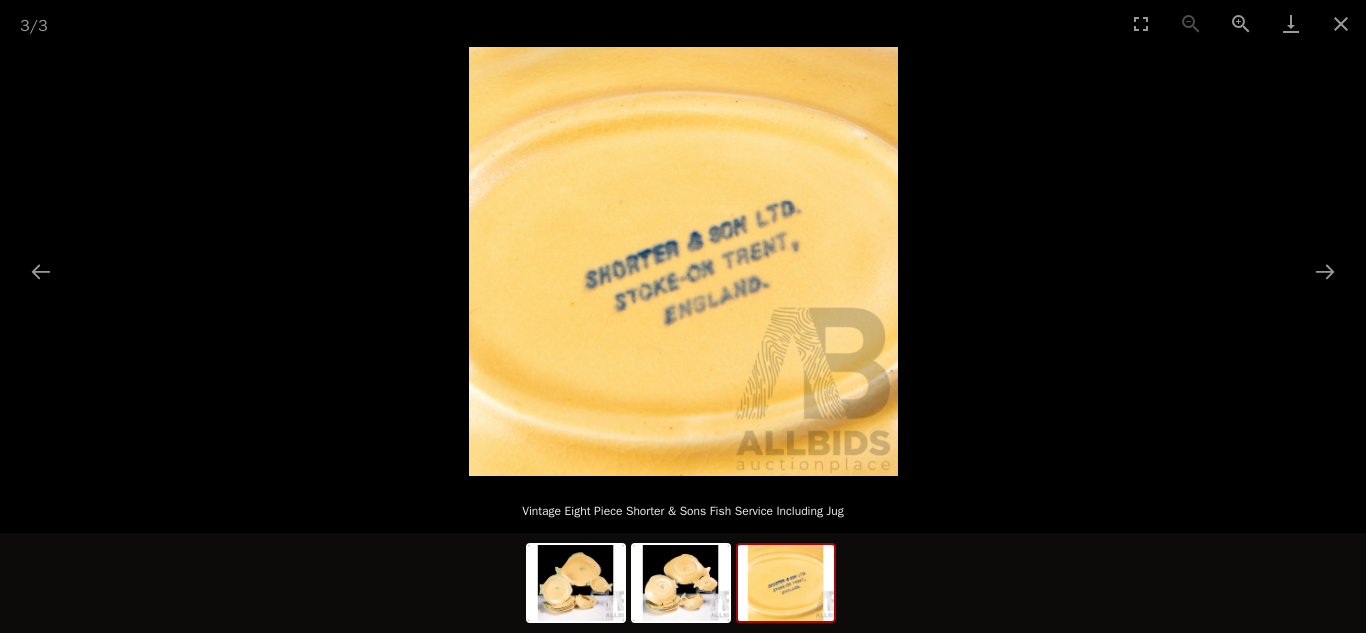 click at bounding box center [786, 583] 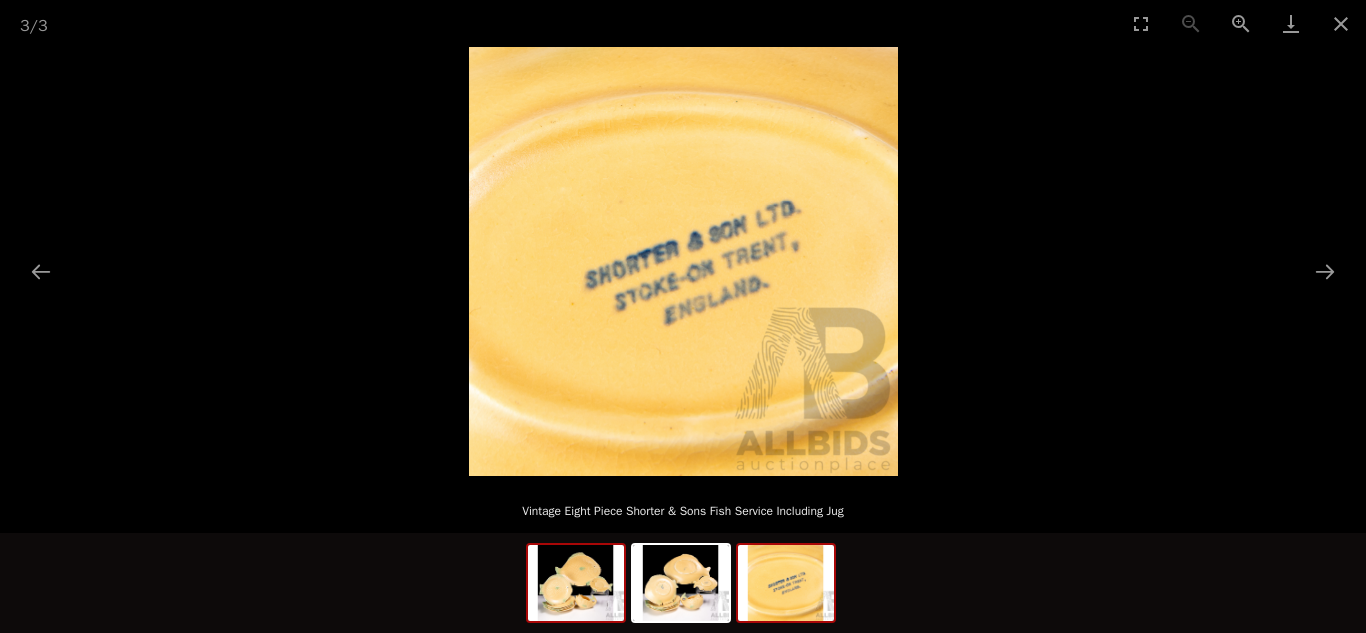 click at bounding box center (576, 583) 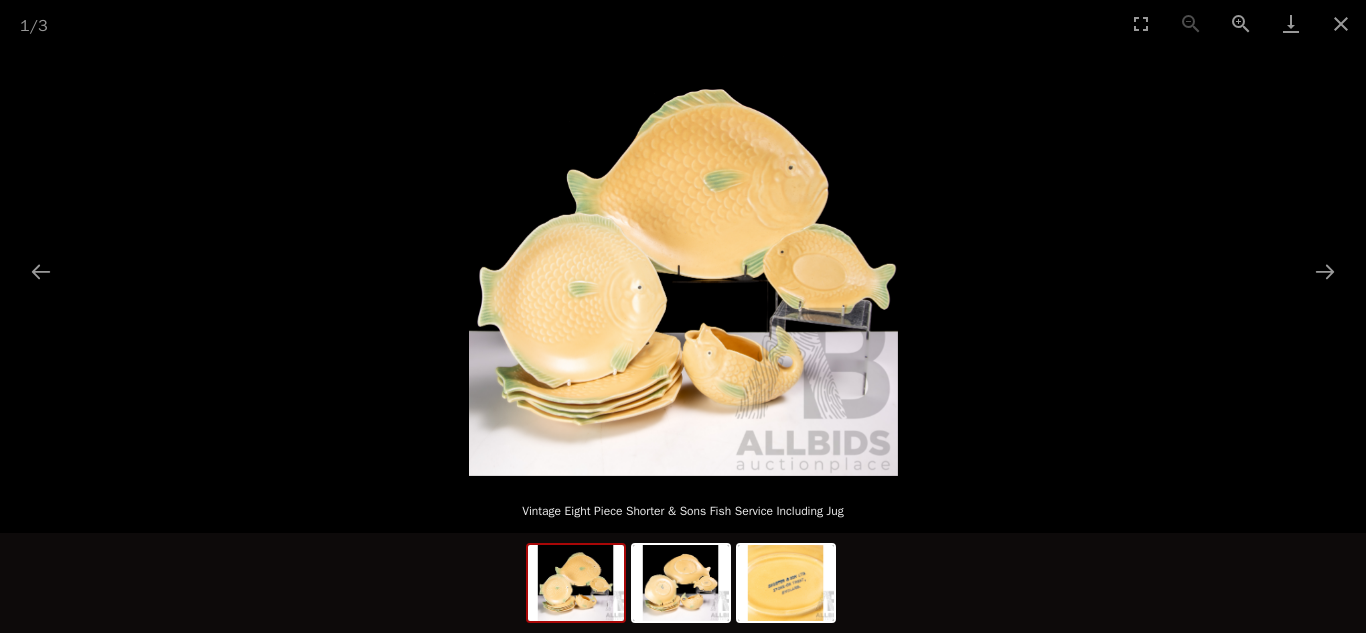 click at bounding box center [576, 583] 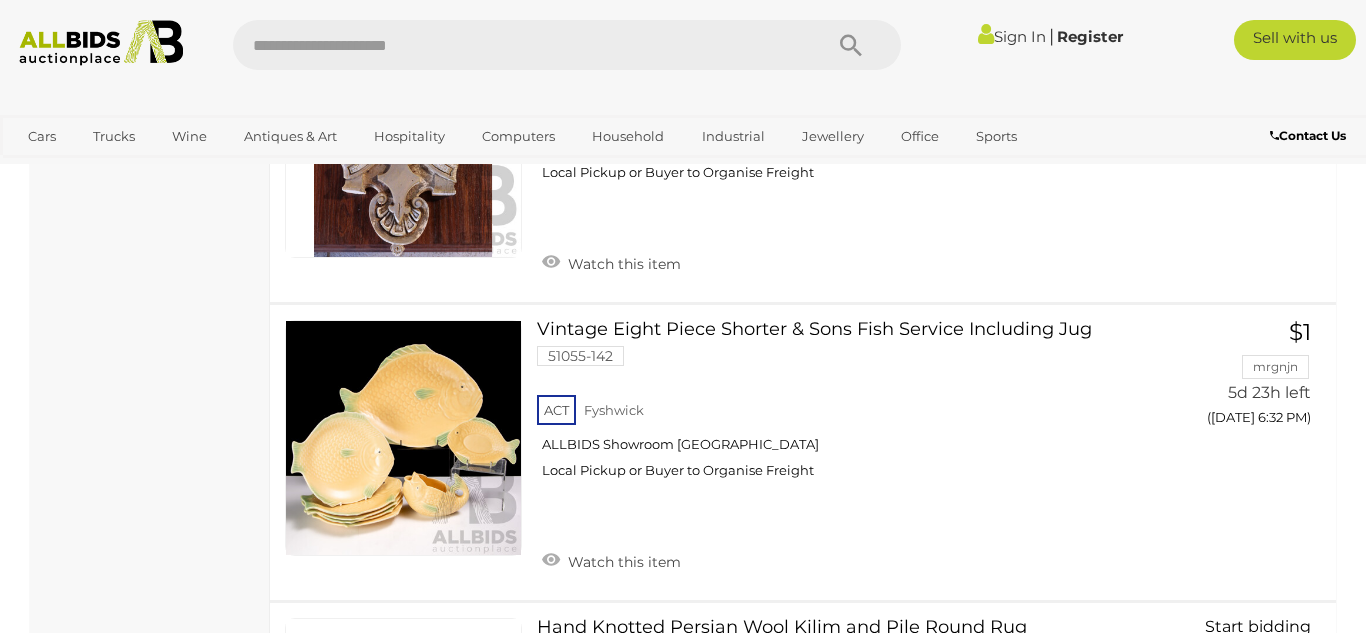 scroll, scrollTop: 4497, scrollLeft: 0, axis: vertical 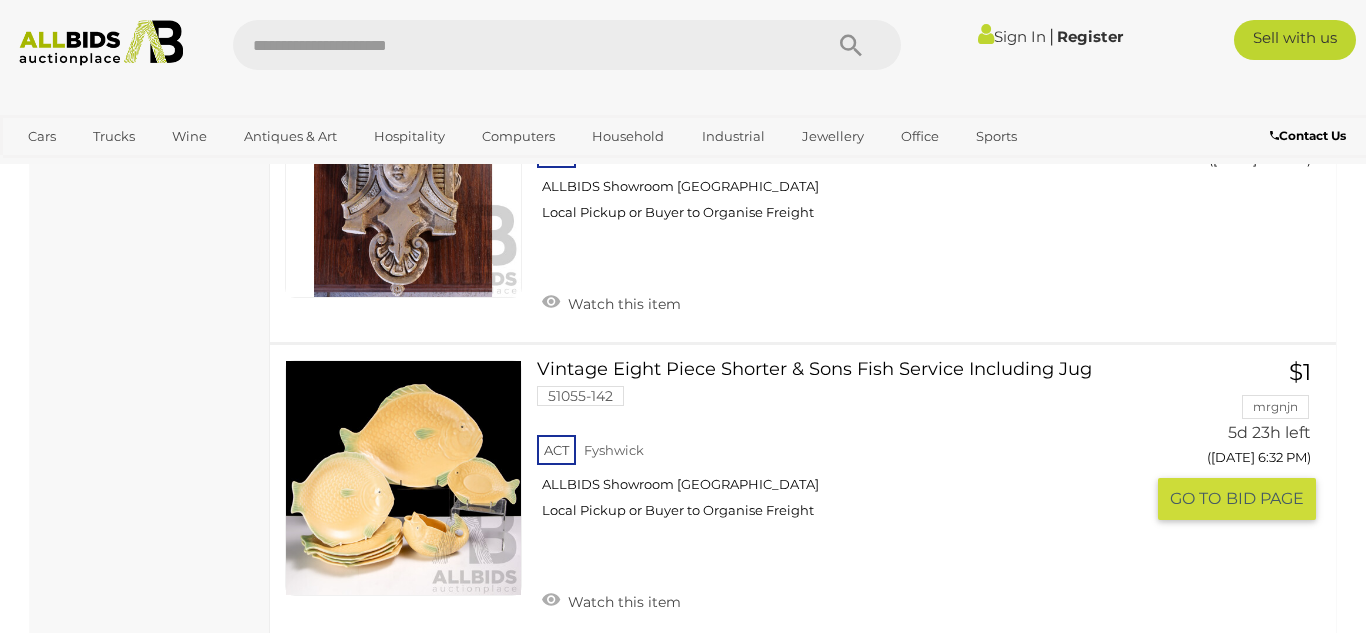 click on "GO TO" at bounding box center [1198, 498] 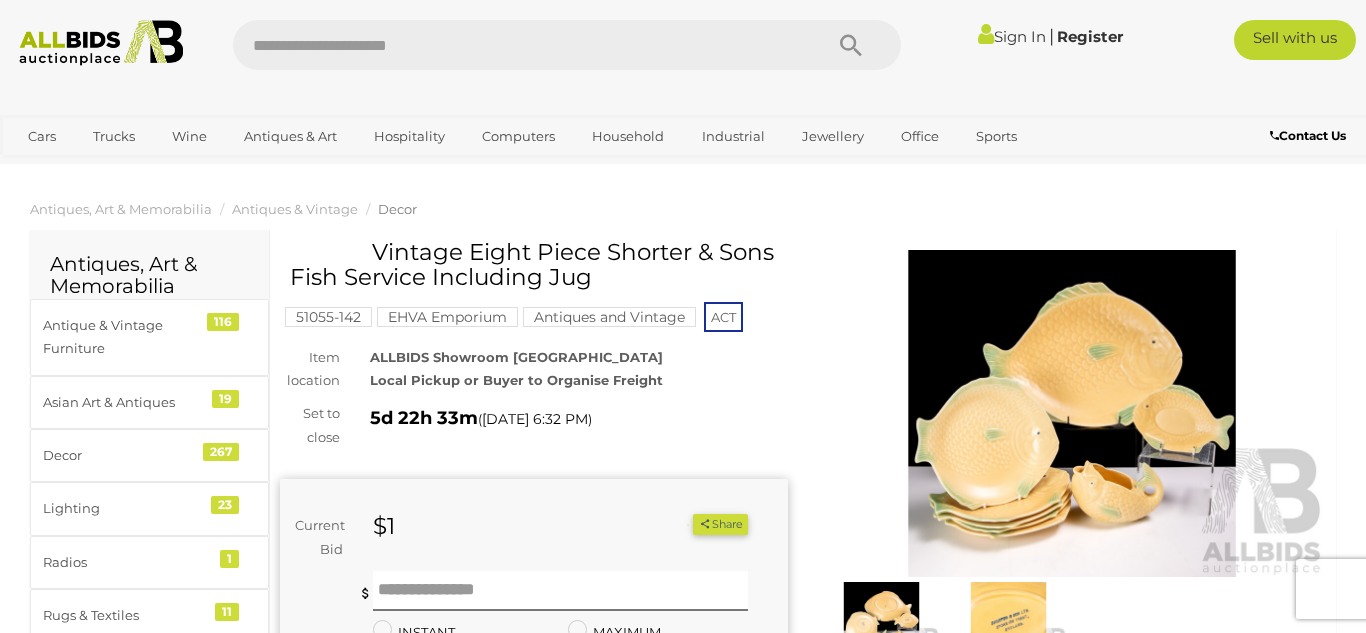 scroll, scrollTop: 0, scrollLeft: 0, axis: both 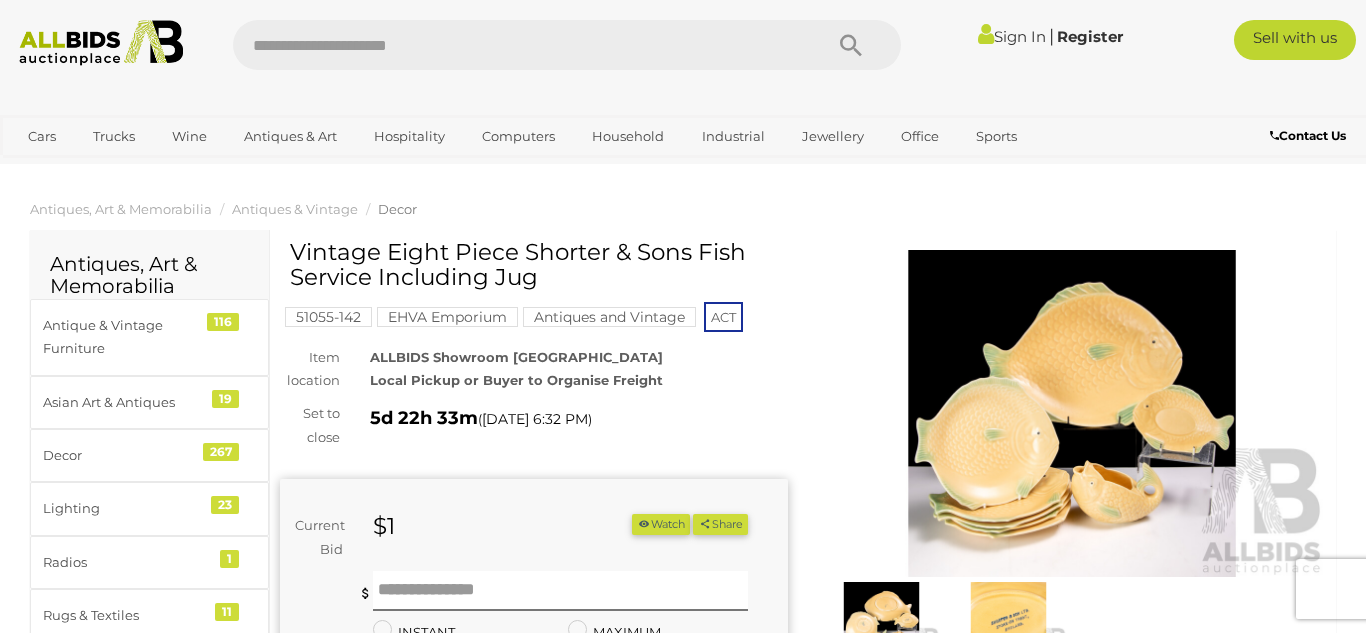 click at bounding box center [1072, 413] 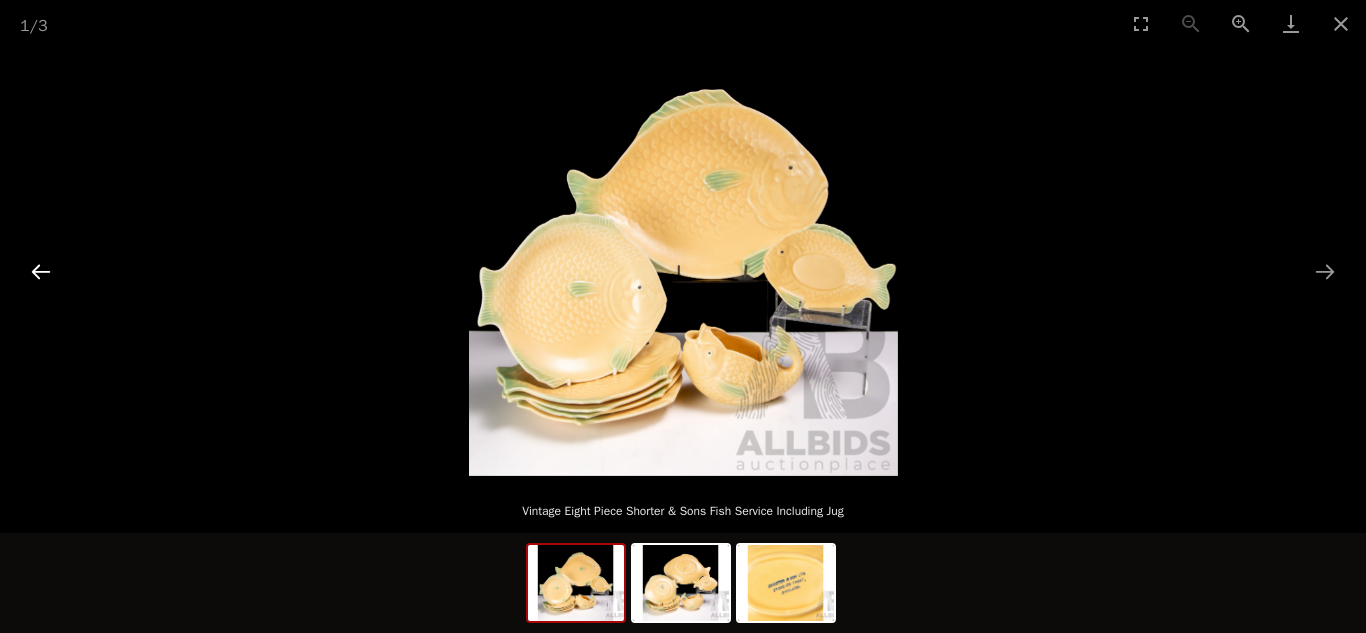 click at bounding box center [41, 271] 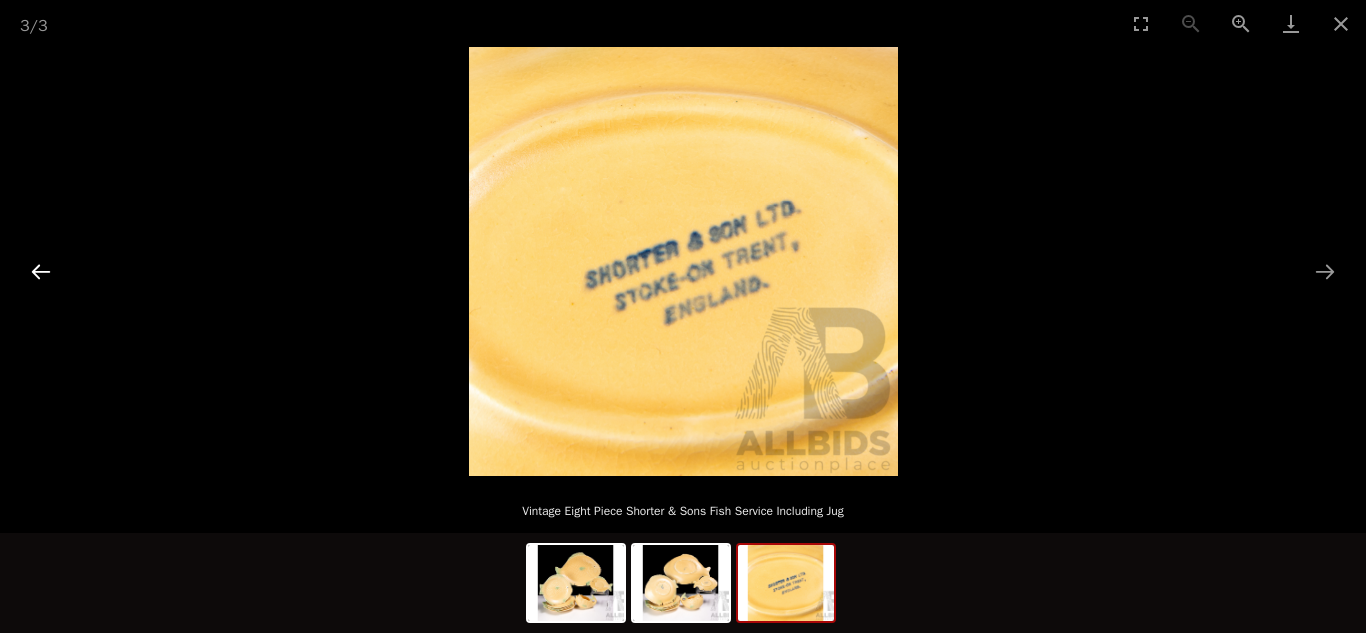 click at bounding box center [41, 271] 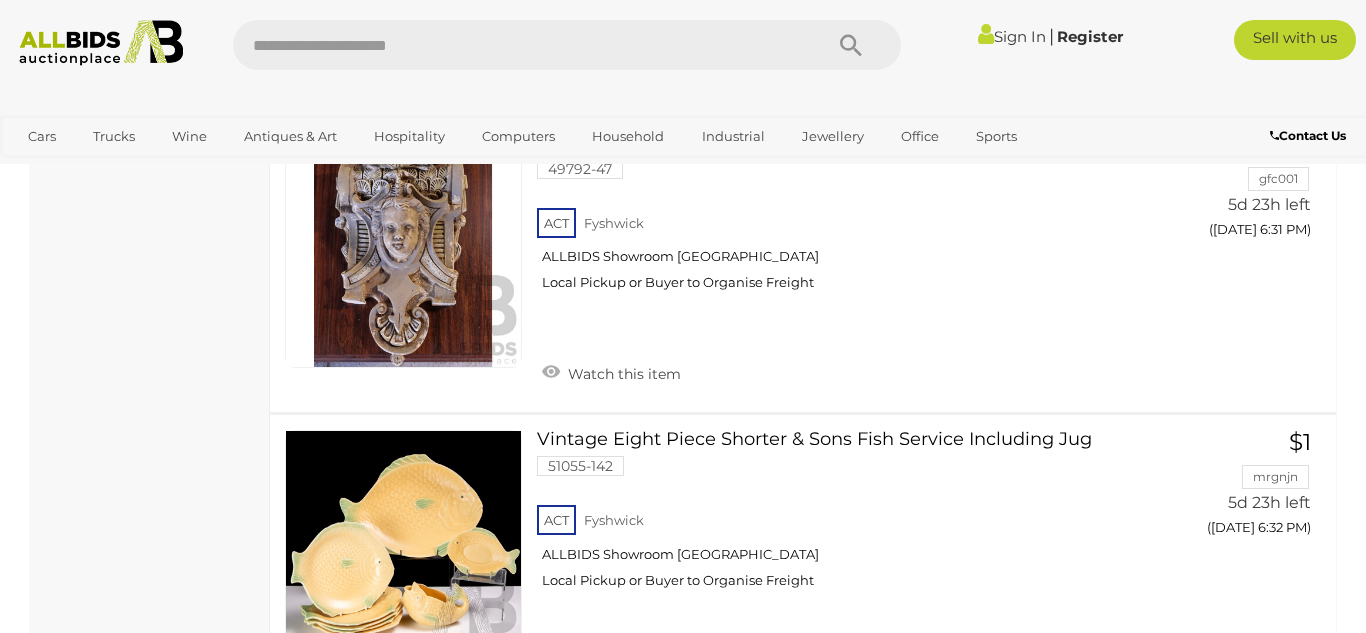 scroll, scrollTop: 4467, scrollLeft: 0, axis: vertical 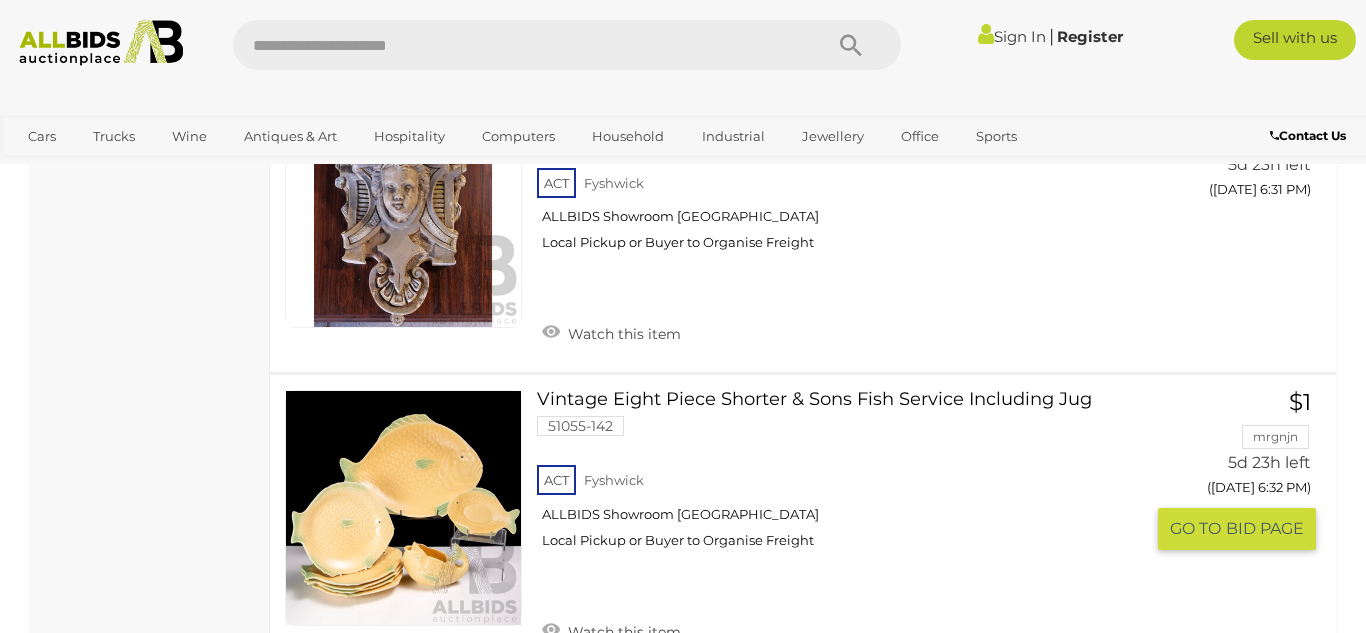 click on "BID PAGE" at bounding box center (1265, 528) 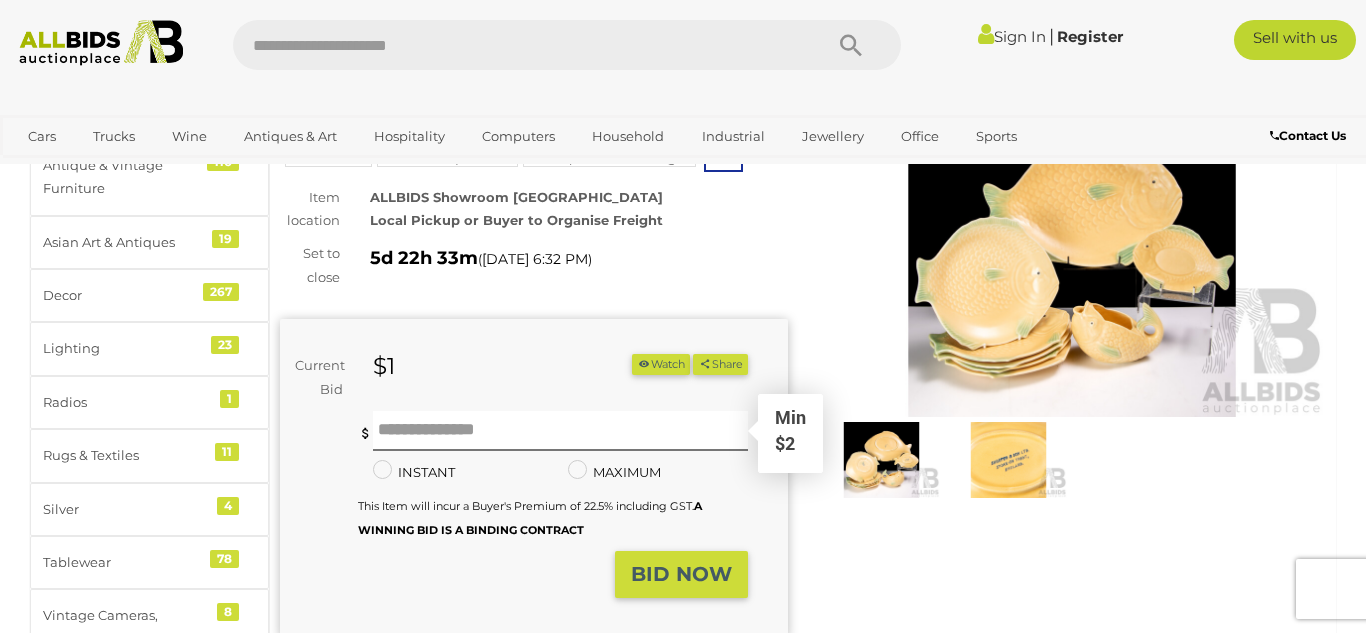 scroll, scrollTop: 200, scrollLeft: 0, axis: vertical 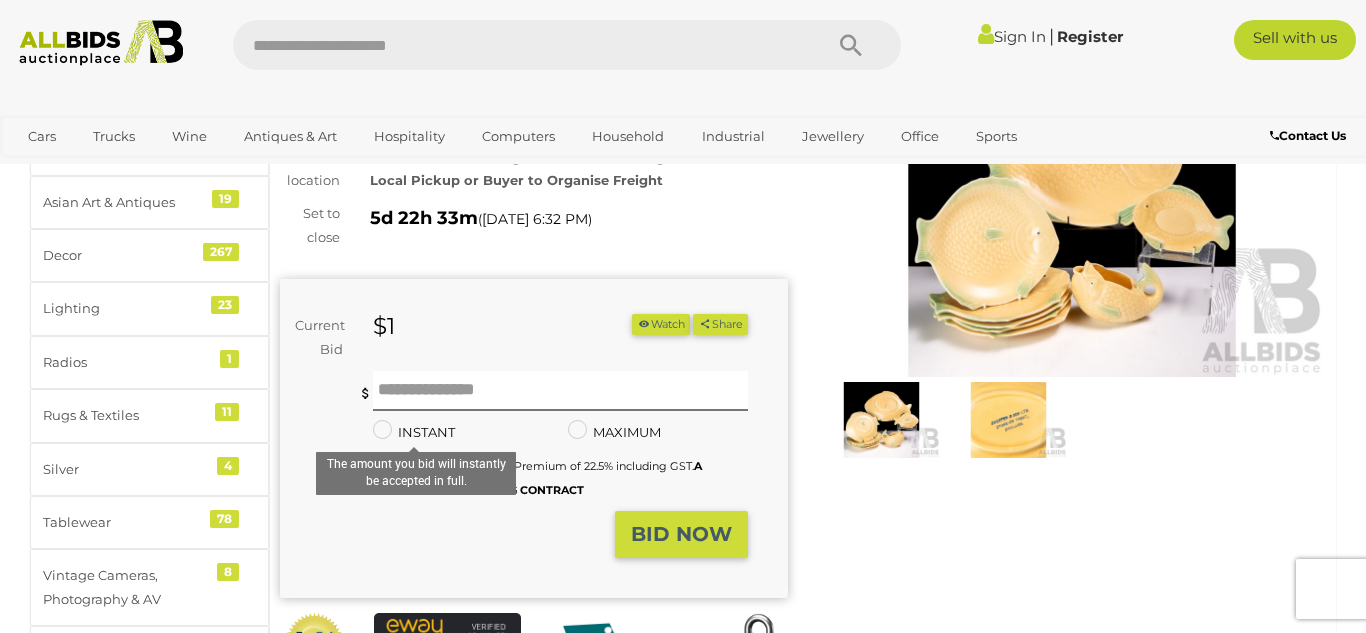 click on "BID NOW" at bounding box center [681, 534] 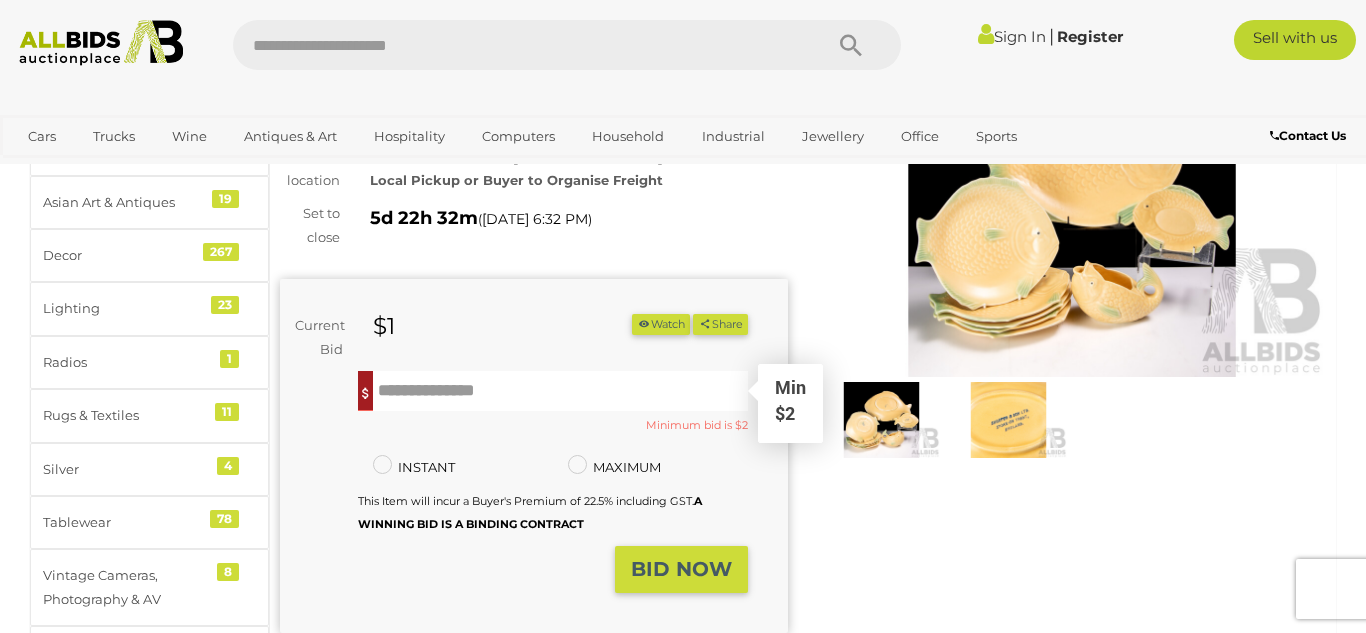 click at bounding box center [560, 391] 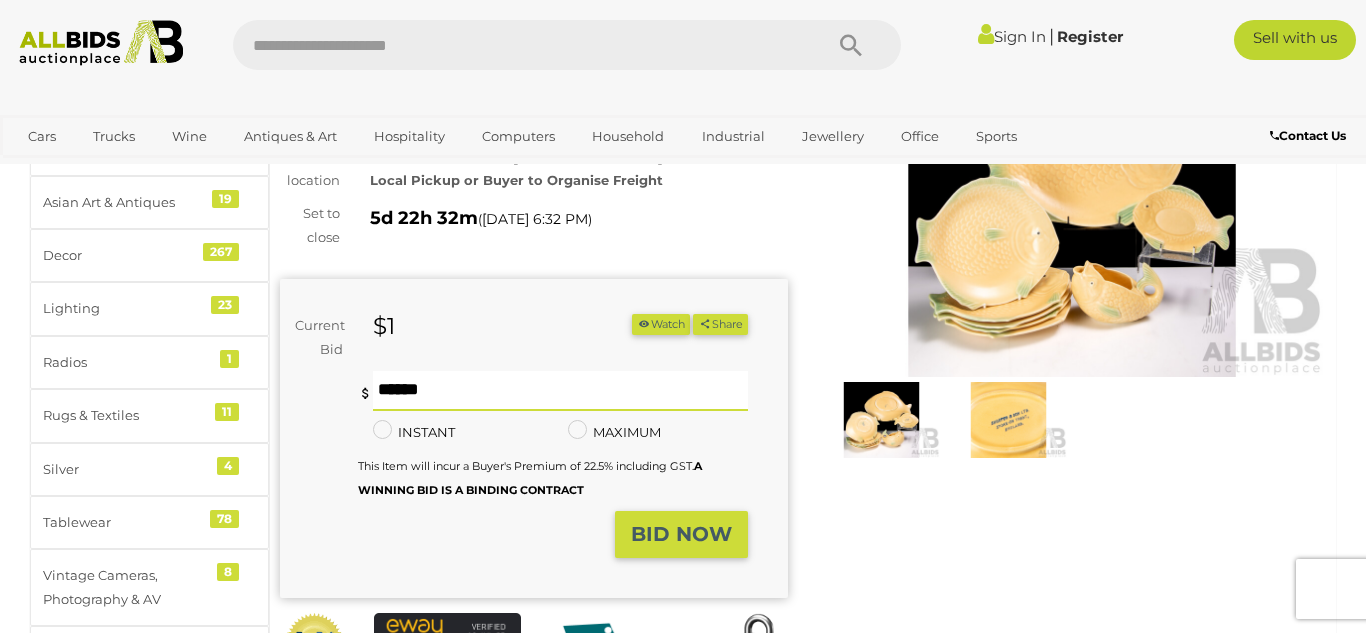 type on "**" 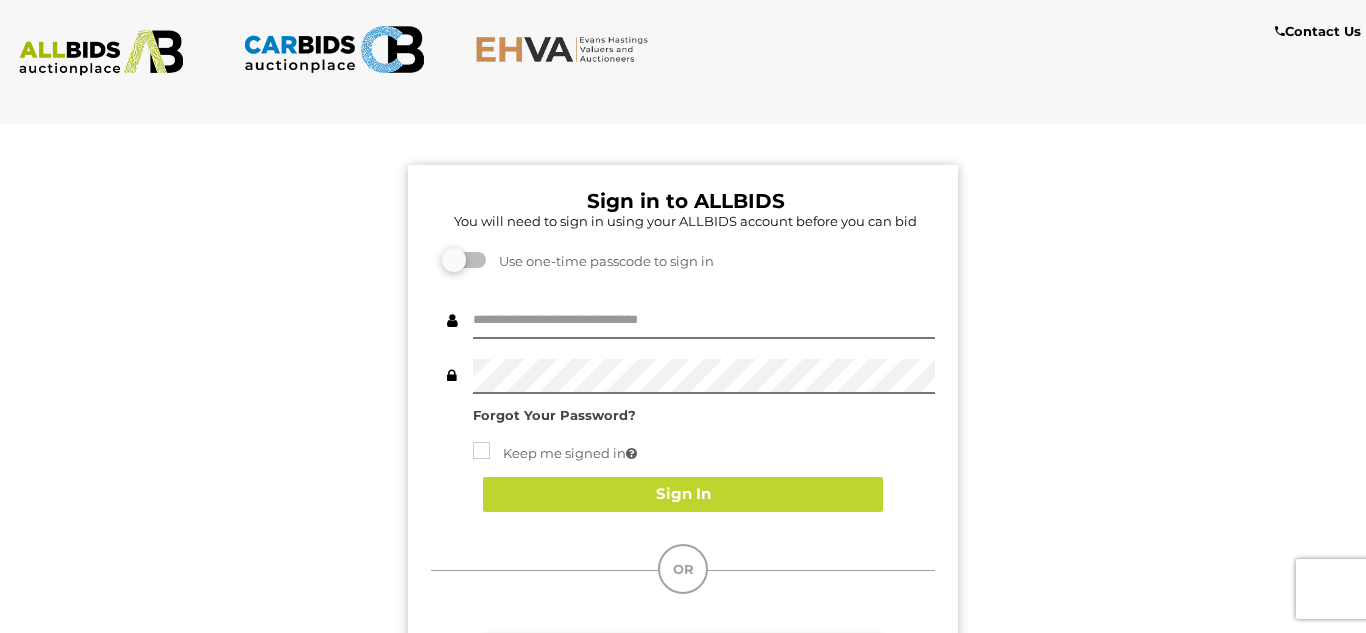 scroll, scrollTop: 0, scrollLeft: 0, axis: both 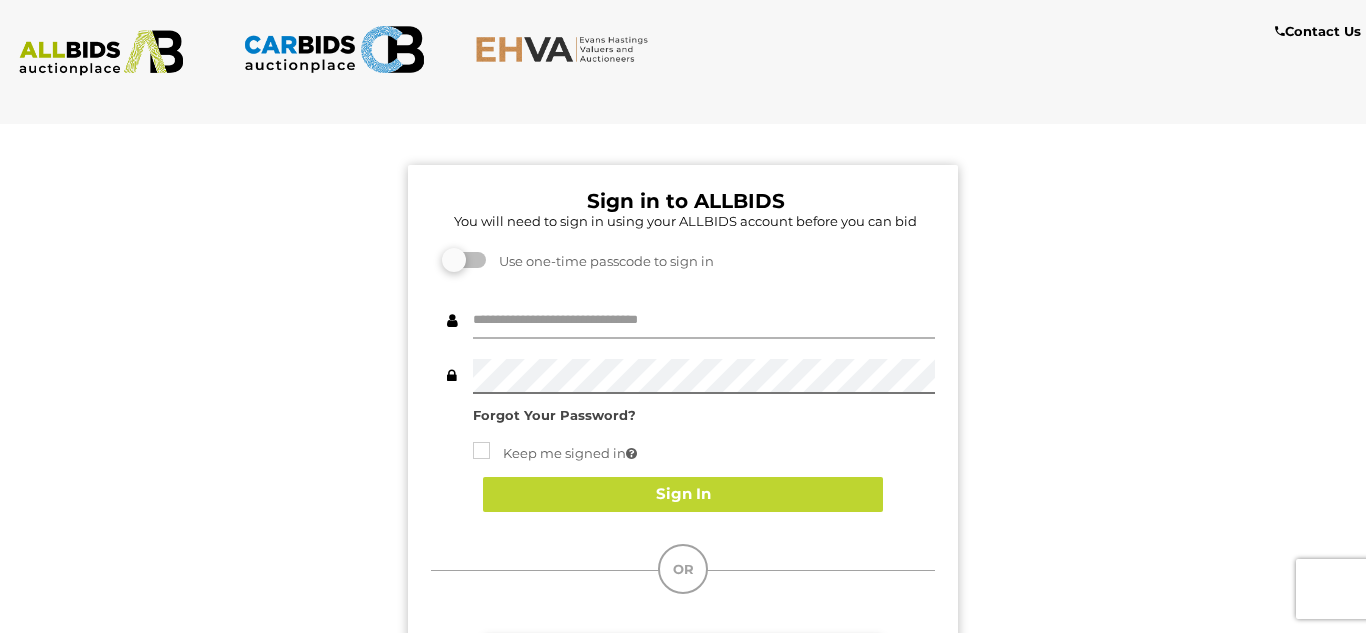 click at bounding box center [704, 321] 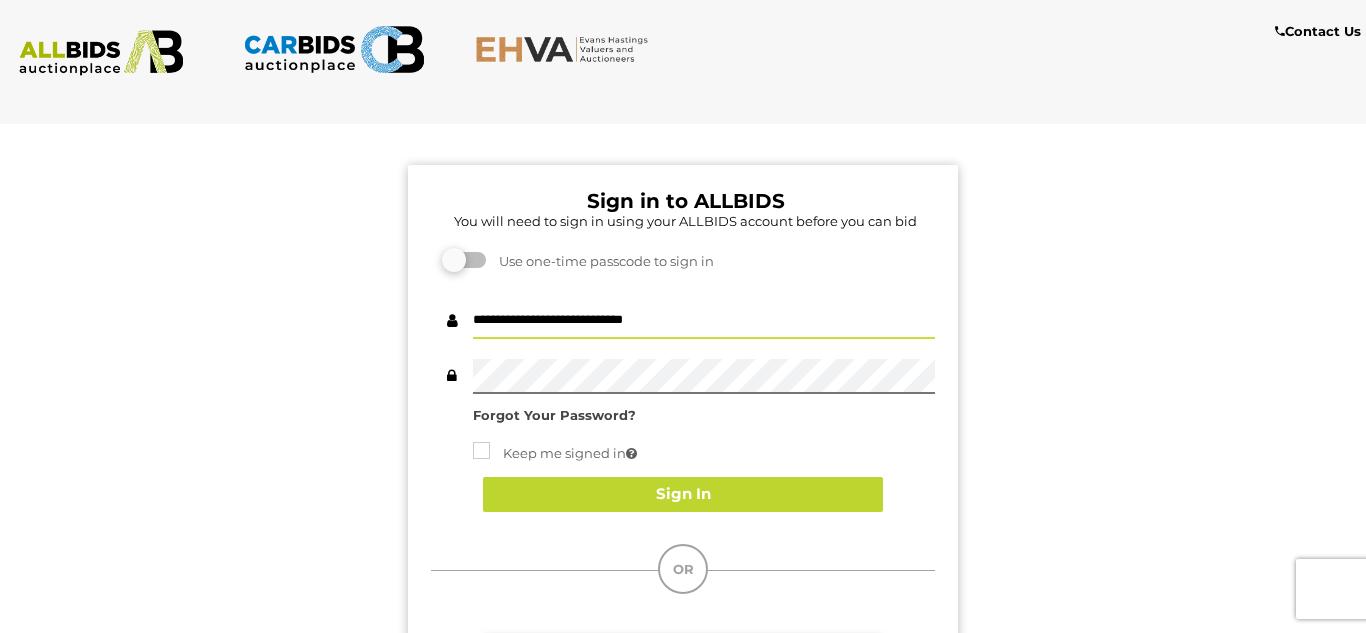 type on "**********" 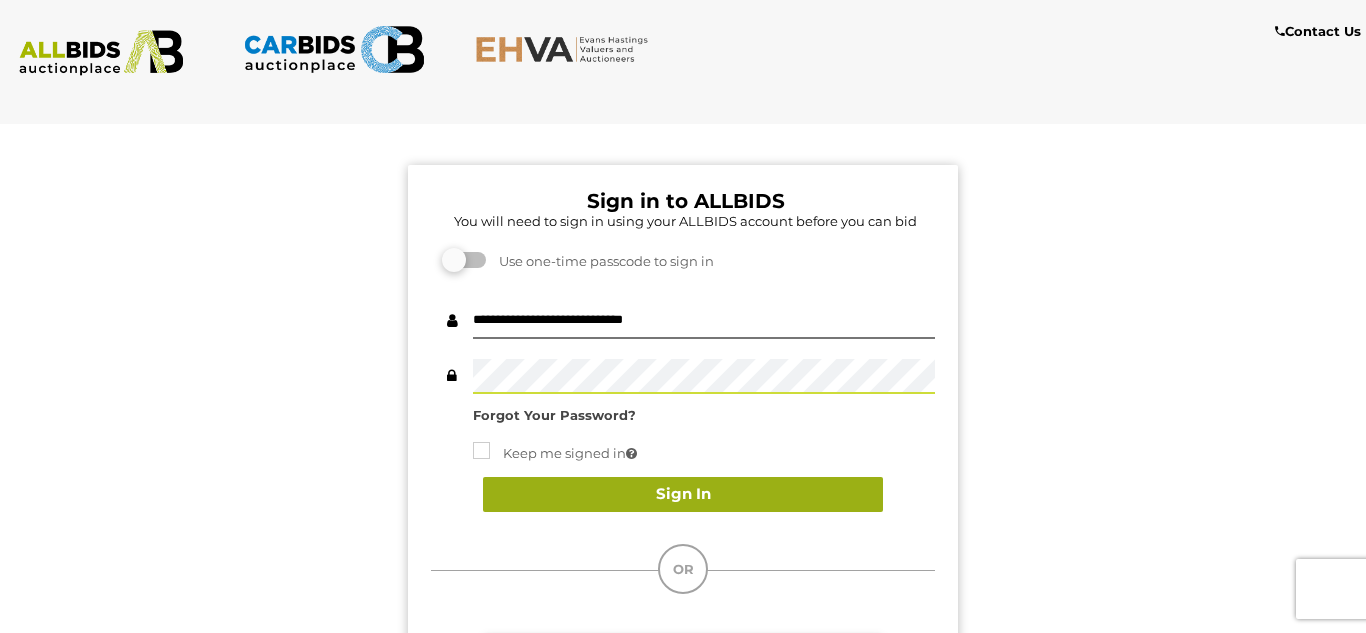 click on "Sign In" at bounding box center (683, 494) 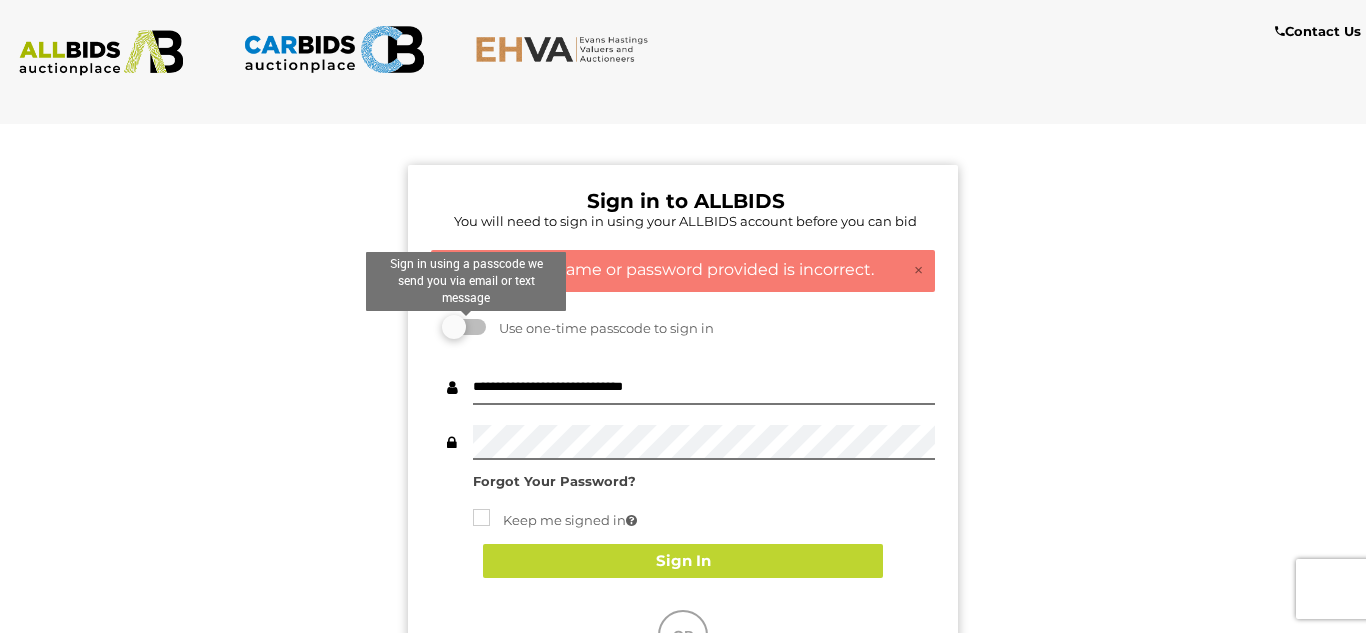 click at bounding box center (466, 327) 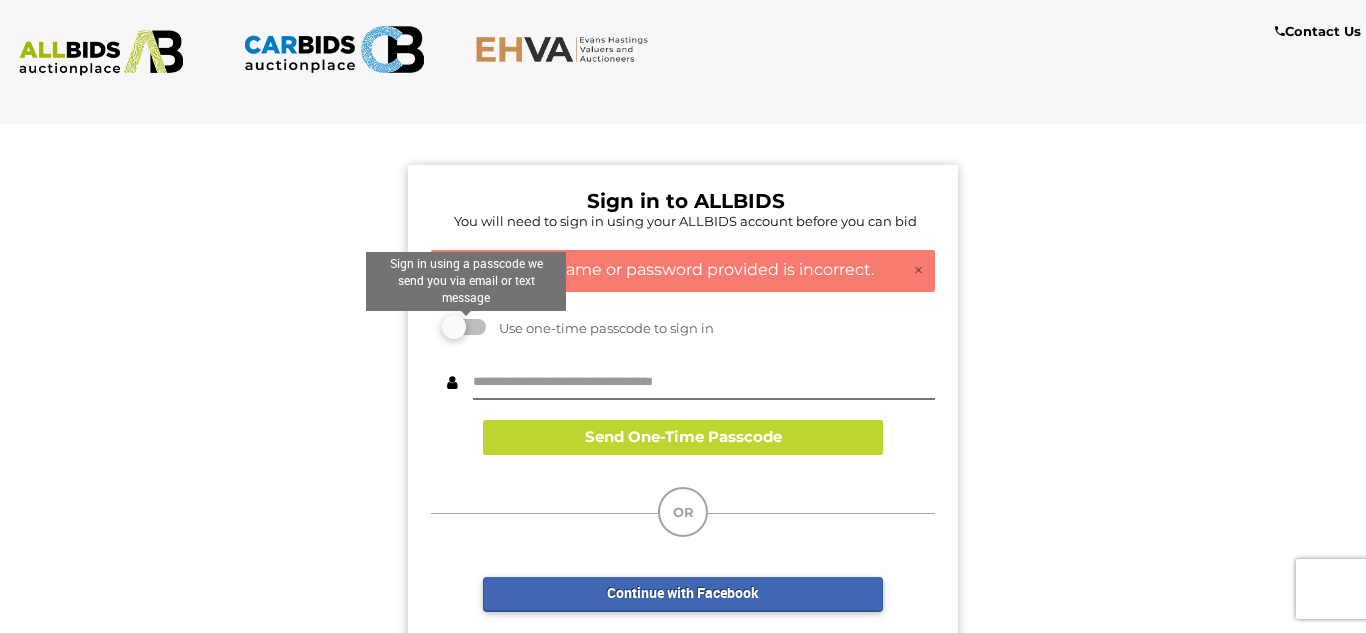 click at bounding box center [466, 327] 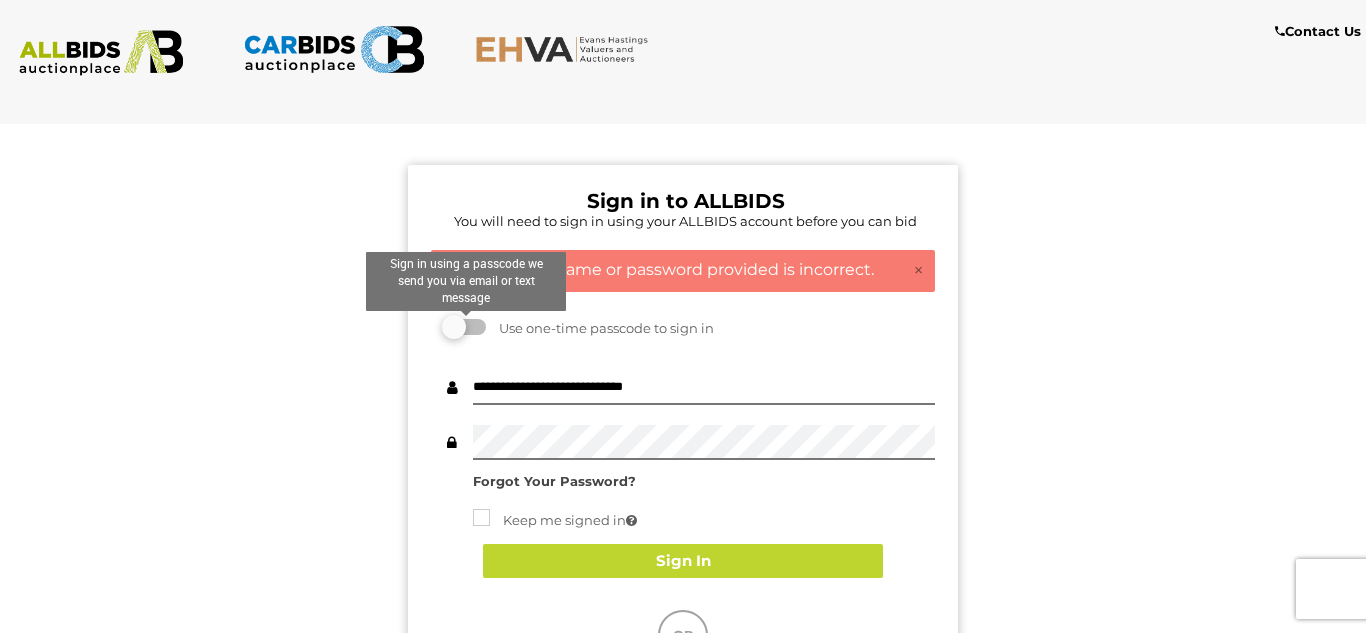 click at bounding box center (466, 327) 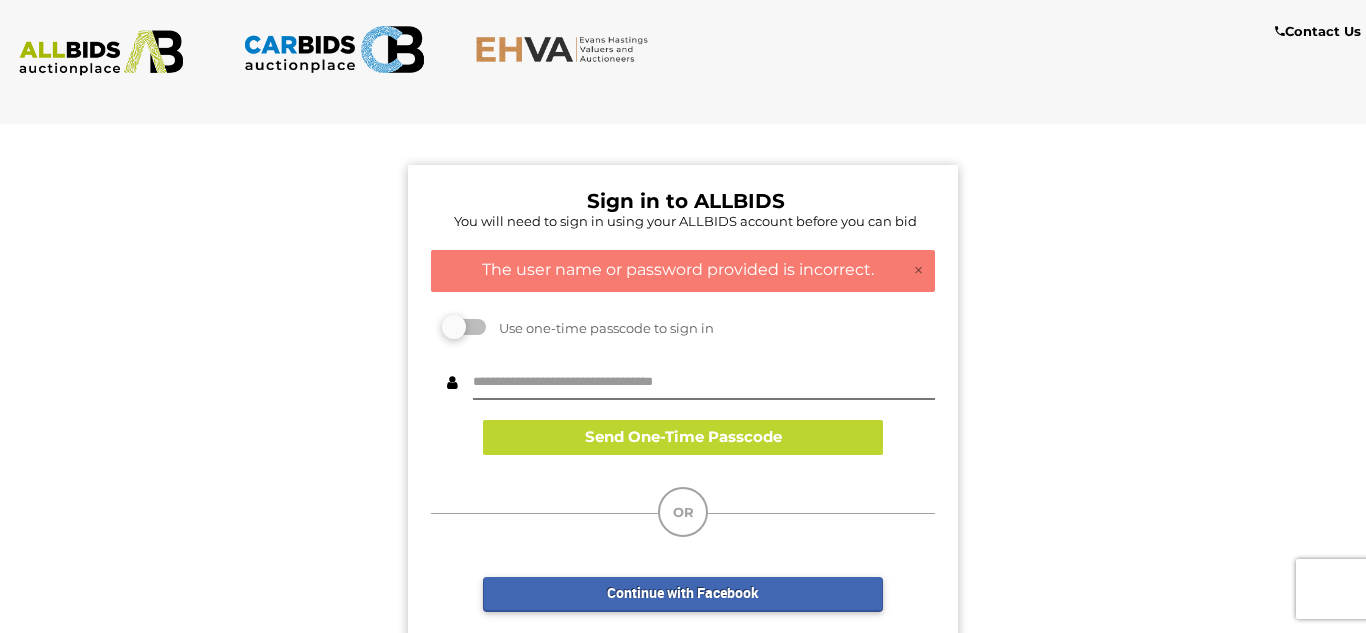 click on "Send One-Time Passcode
Submit Passcode" at bounding box center (683, 412) 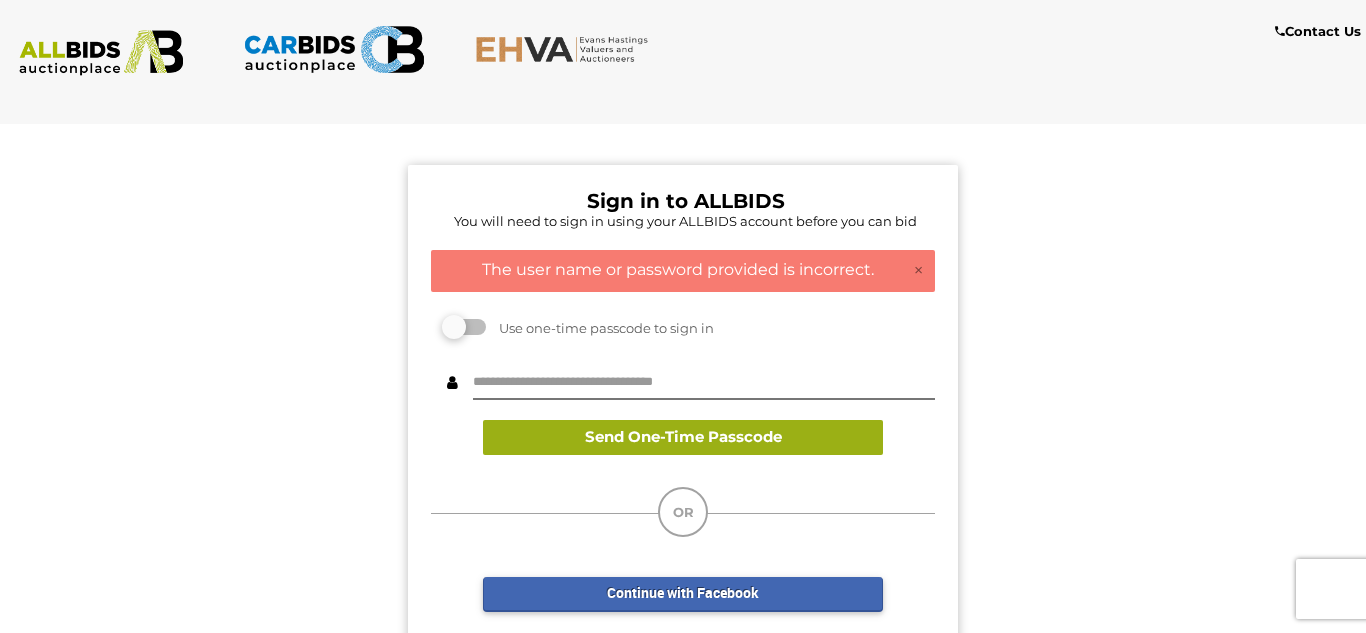 click on "Send One-Time Passcode" at bounding box center (683, 437) 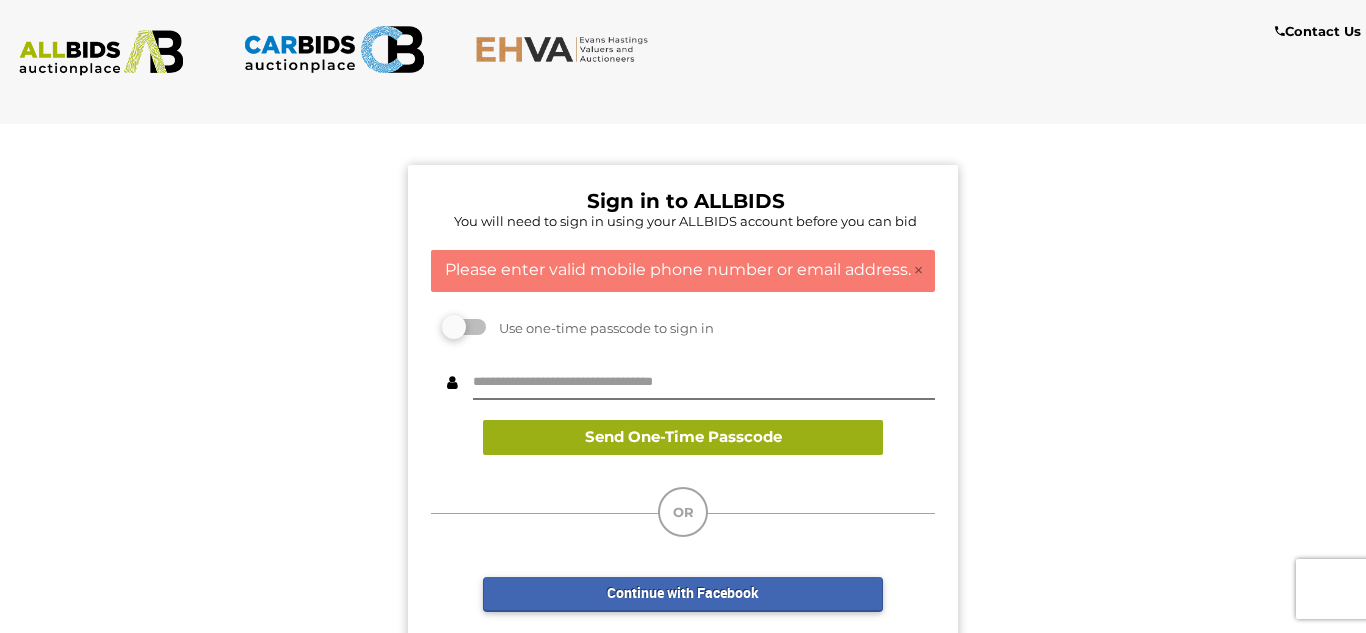 click on "Send One-Time Passcode" at bounding box center [683, 437] 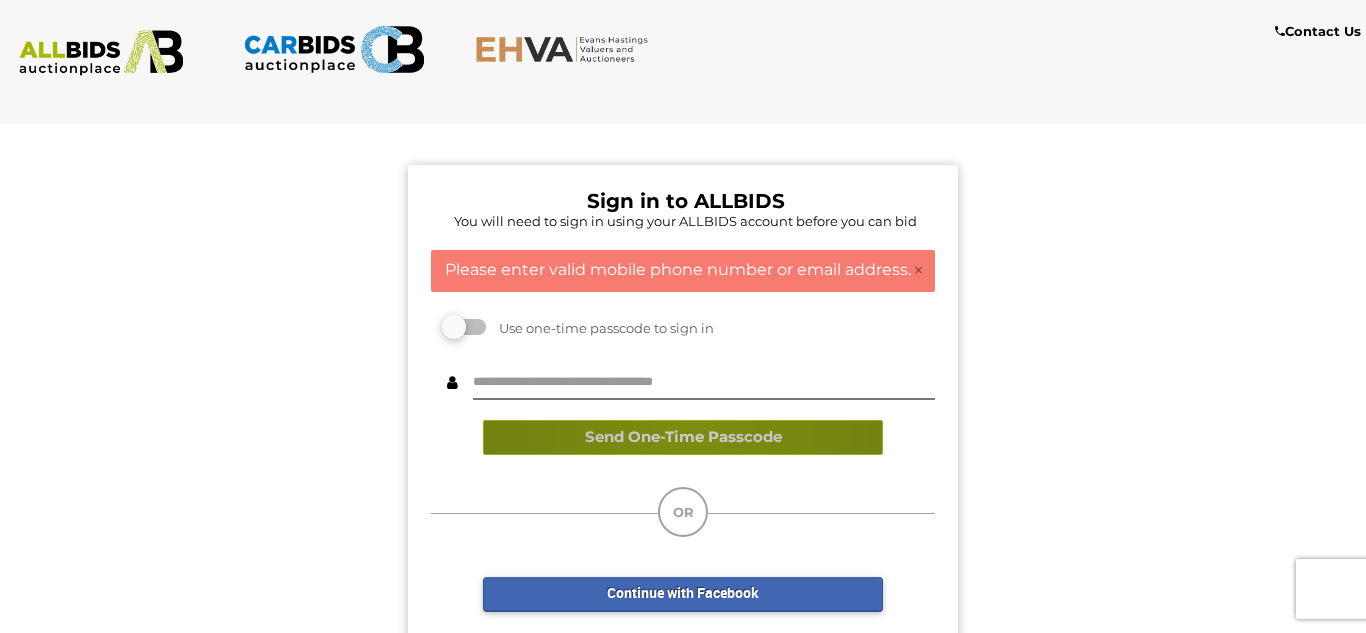 click on "Send One-Time Passcode" at bounding box center (683, 437) 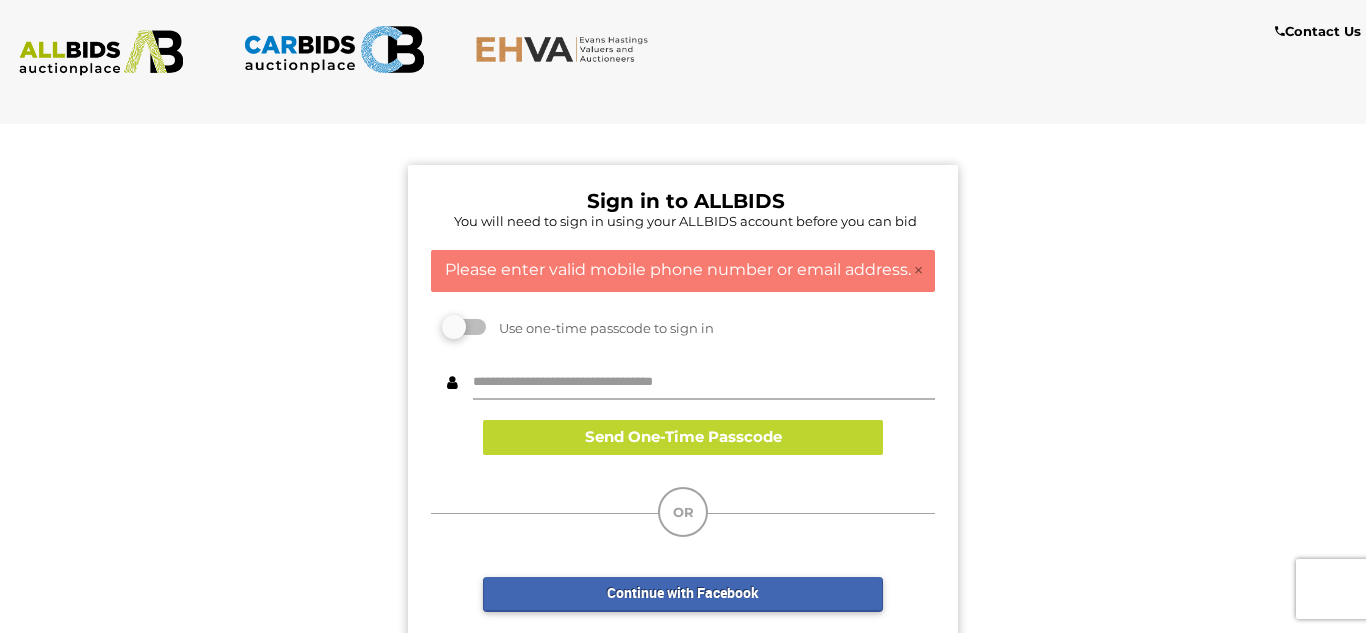 click at bounding box center [704, 382] 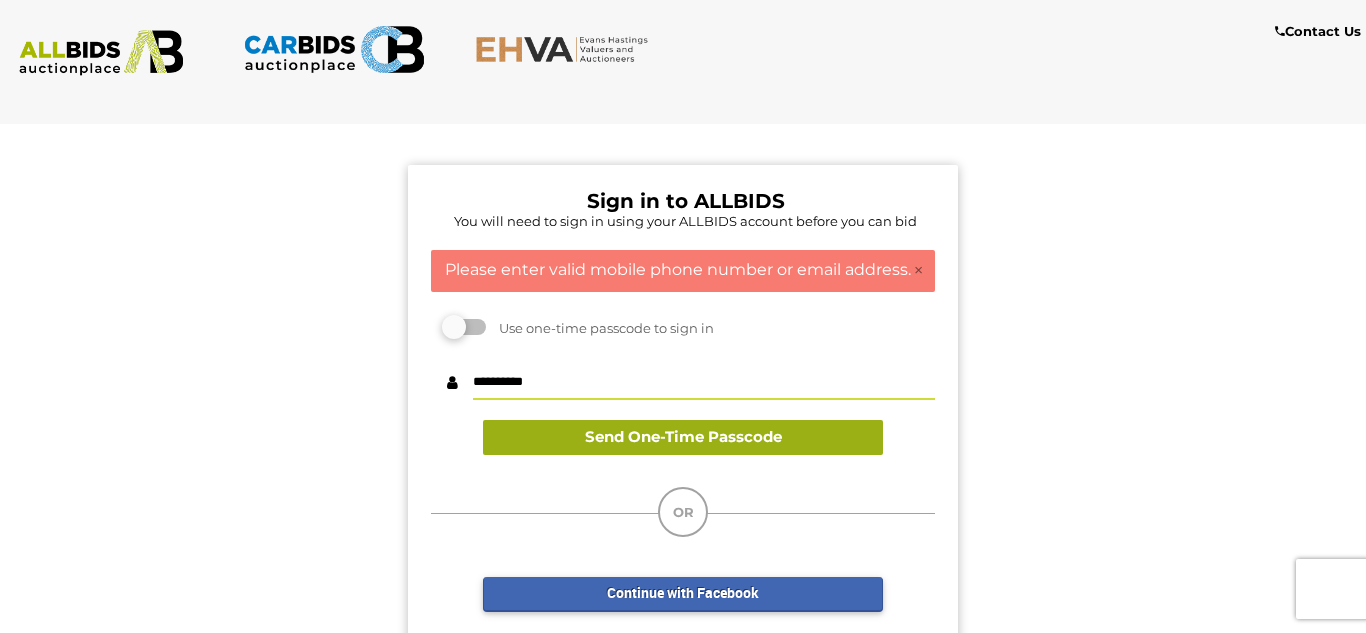 type on "**********" 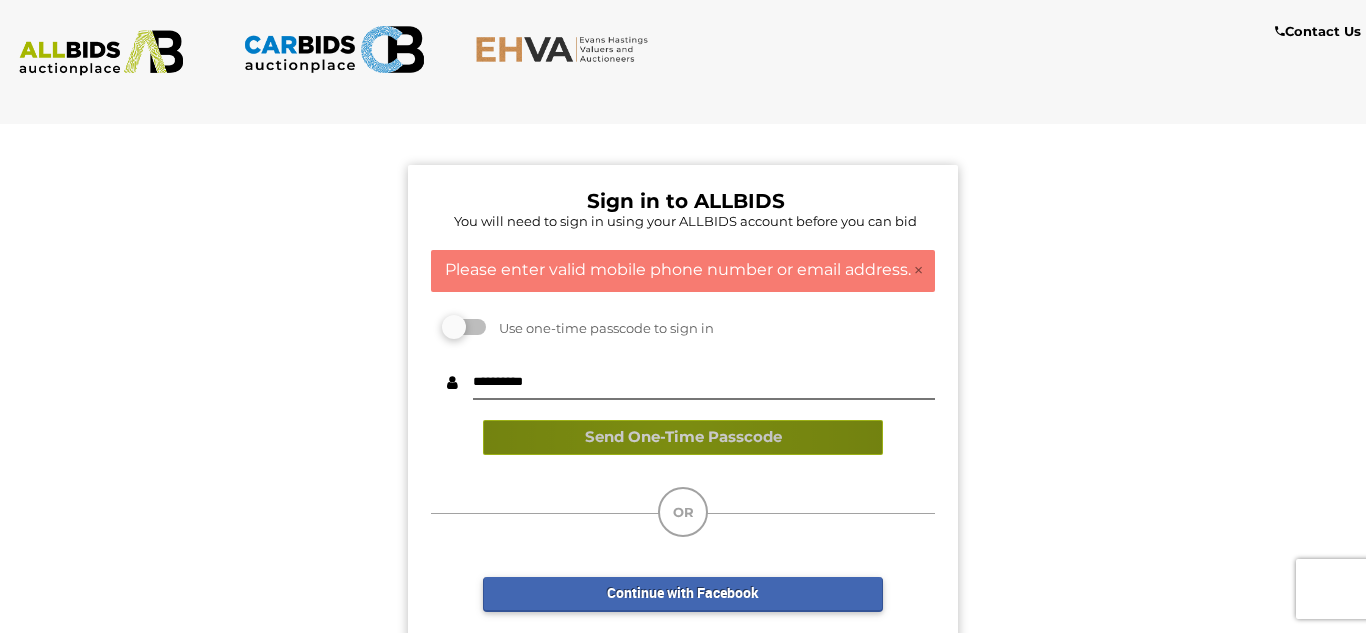 click on "Send One-Time Passcode" at bounding box center (683, 437) 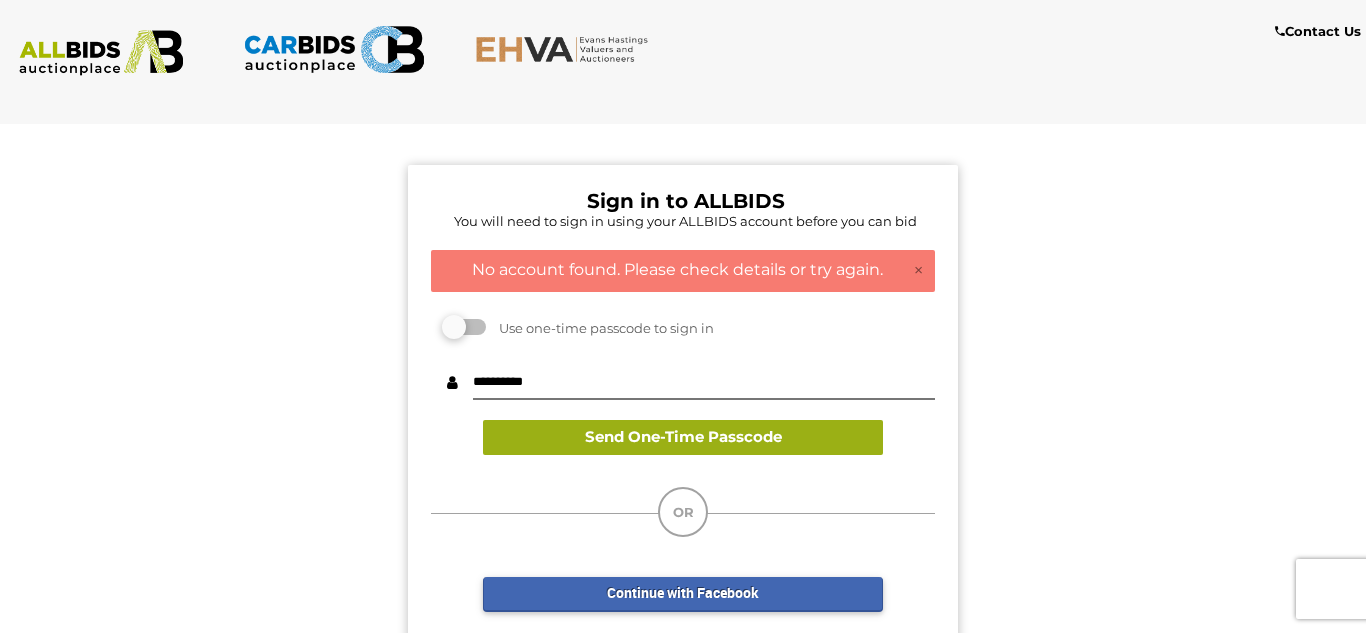 click on "Send One-Time Passcode" at bounding box center [683, 437] 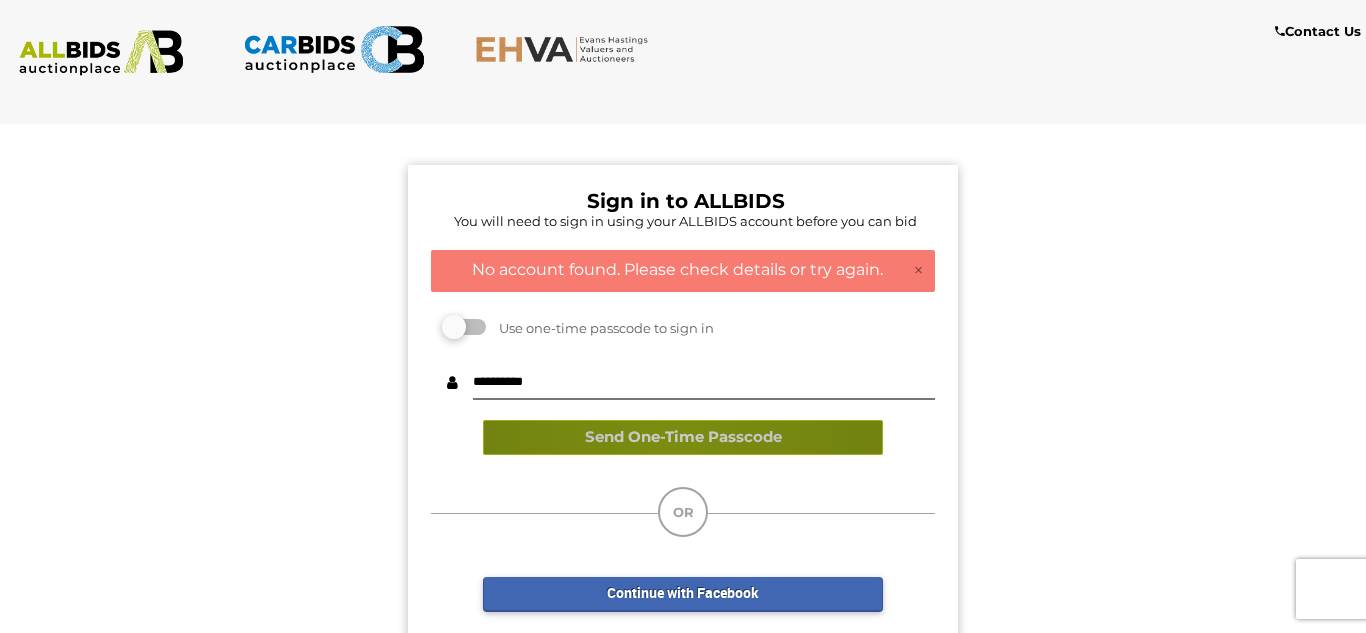 click on "Send One-Time Passcode" at bounding box center (683, 437) 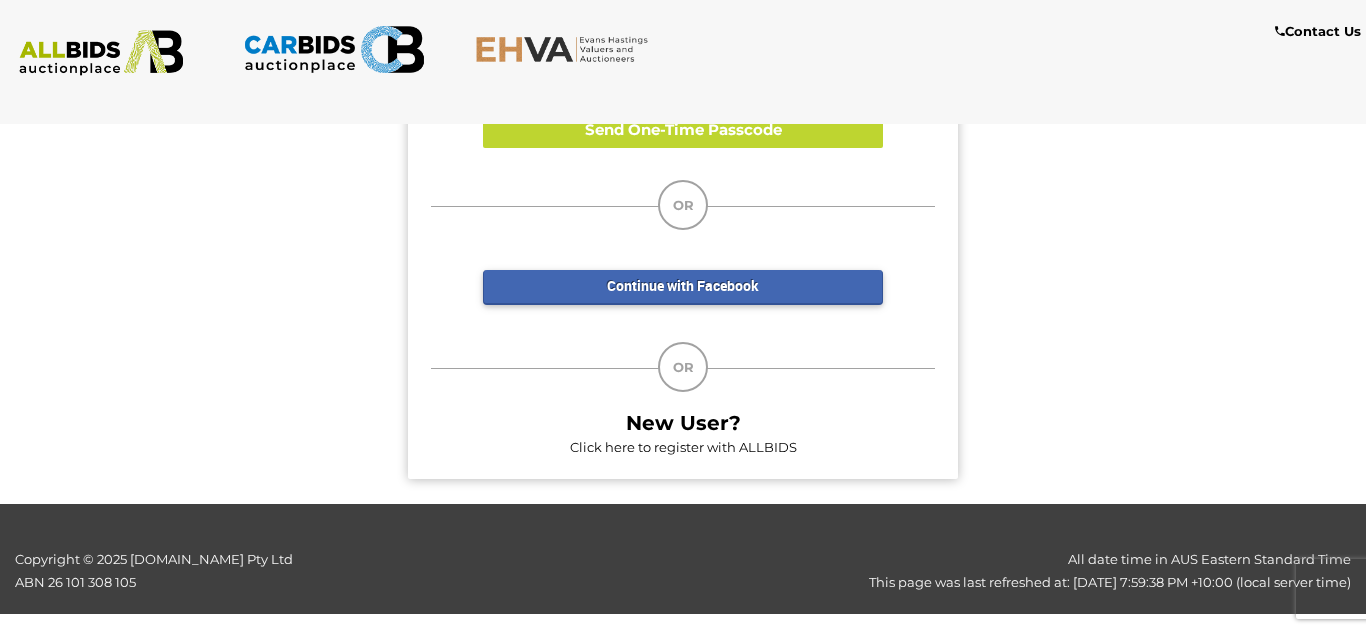 scroll, scrollTop: 312, scrollLeft: 0, axis: vertical 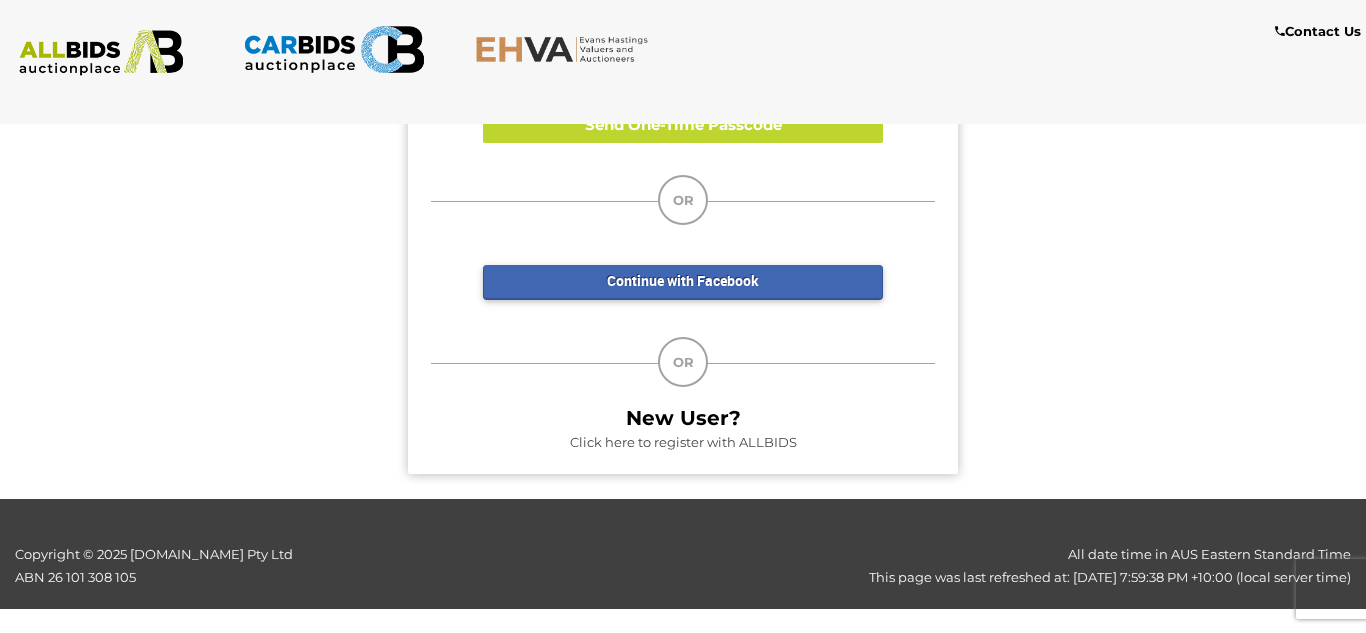 click on "Click here to register with ALLBIDS" at bounding box center (683, 442) 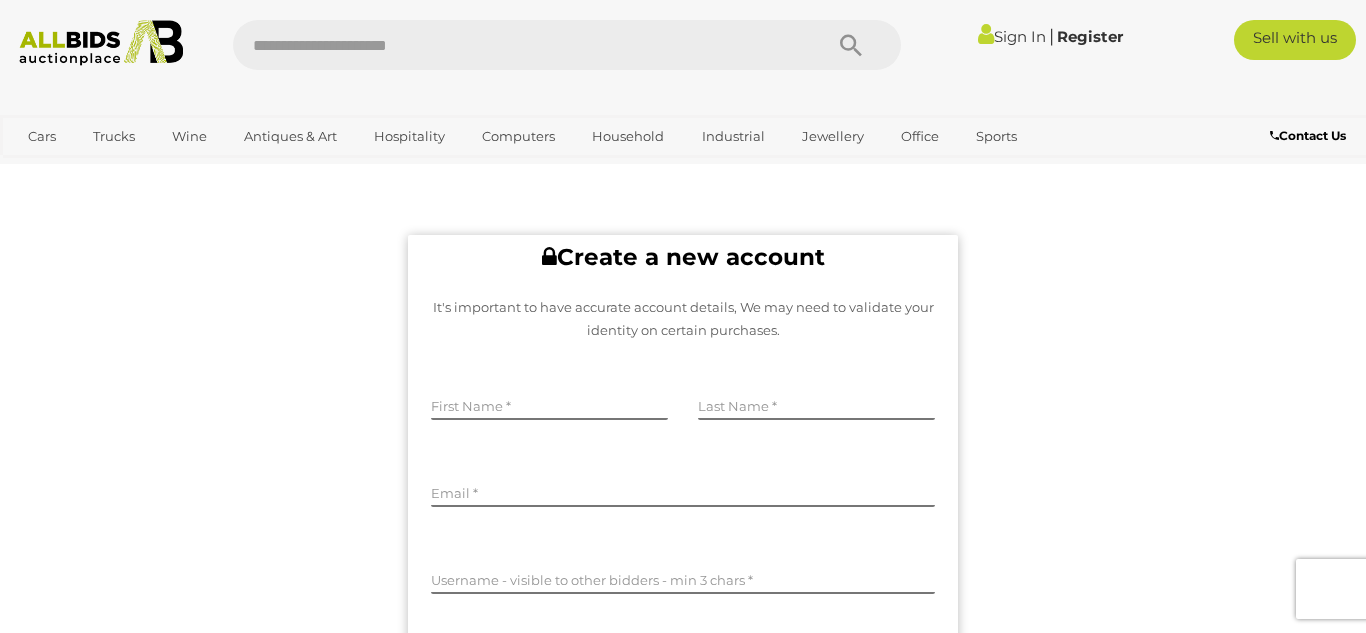 scroll, scrollTop: 0, scrollLeft: 0, axis: both 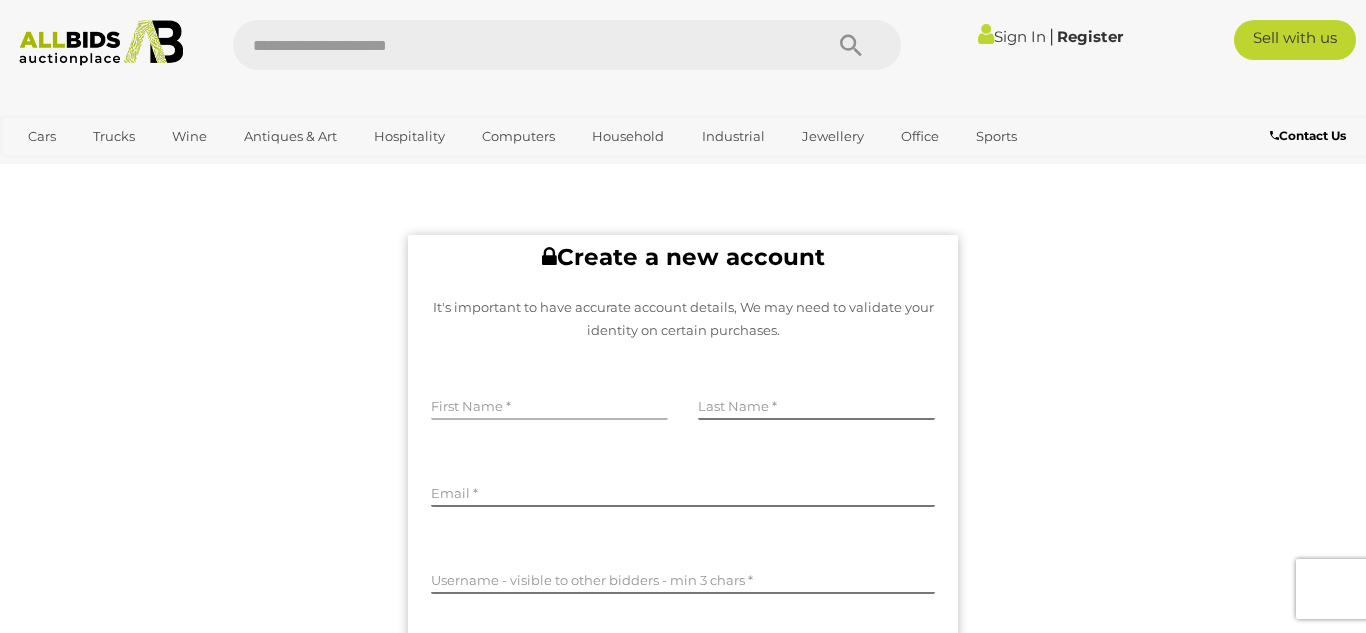click at bounding box center [549, 405] 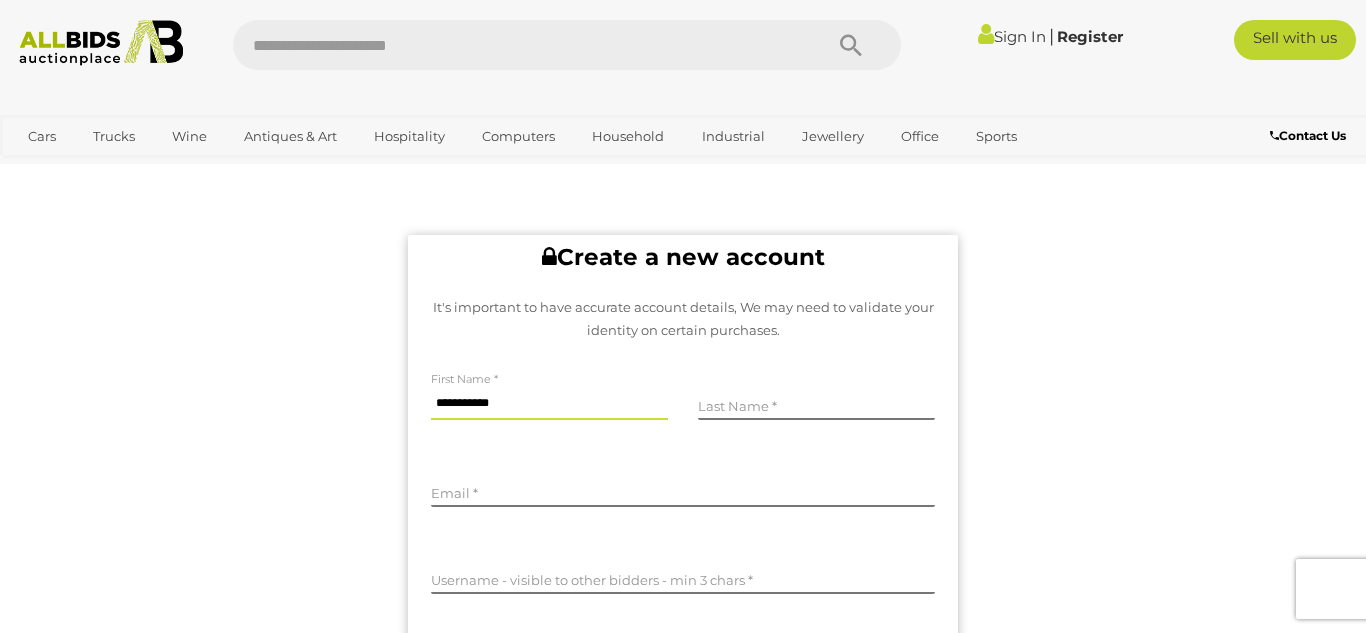 type on "**********" 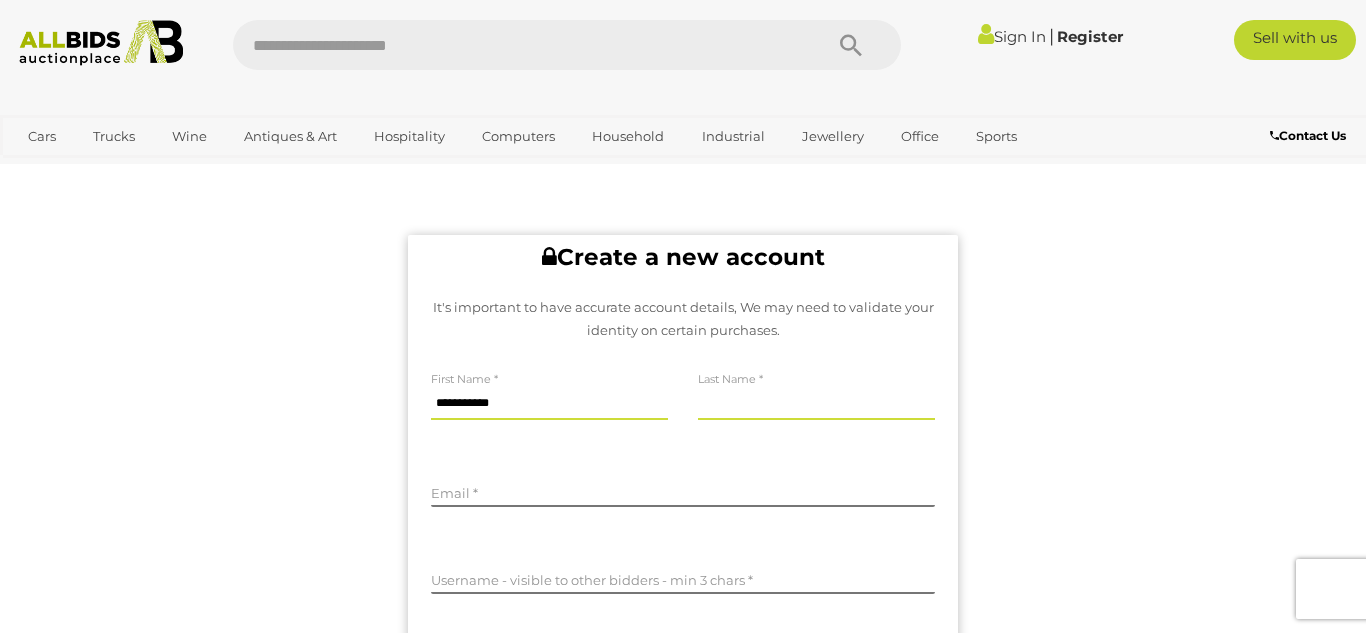 click at bounding box center (816, 405) 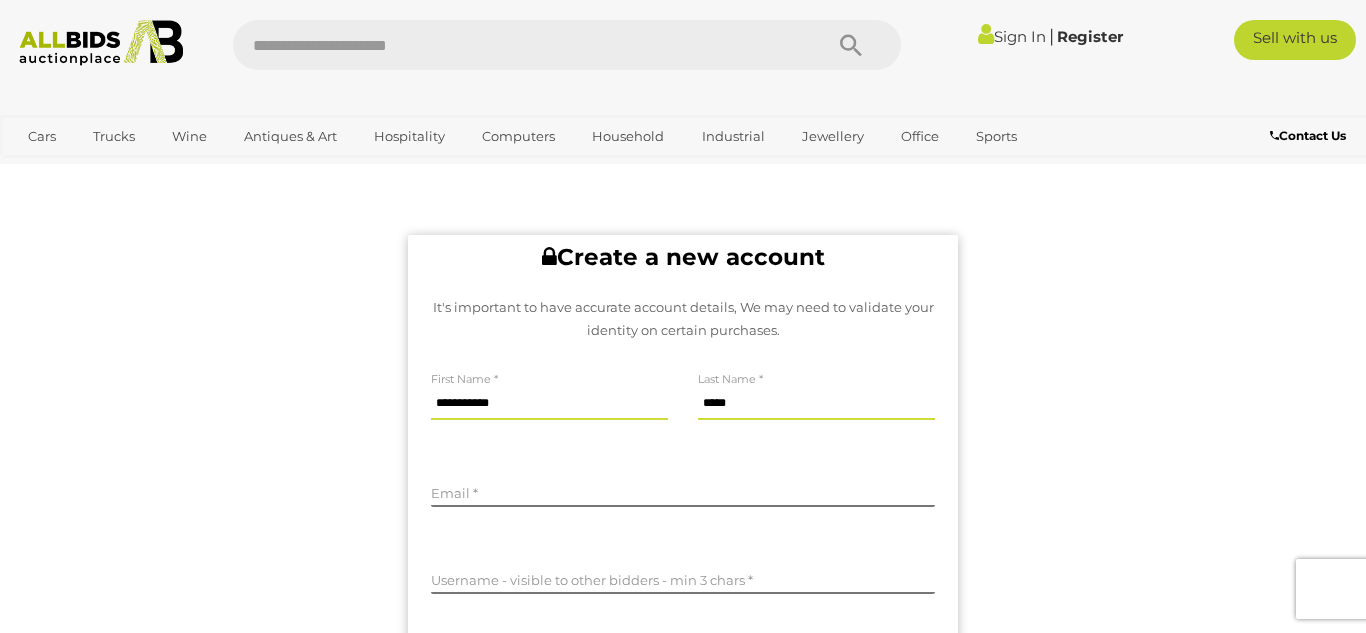 type on "*****" 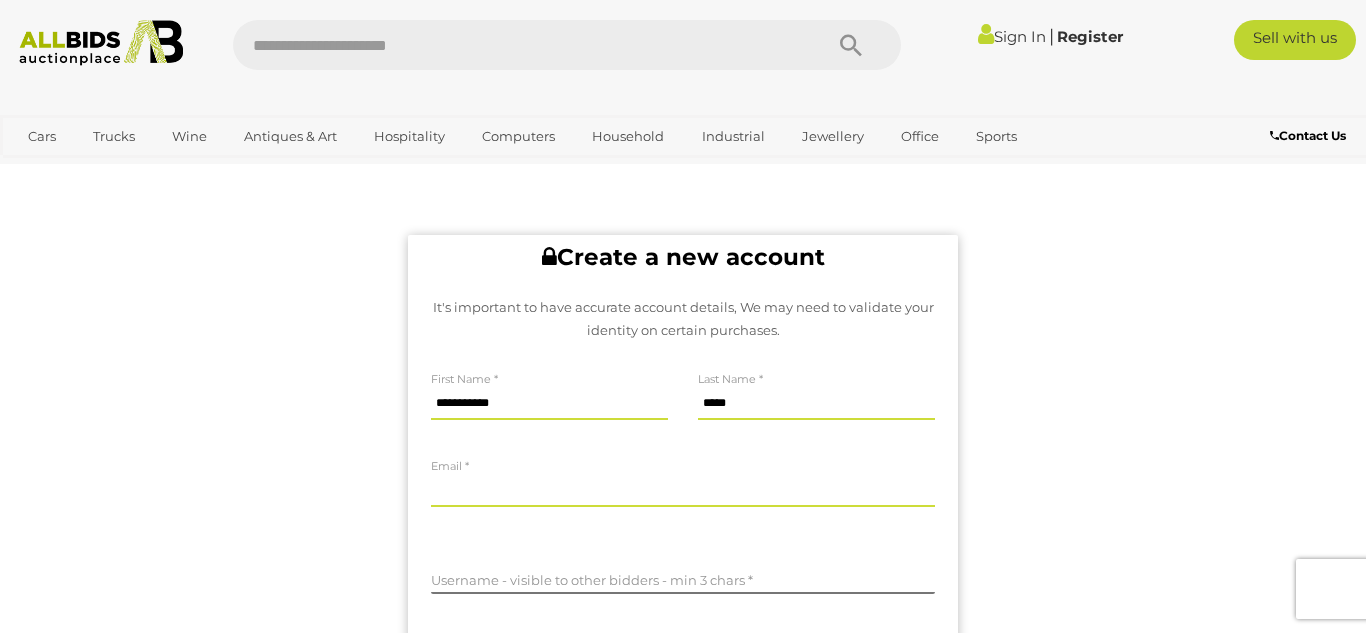 click at bounding box center [683, 492] 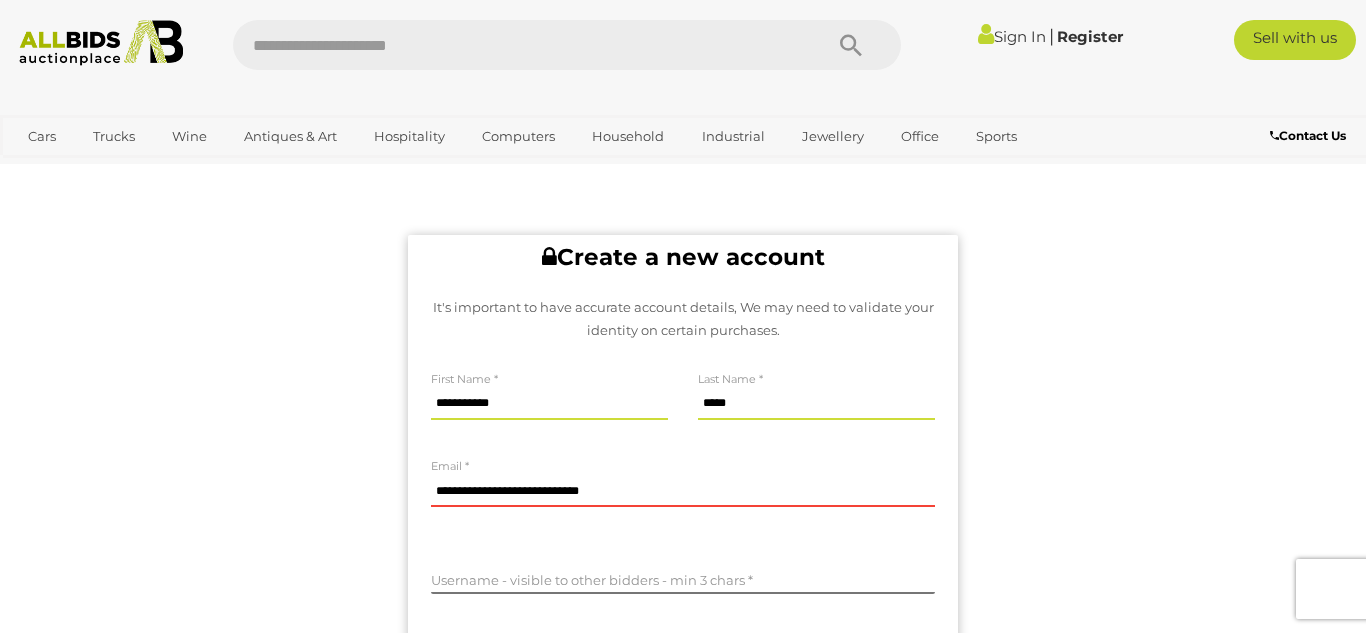 type on "**********" 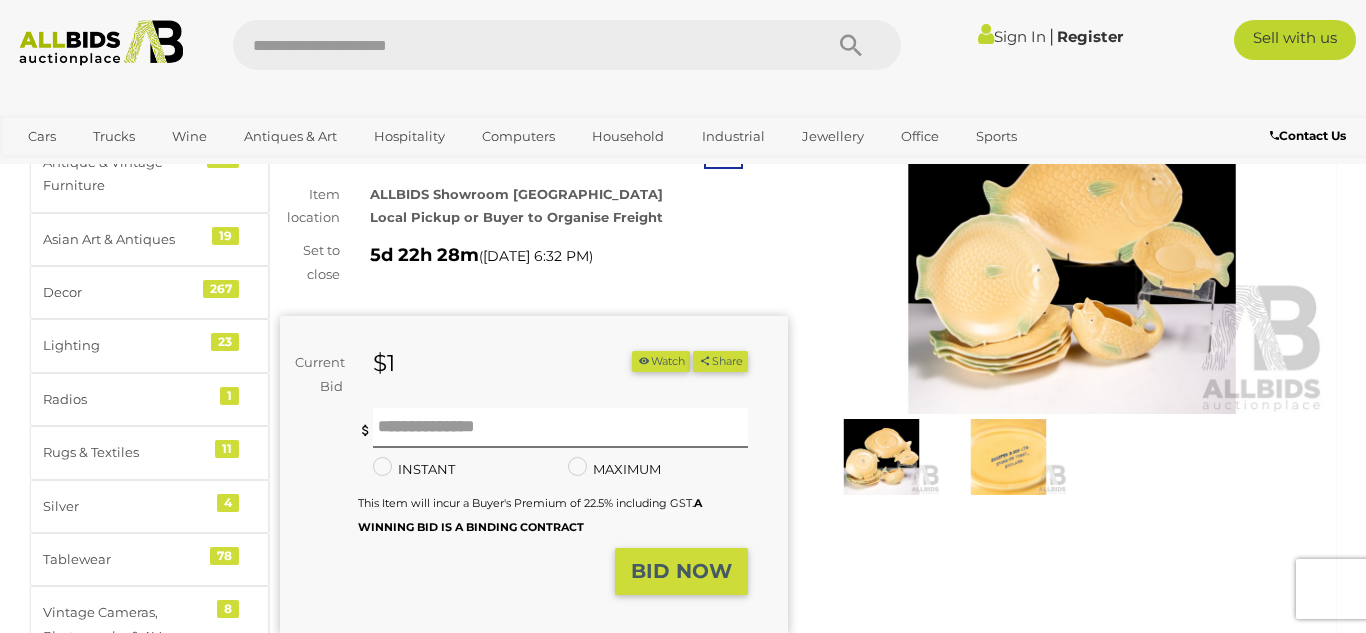 scroll, scrollTop: 160, scrollLeft: 0, axis: vertical 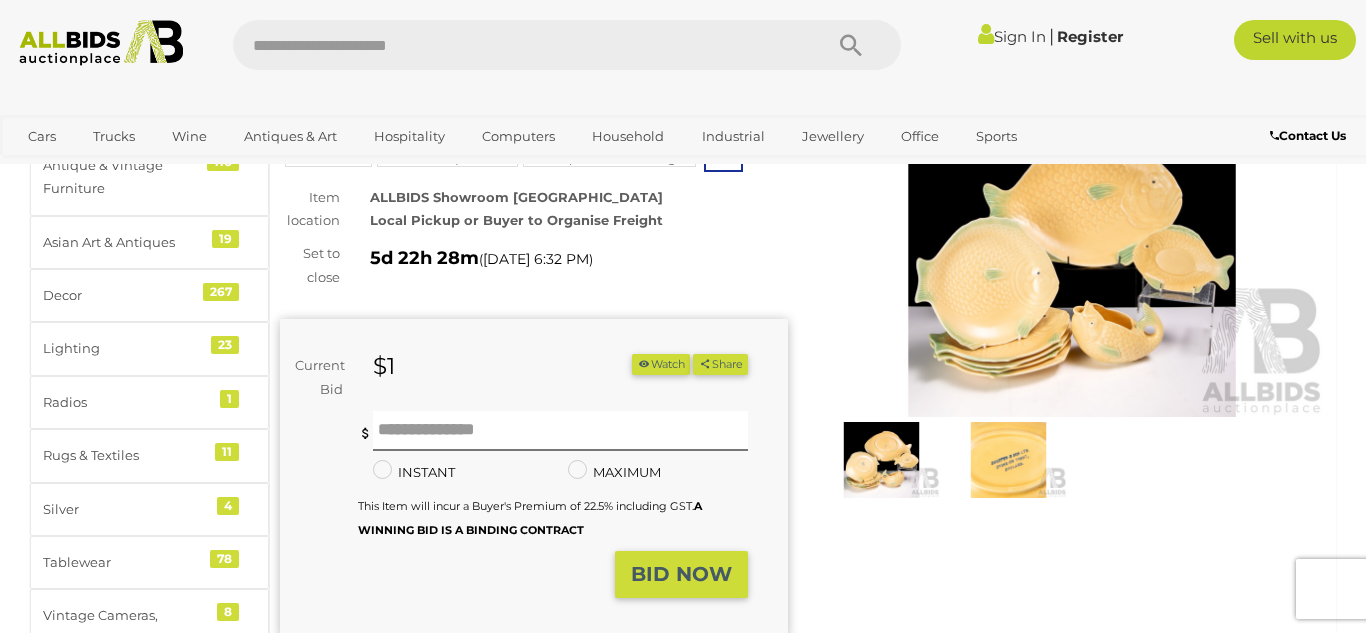 click on "BID NOW" at bounding box center [681, 574] 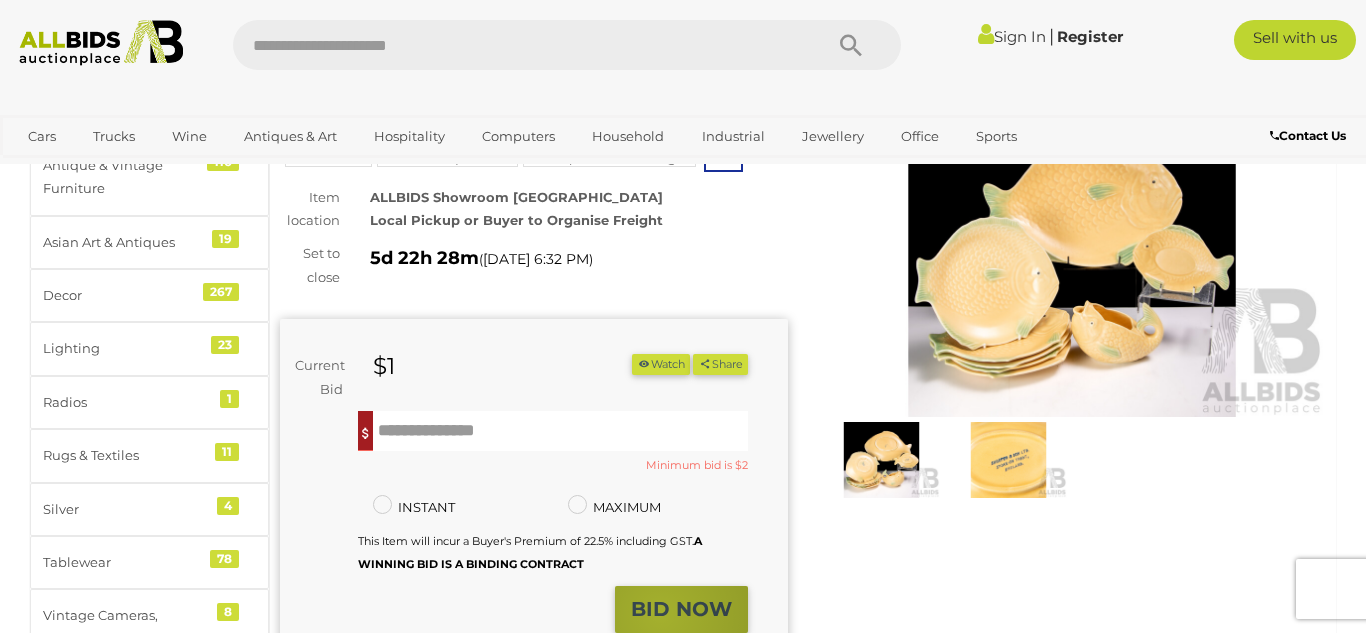 click on "BID NOW" at bounding box center (681, 609) 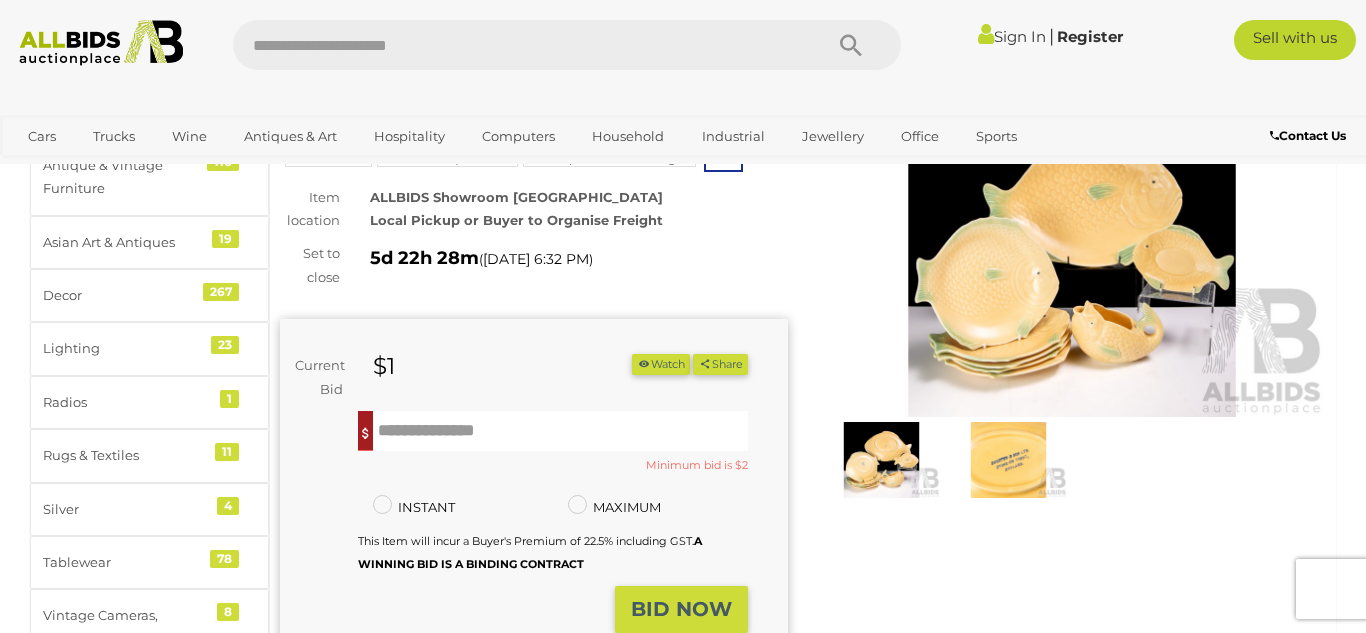 type 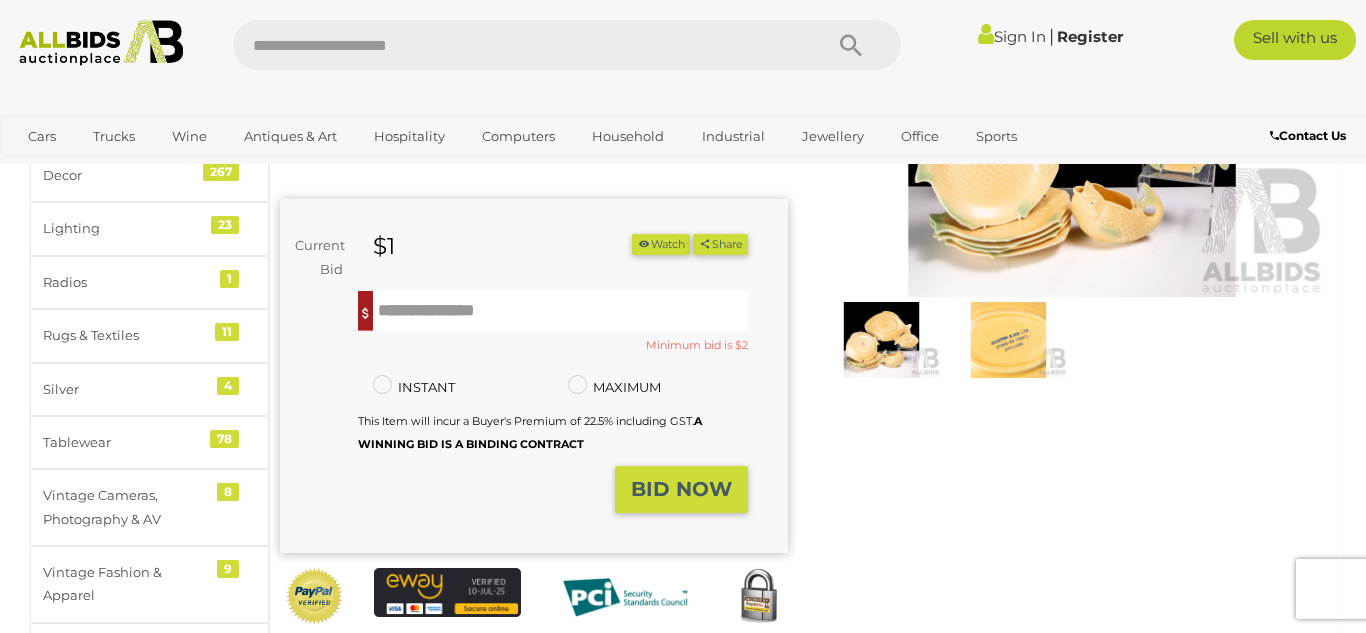 scroll, scrollTop: 320, scrollLeft: 0, axis: vertical 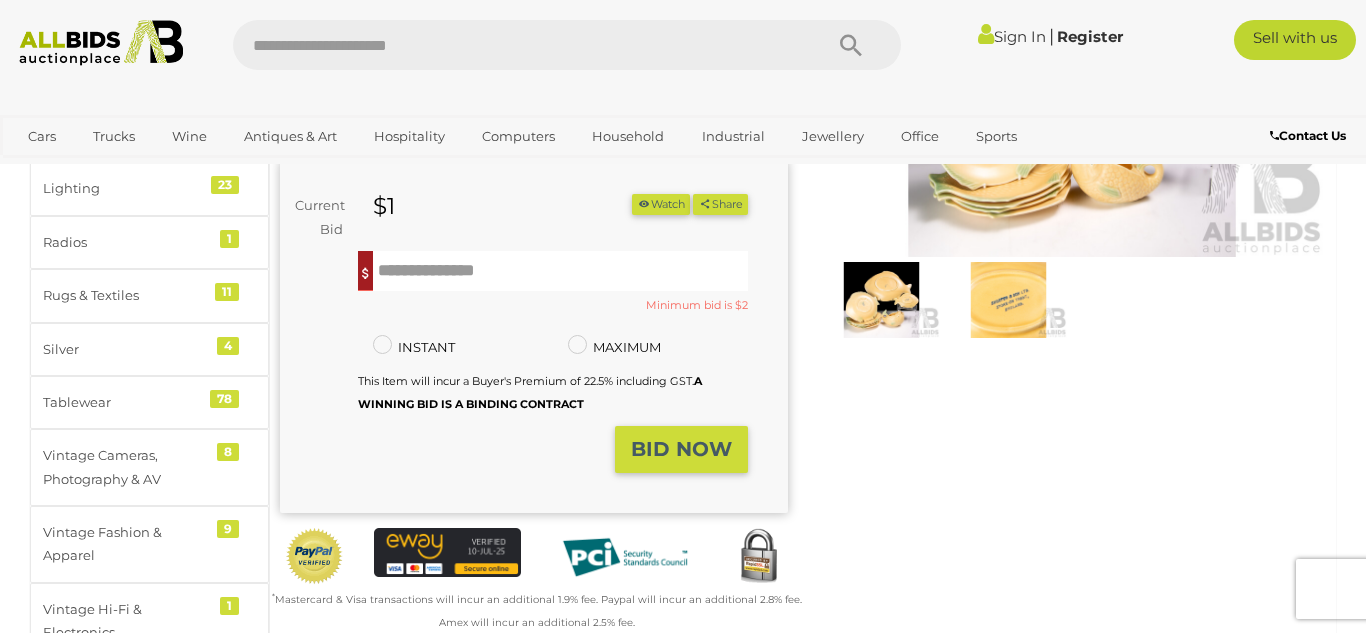click on "BID NOW" at bounding box center (681, 449) 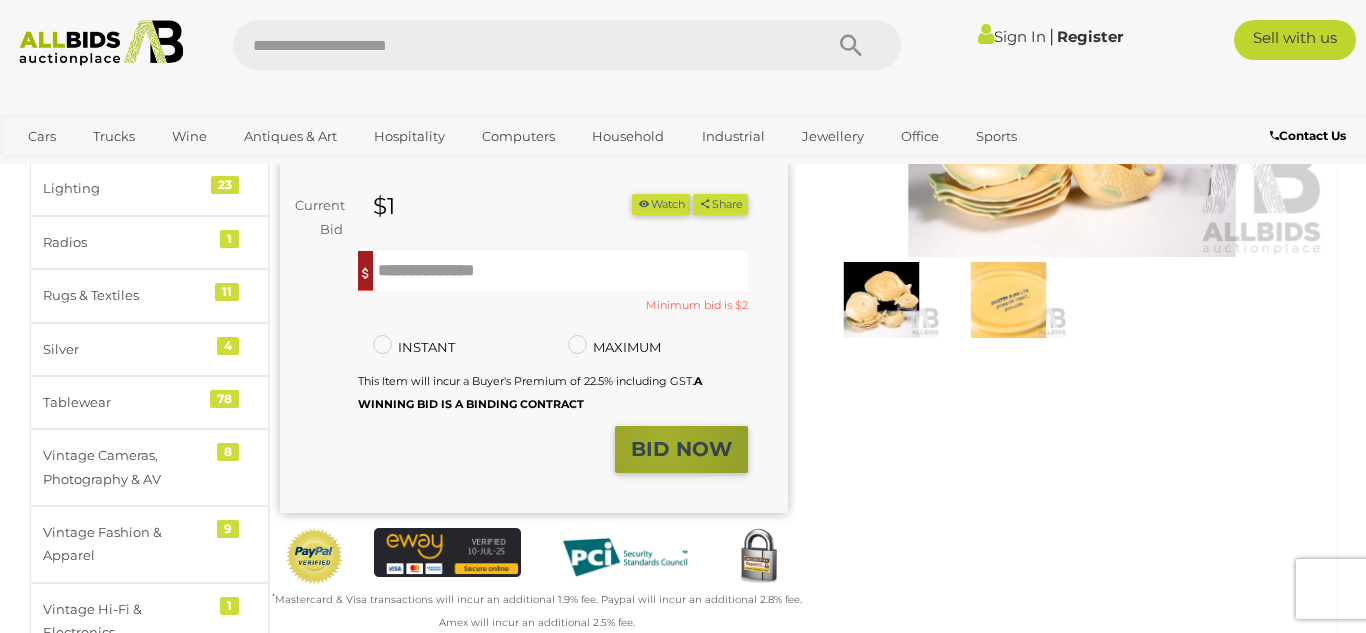 click on "BID NOW" at bounding box center [681, 449] 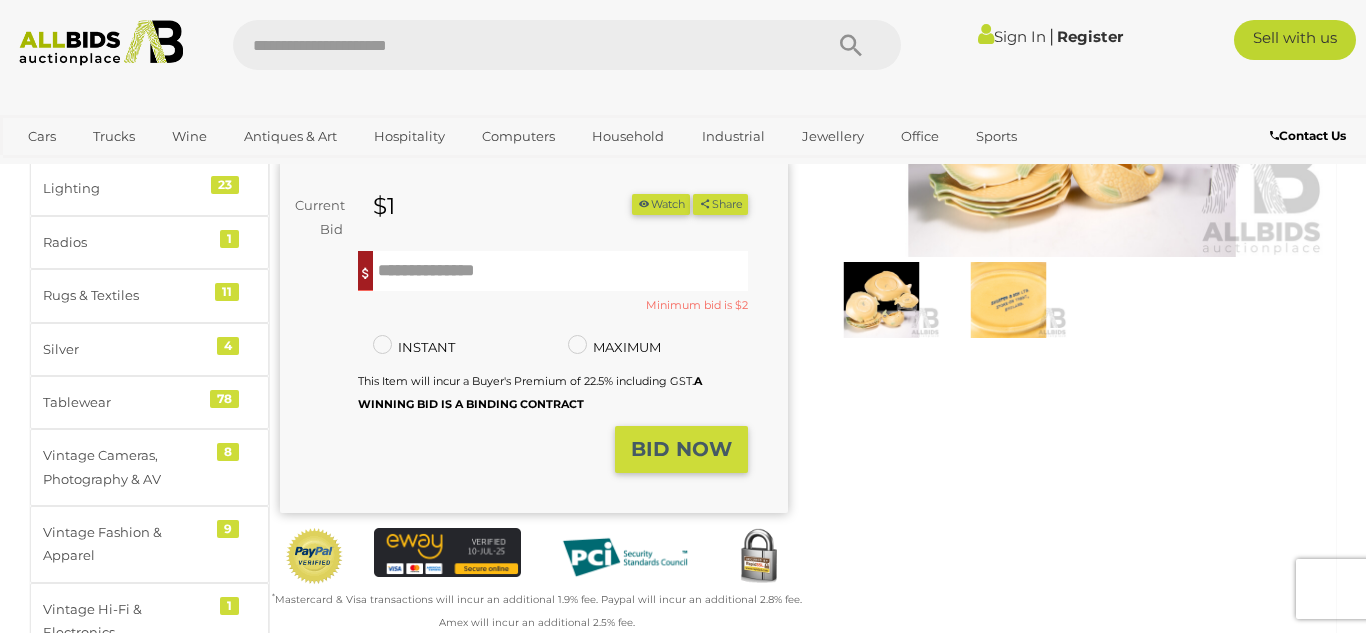 click on "BID NOW" at bounding box center (681, 449) 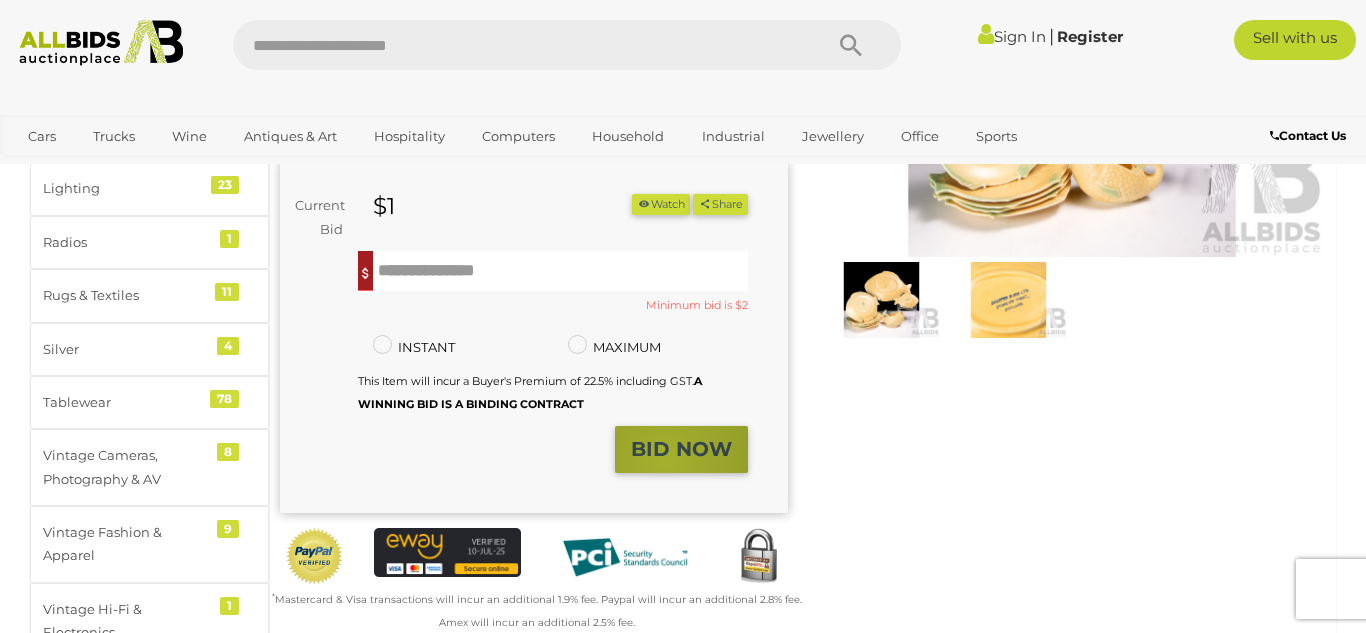 click on "BID NOW" at bounding box center (681, 449) 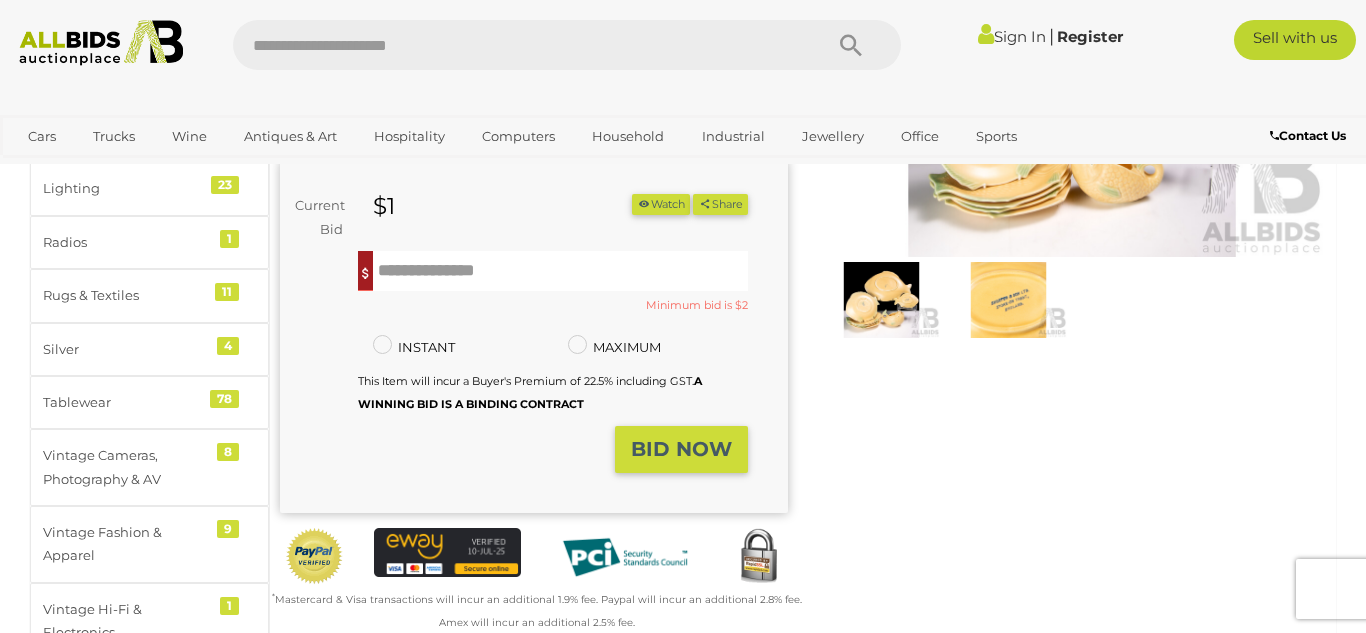 click on "BID NOW" at bounding box center [681, 449] 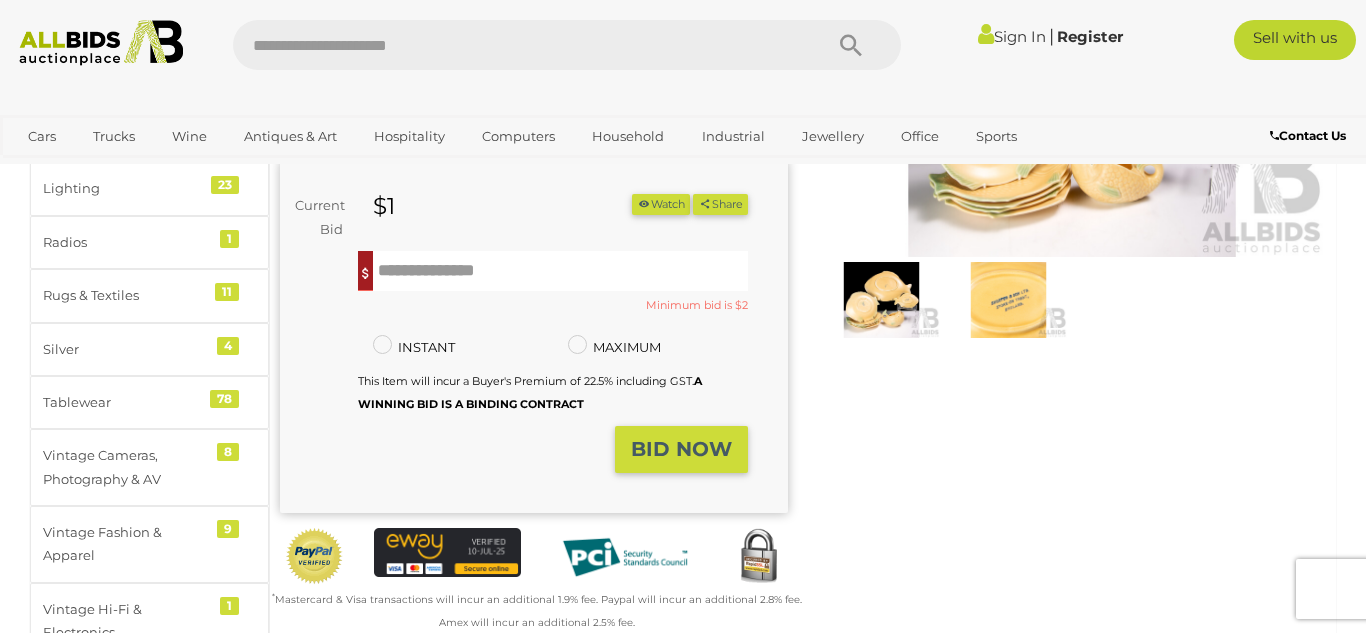 click on "BID NOW" at bounding box center [681, 449] 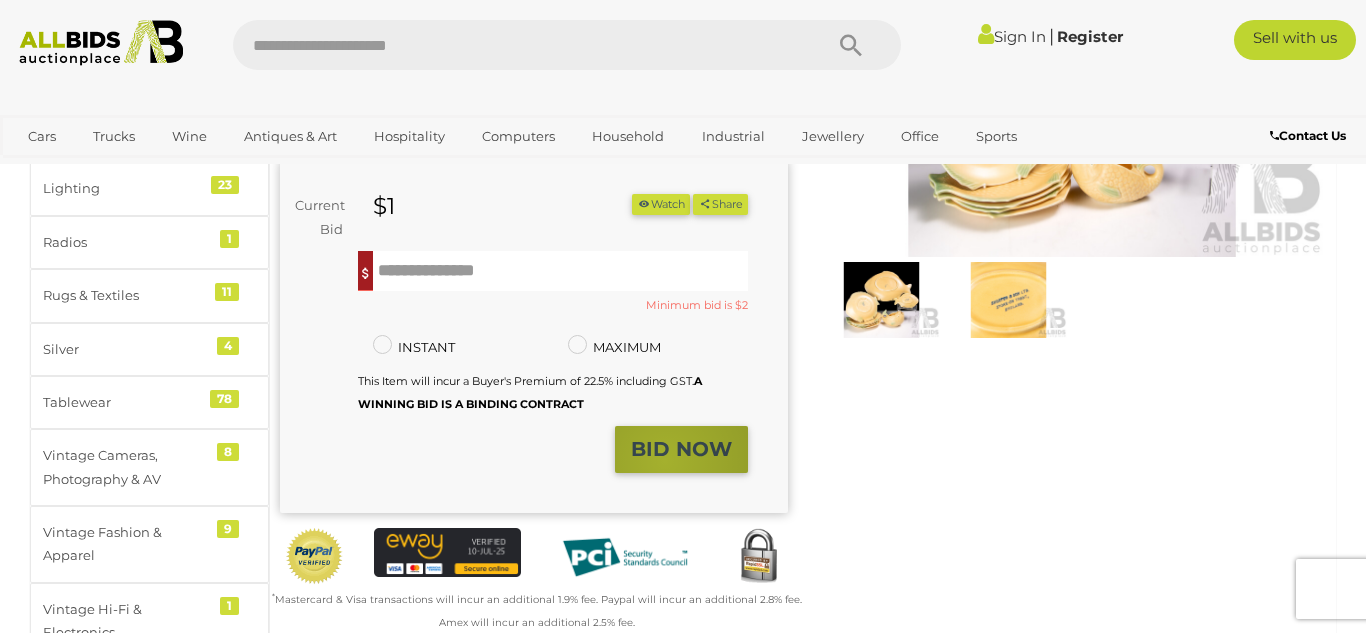 click on "BID NOW" at bounding box center (681, 449) 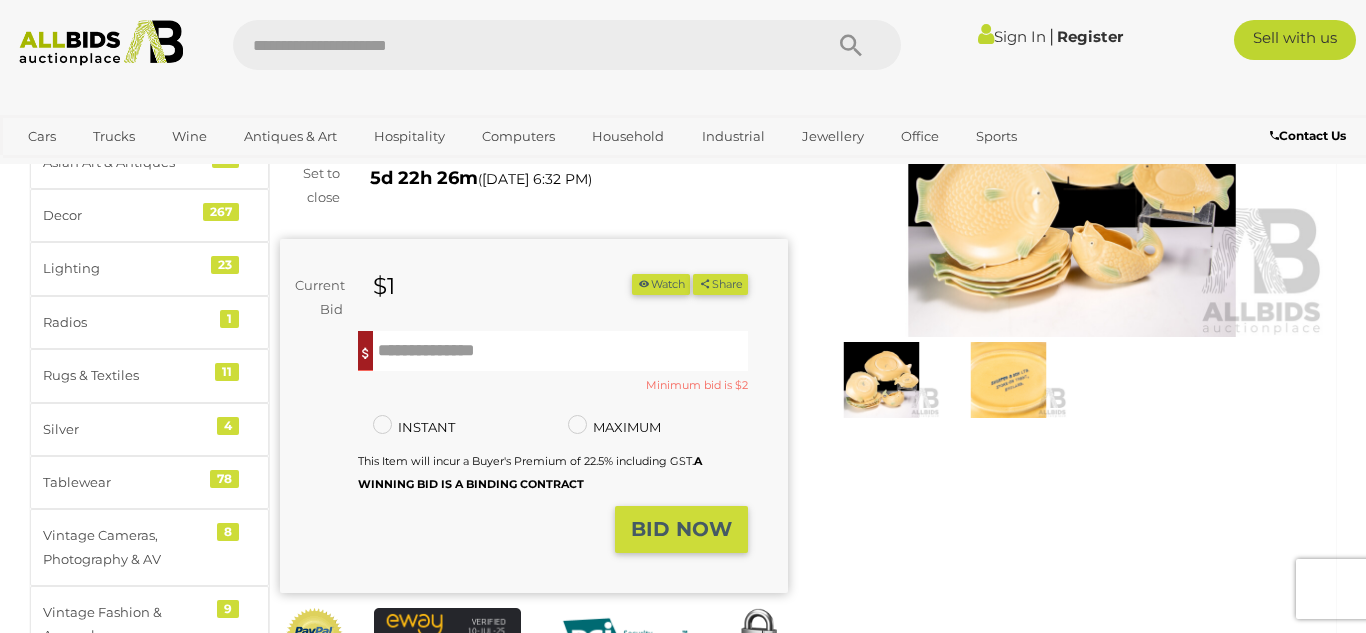 scroll, scrollTop: 200, scrollLeft: 0, axis: vertical 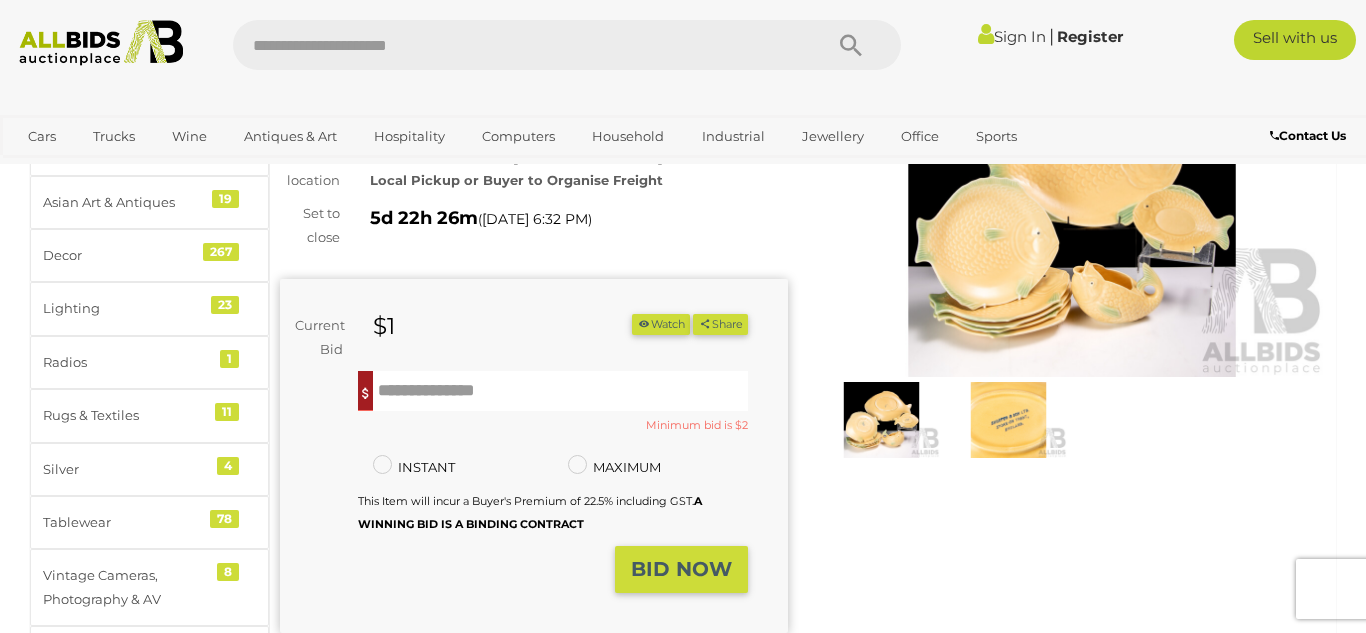 click on "Minimum bid is $2" at bounding box center (553, 408) 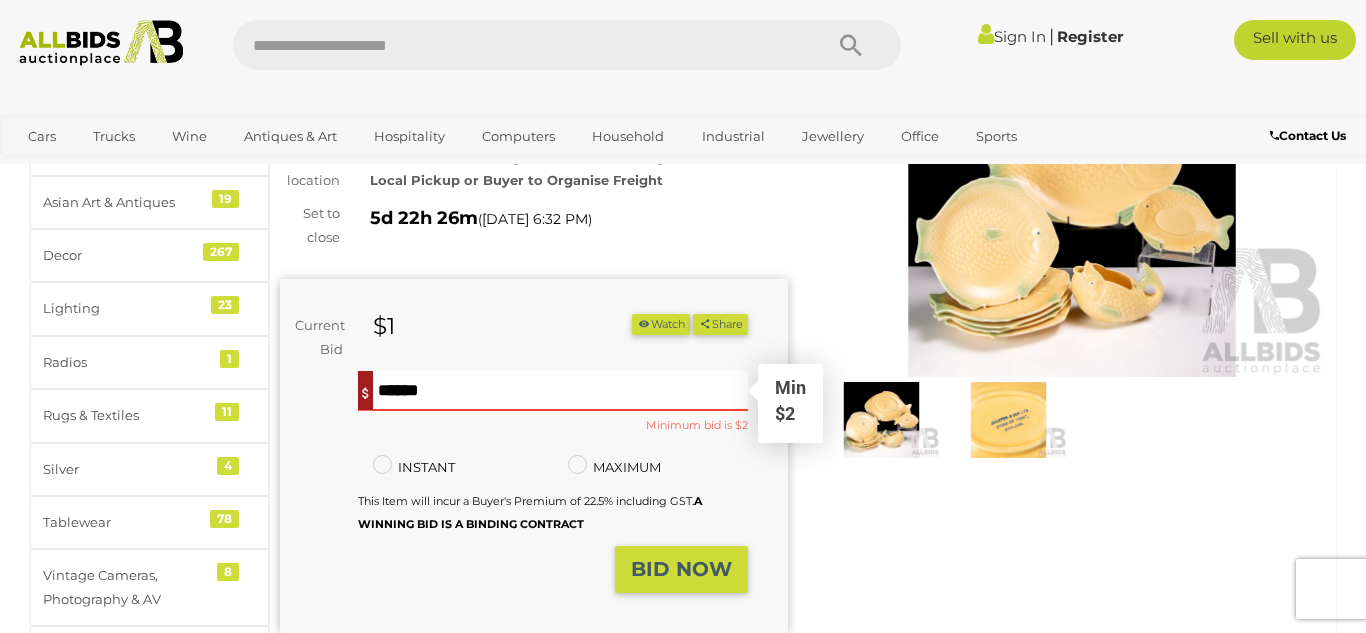 click at bounding box center [560, 391] 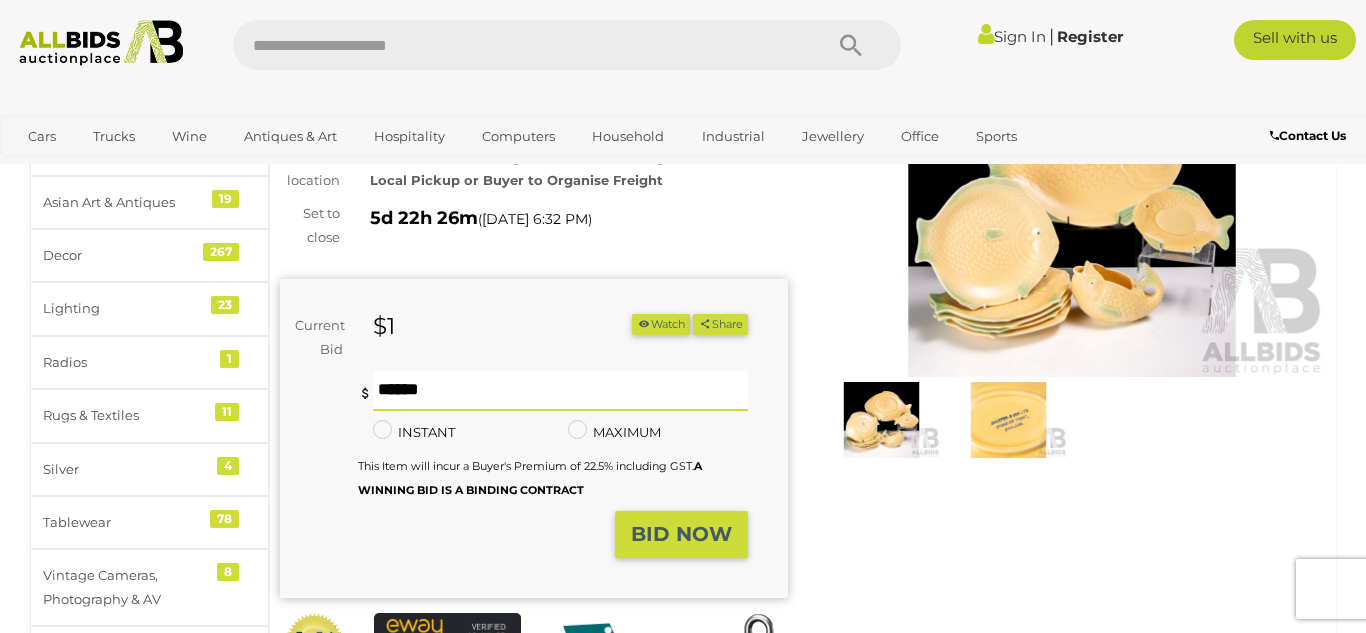 type on "**" 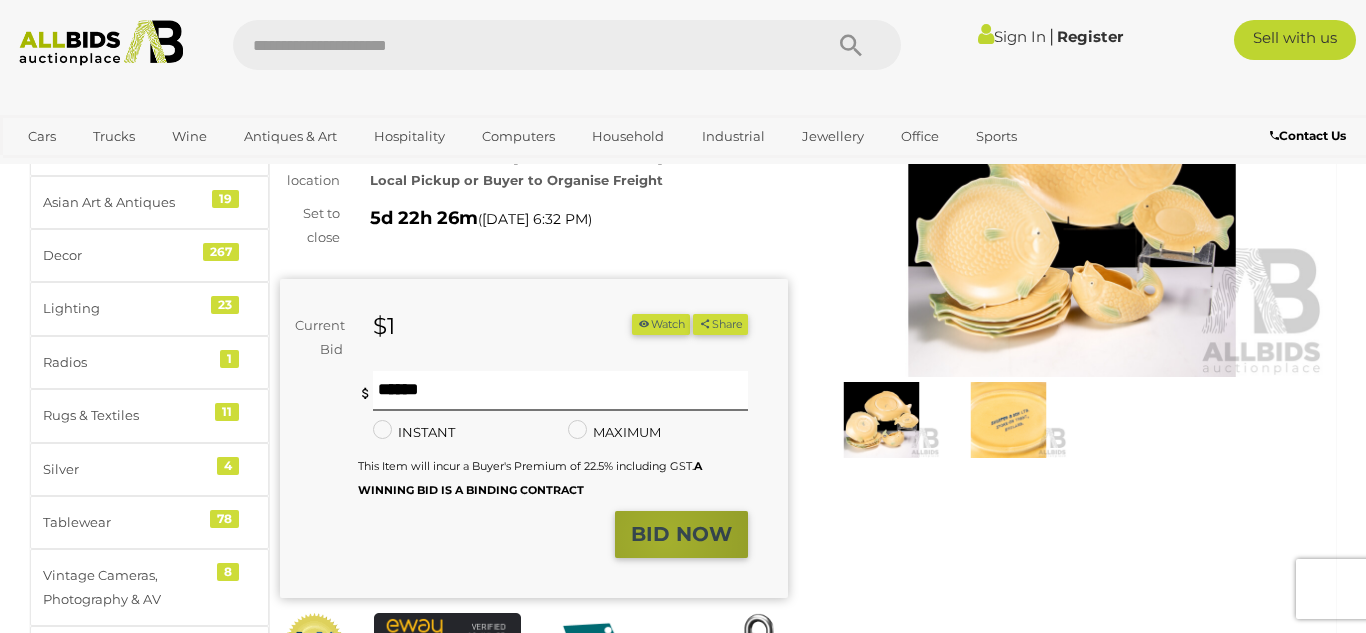 click on "BID NOW" at bounding box center (681, 534) 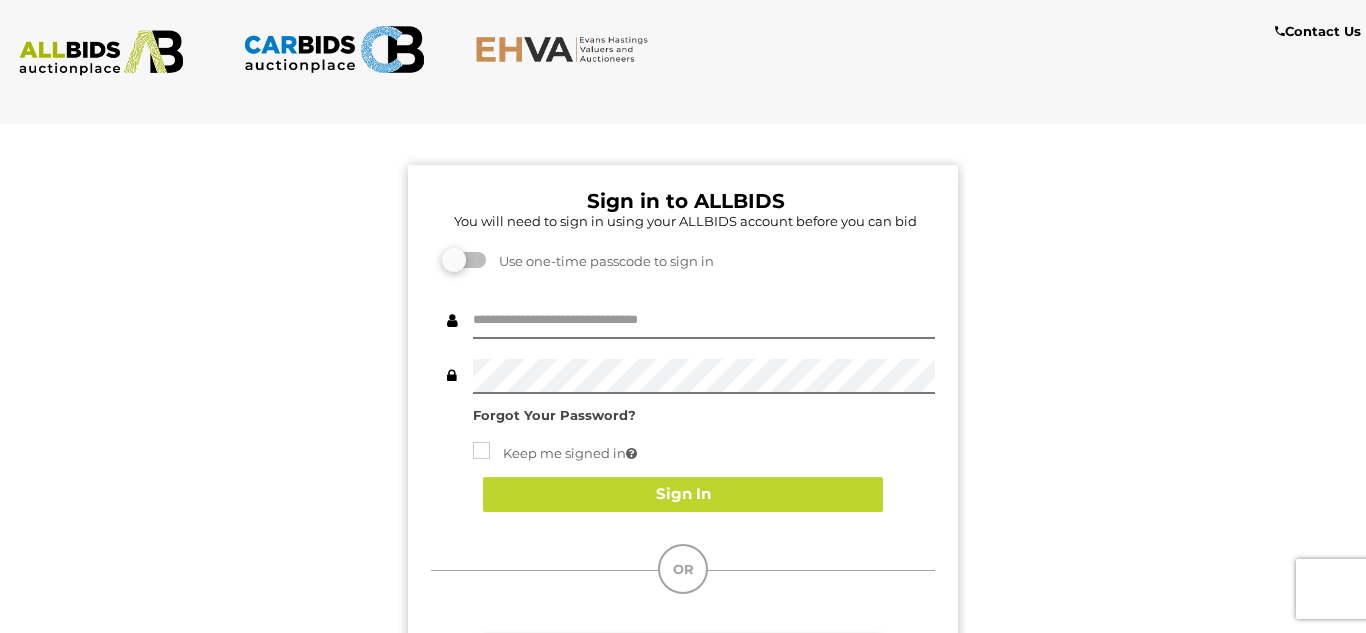 scroll, scrollTop: 0, scrollLeft: 0, axis: both 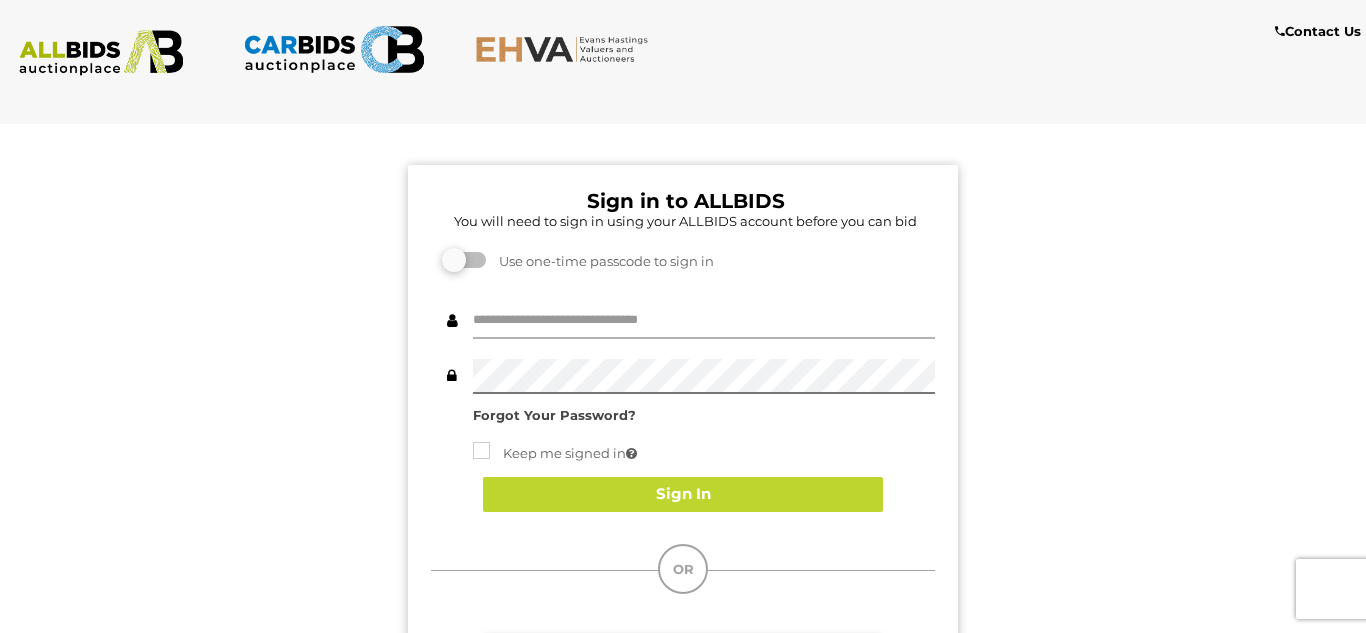 click at bounding box center (704, 321) 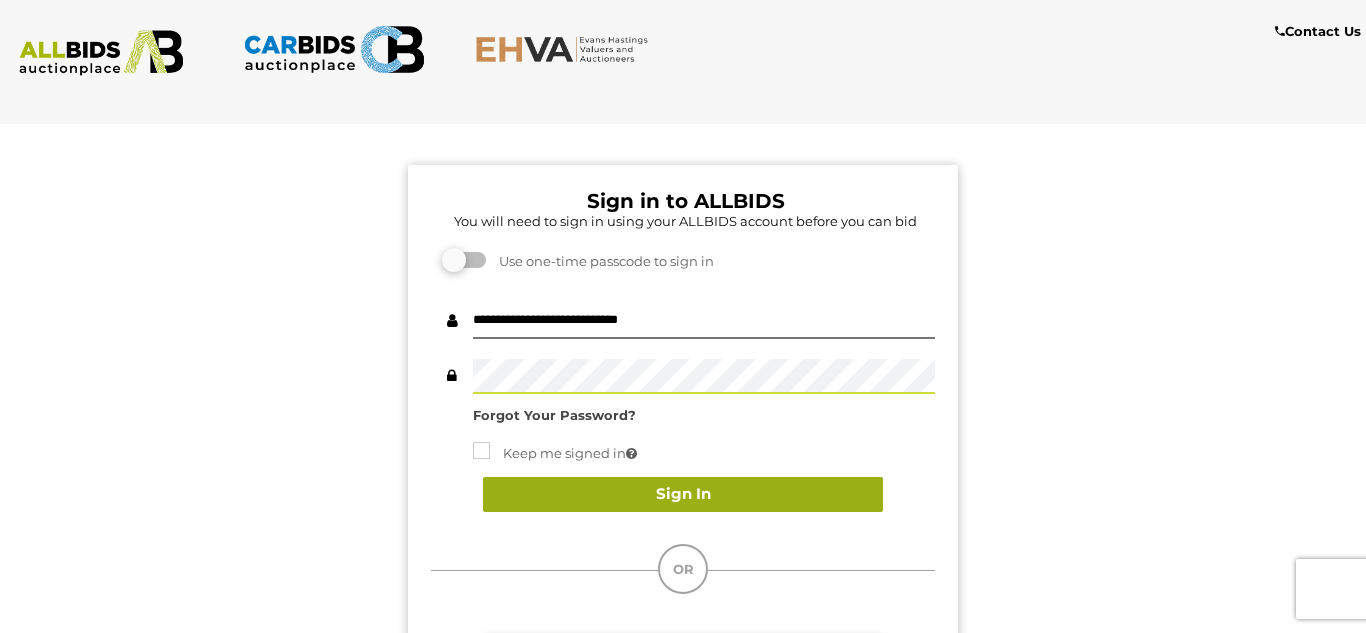 click on "Sign In" at bounding box center (683, 494) 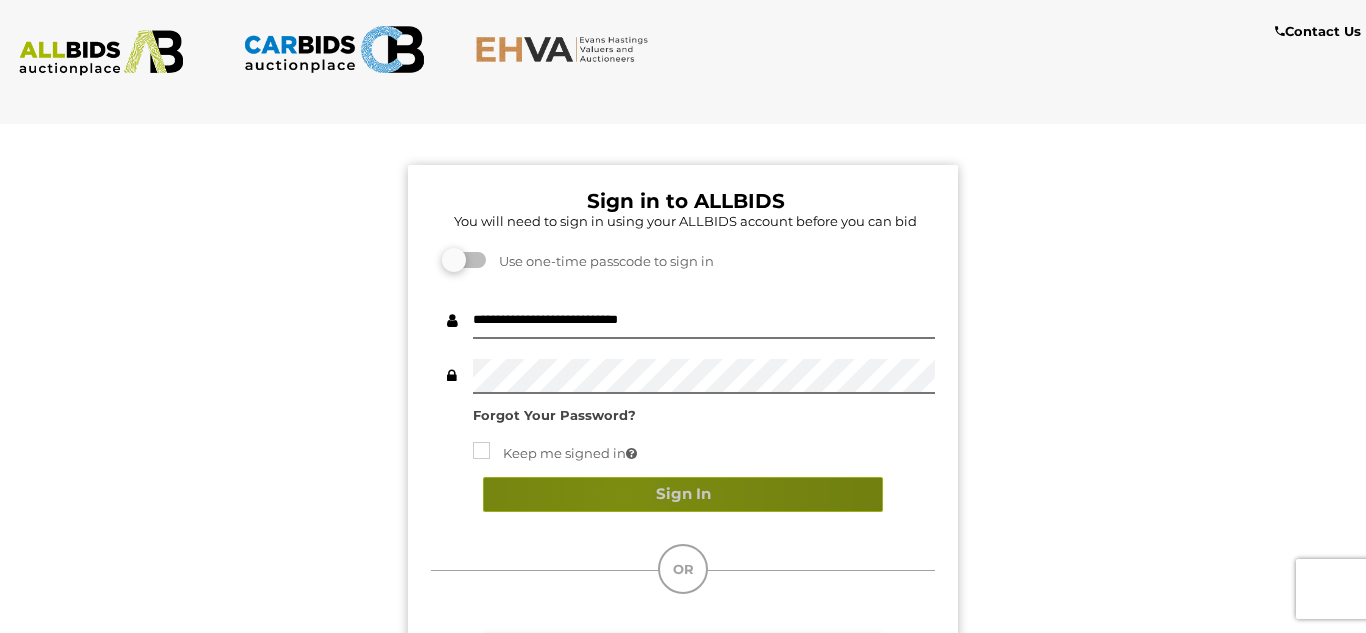 click on "Sign In" at bounding box center [683, 494] 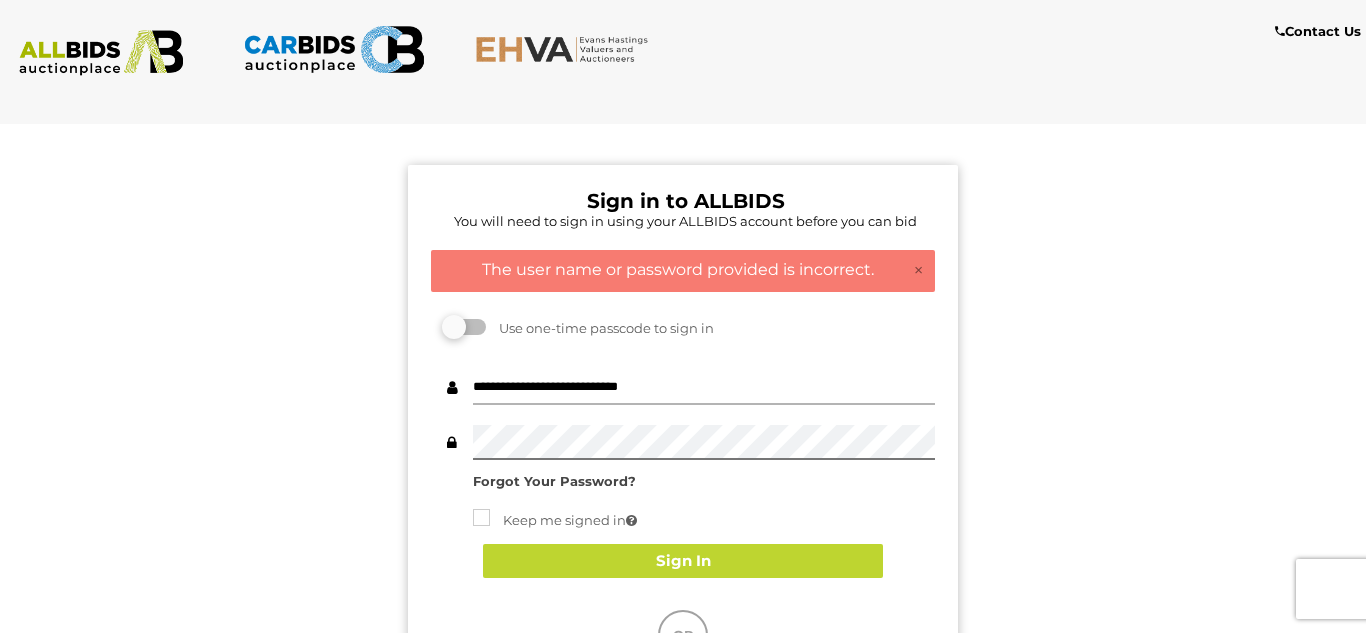 click on "**********" at bounding box center [704, 387] 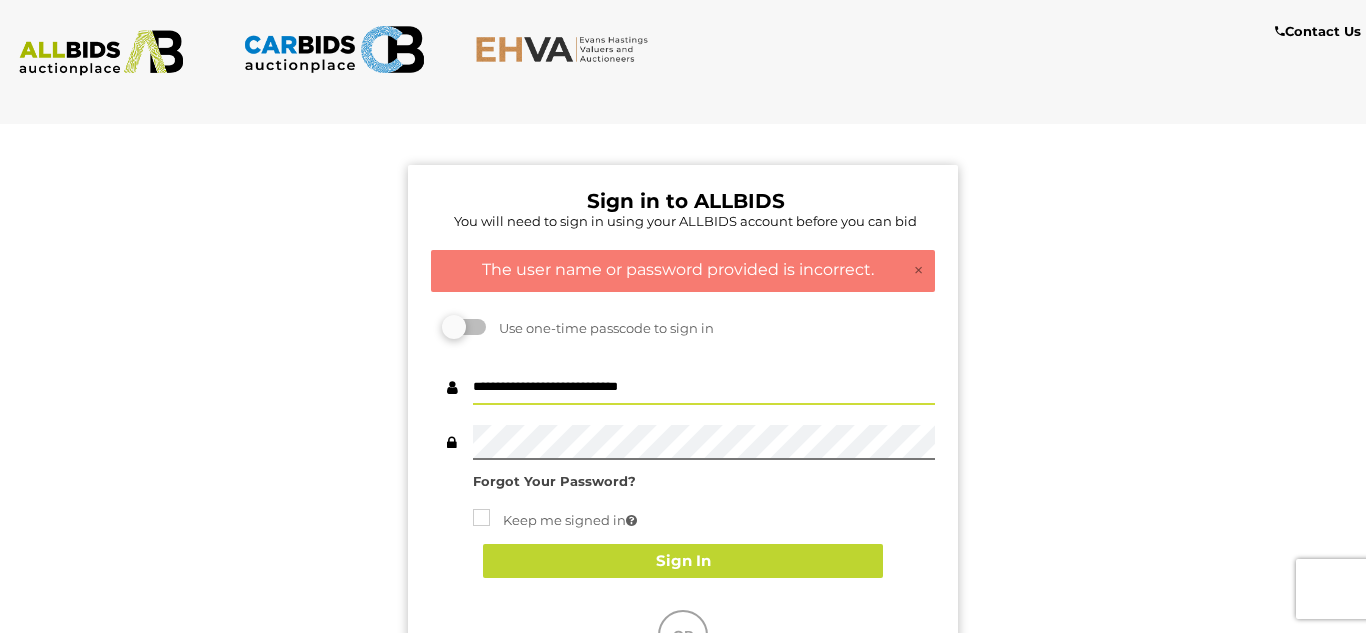 click on "**********" at bounding box center (704, 387) 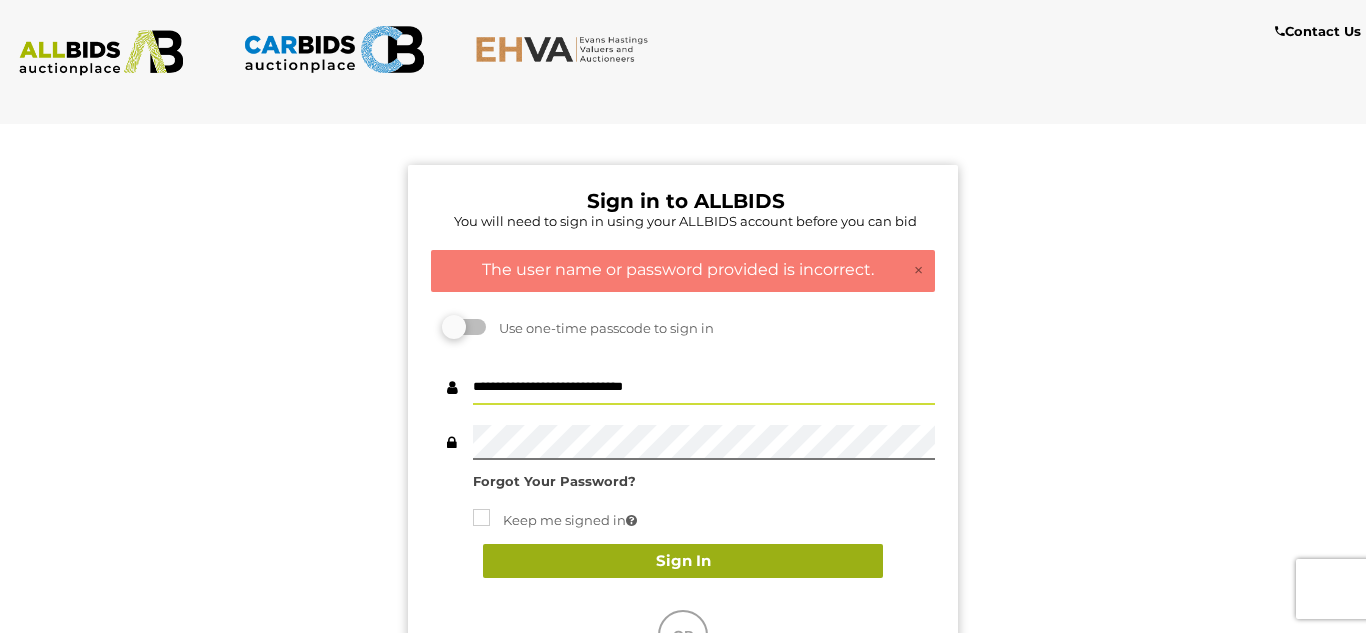 type on "**********" 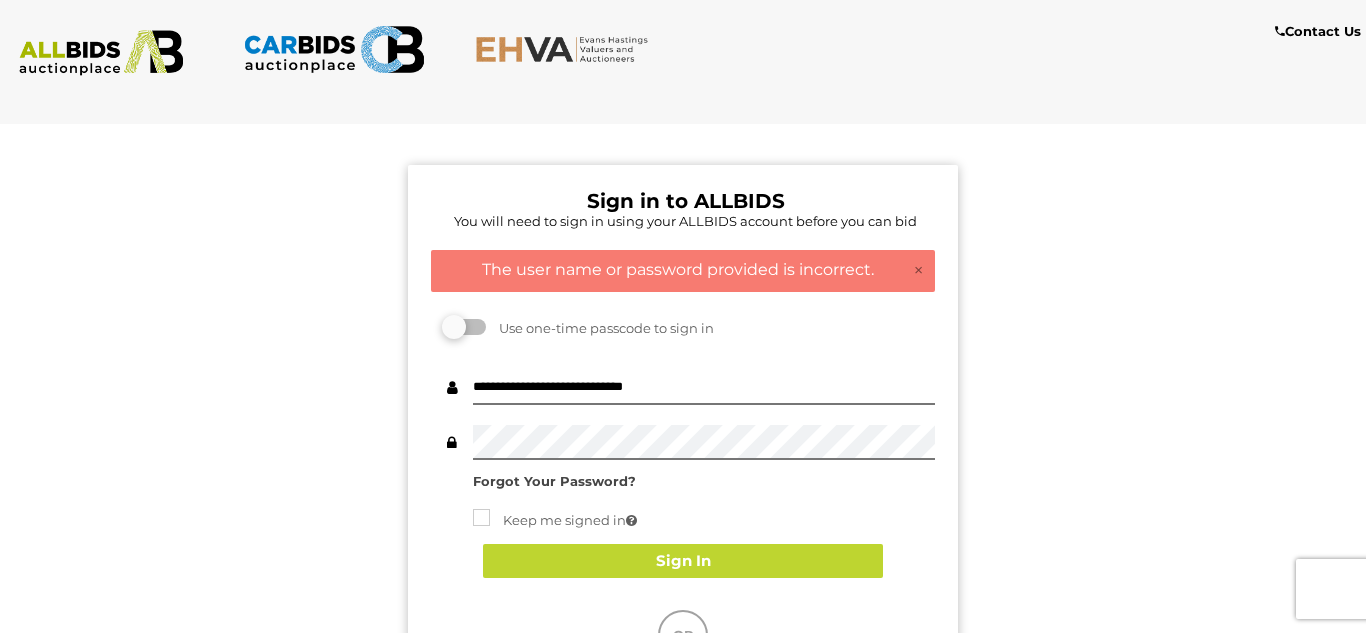 click on "Forgot Your Password?" at bounding box center (554, 481) 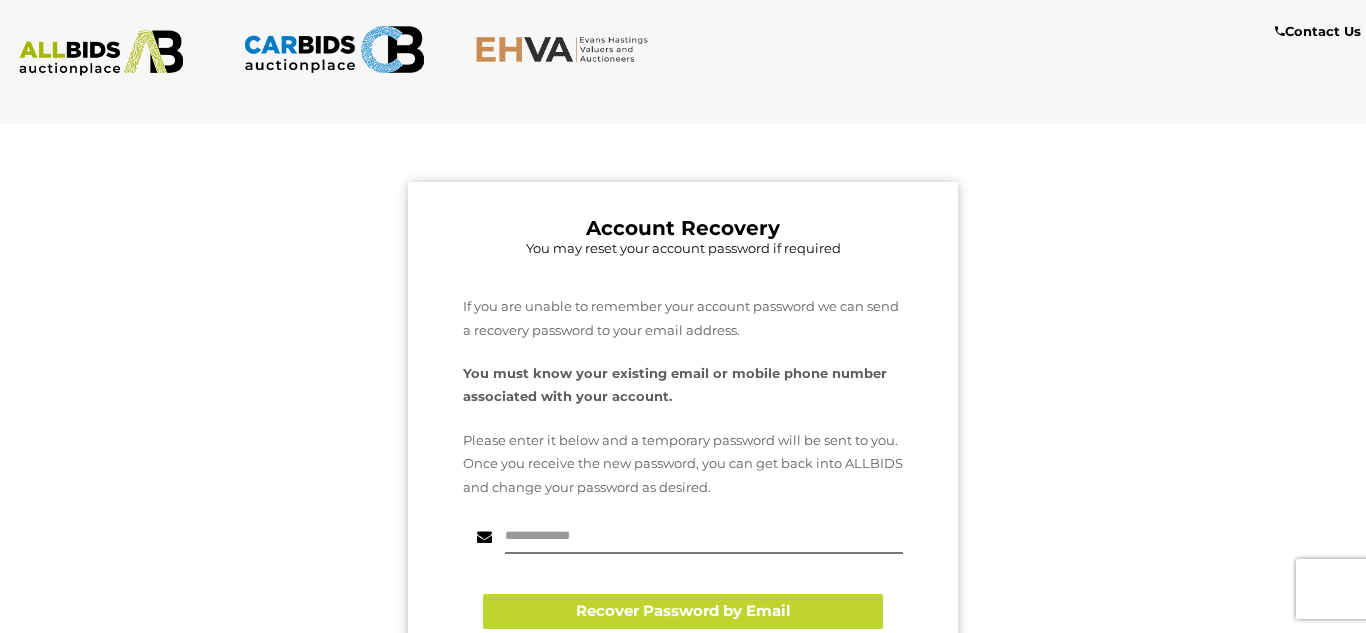 click on "Please enter it below and a temporary password will be sent to you. Once you receive the new password, you can get back into ALLBIDS and change your password as desired." at bounding box center [683, 464] 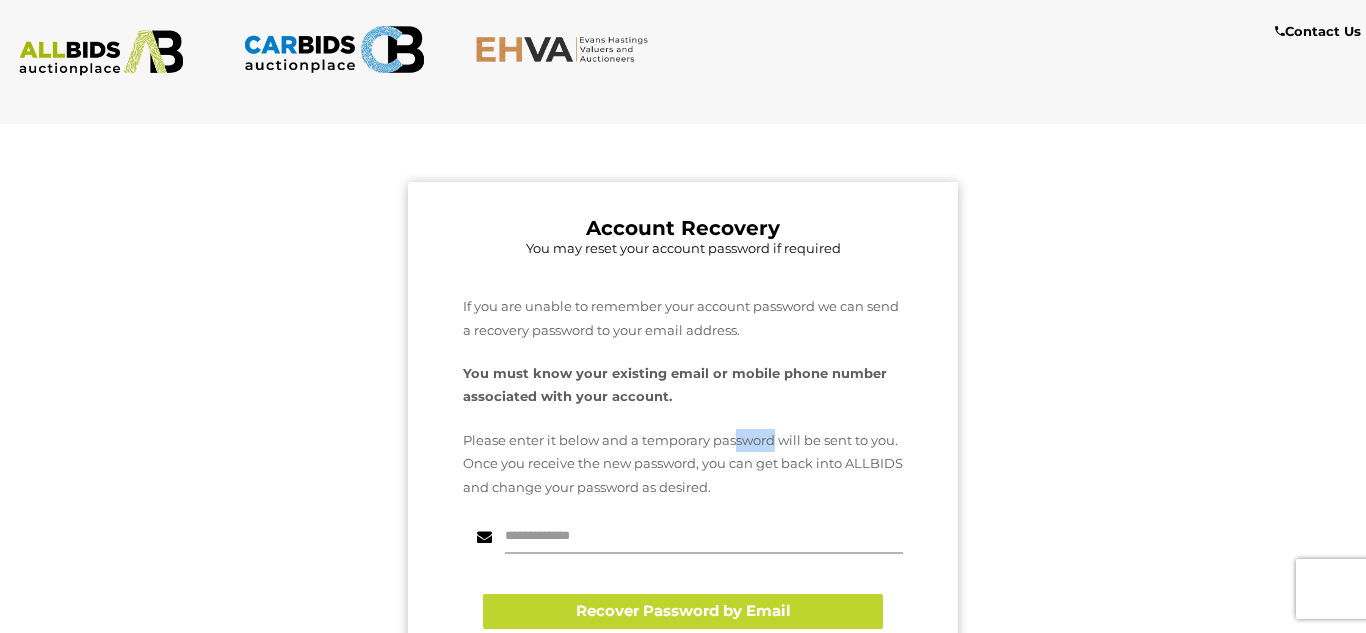 click at bounding box center (704, 536) 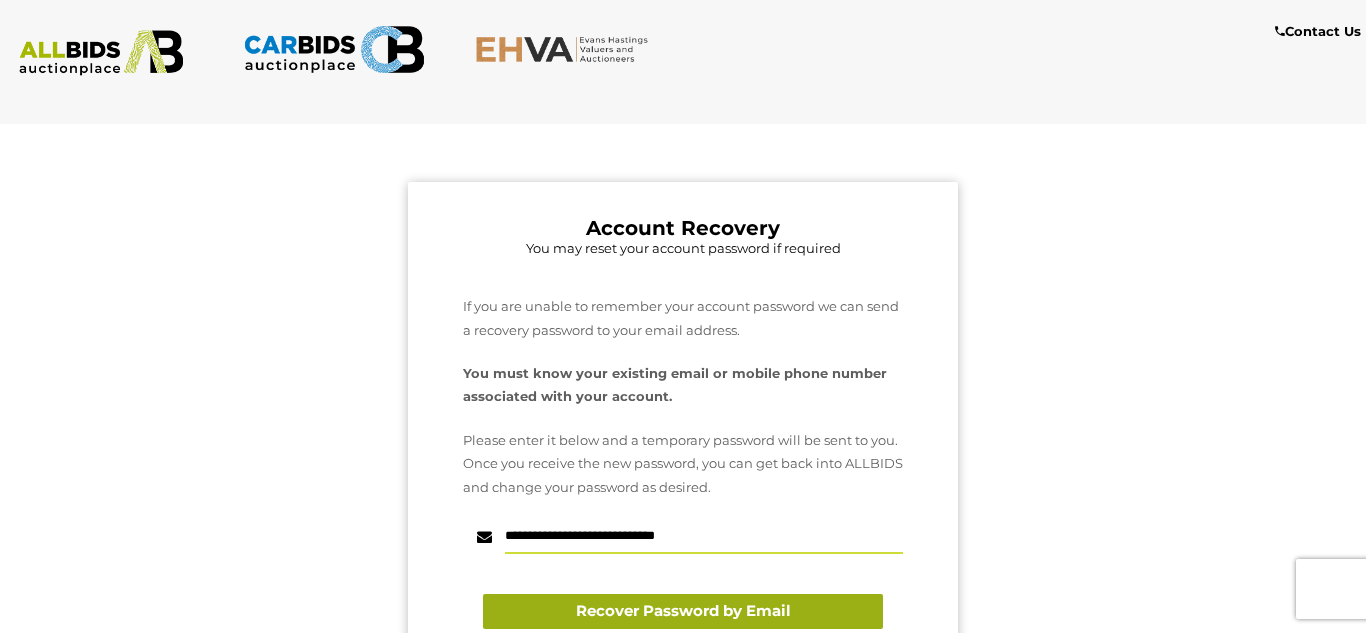 type on "**********" 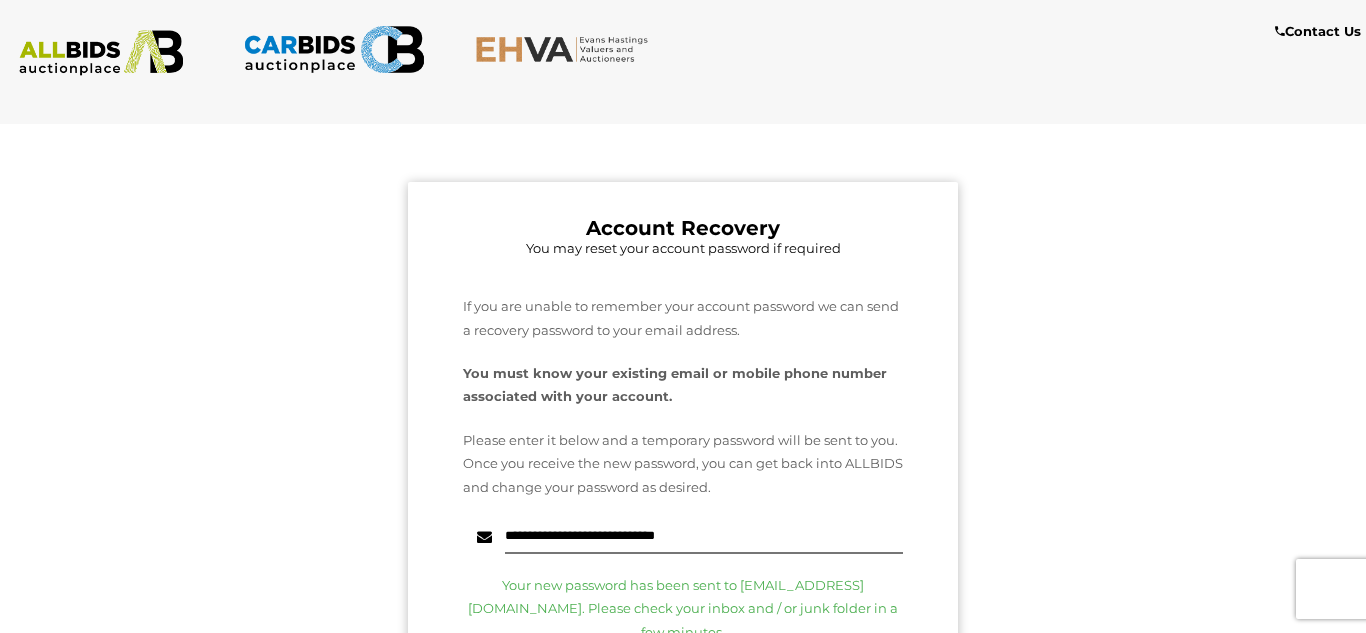 click on "**********" at bounding box center [683, 567] 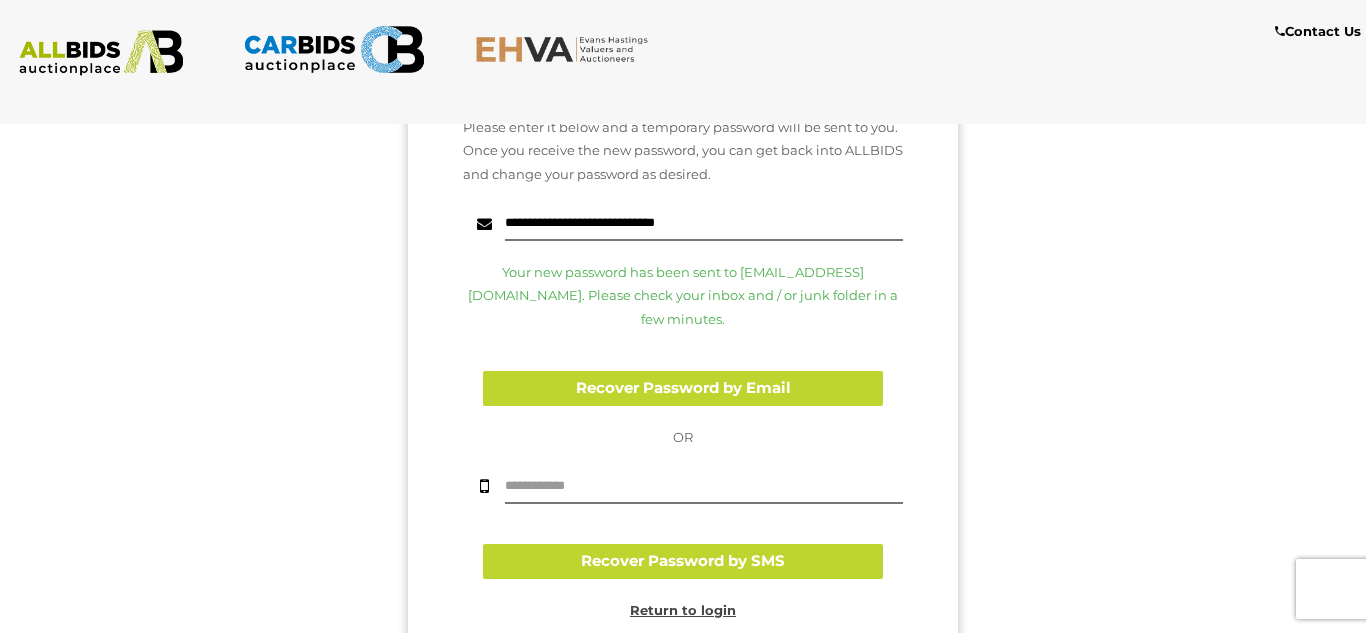 scroll, scrollTop: 320, scrollLeft: 0, axis: vertical 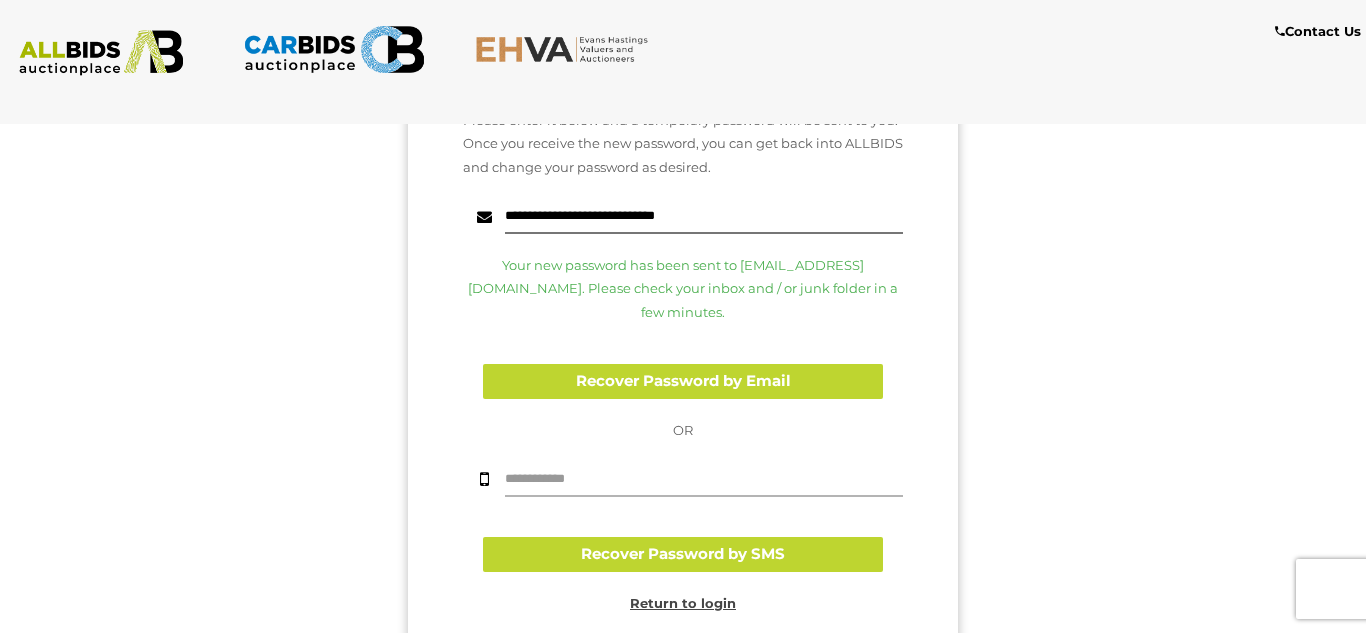 click at bounding box center (704, 479) 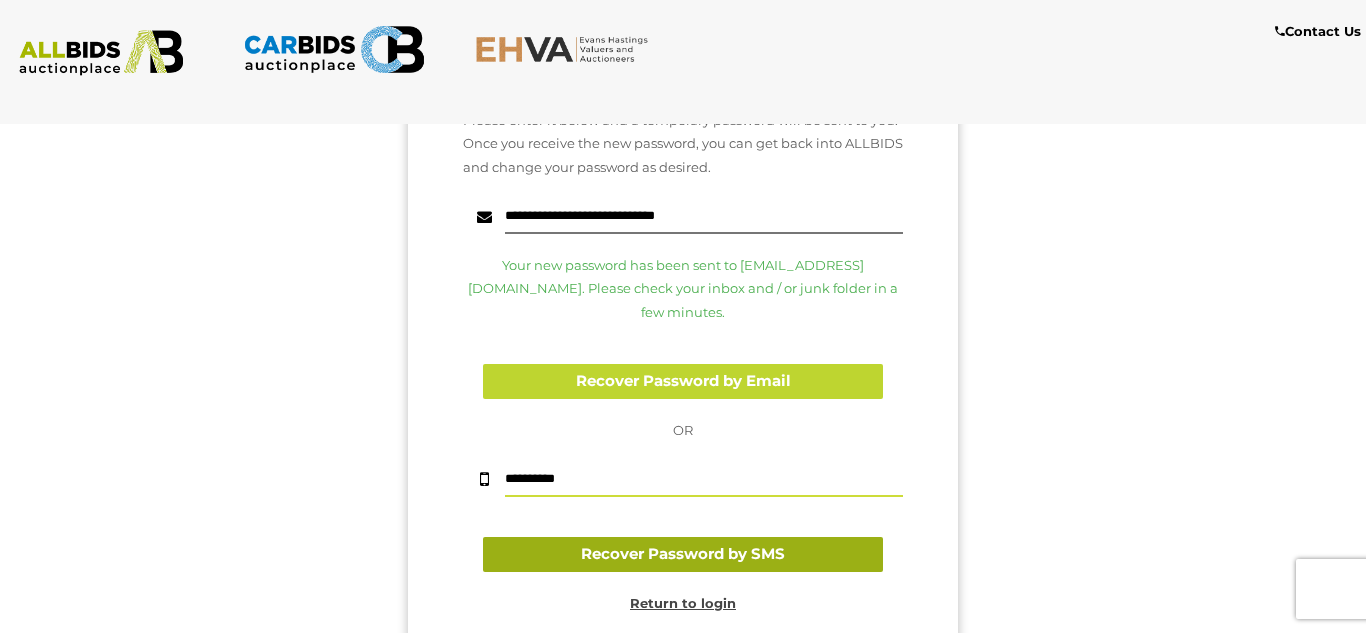 type on "**********" 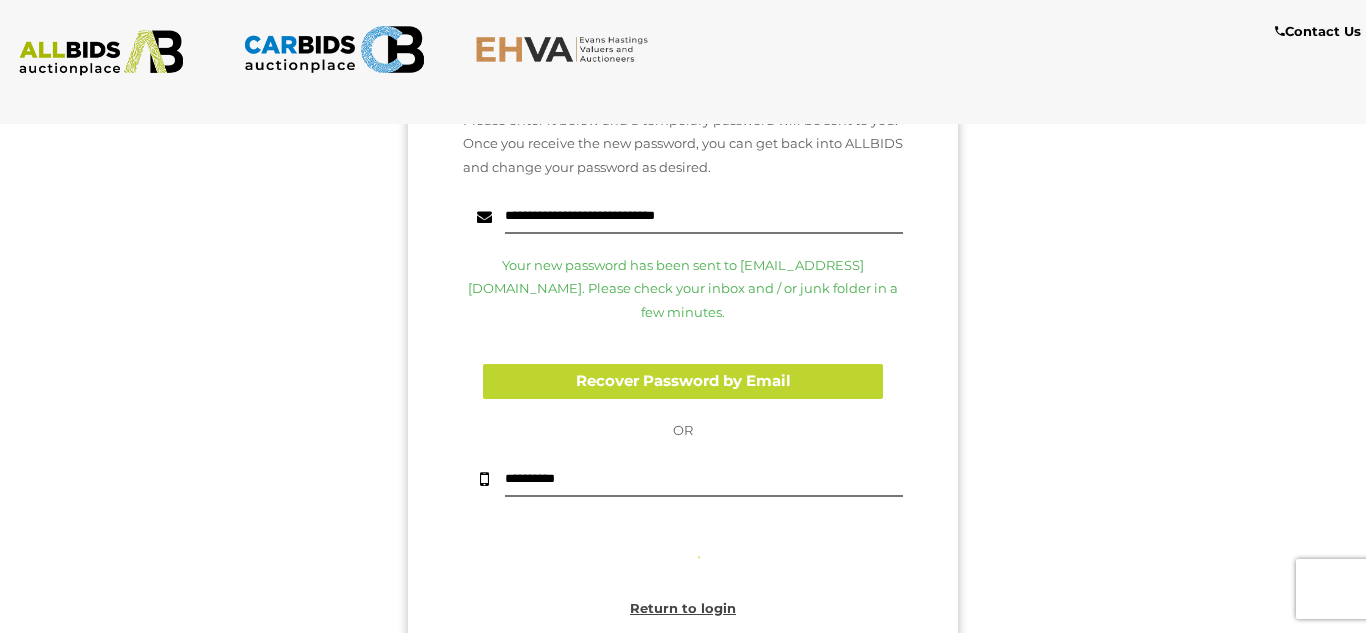 click on "Recover Password by SMS" at bounding box center [683, 547] 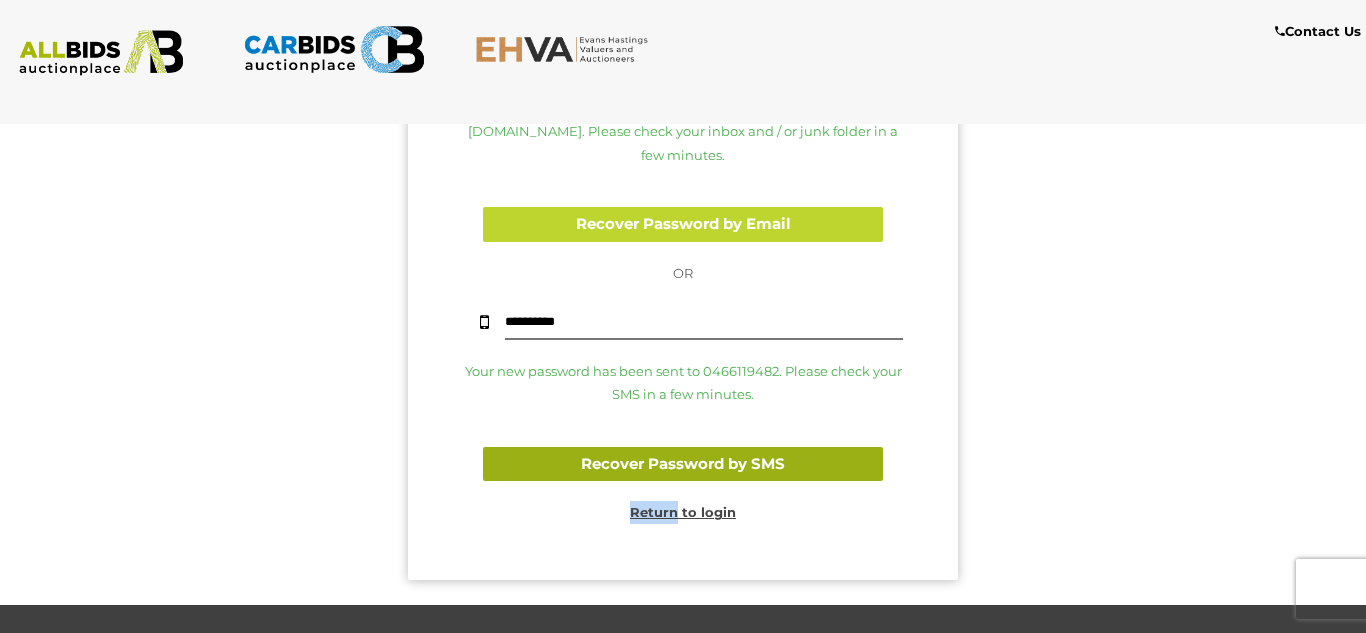 scroll, scrollTop: 480, scrollLeft: 0, axis: vertical 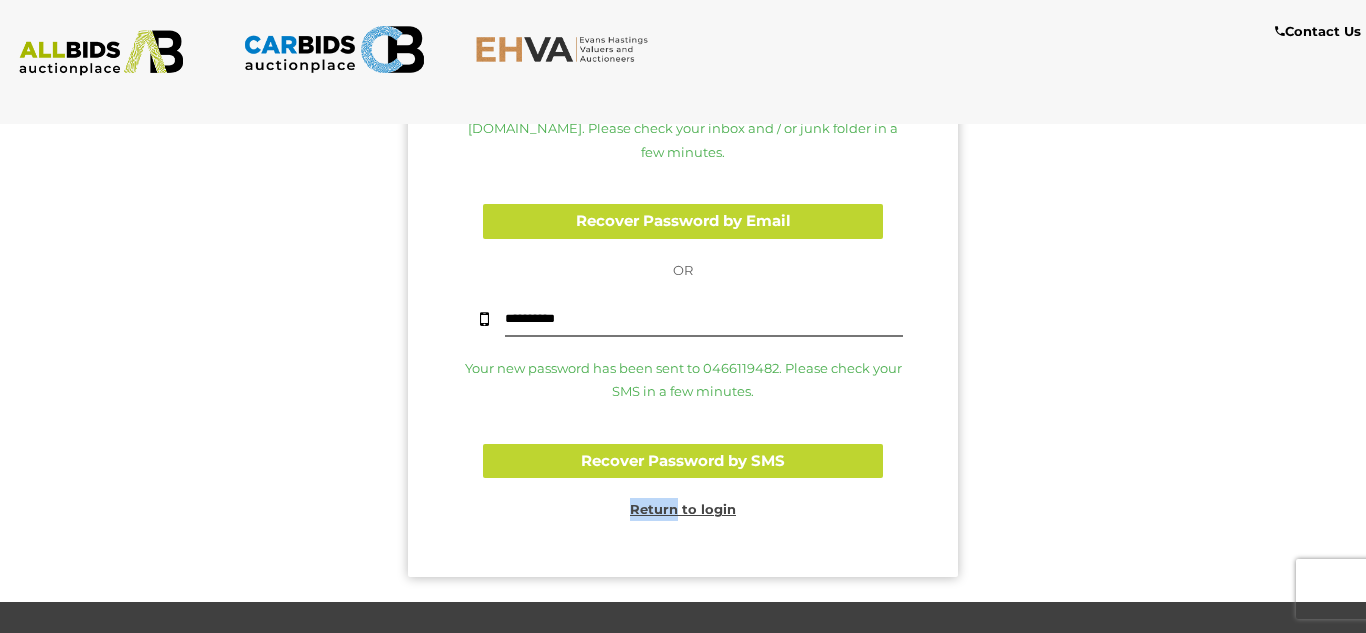 click on "Return to login" at bounding box center [683, 509] 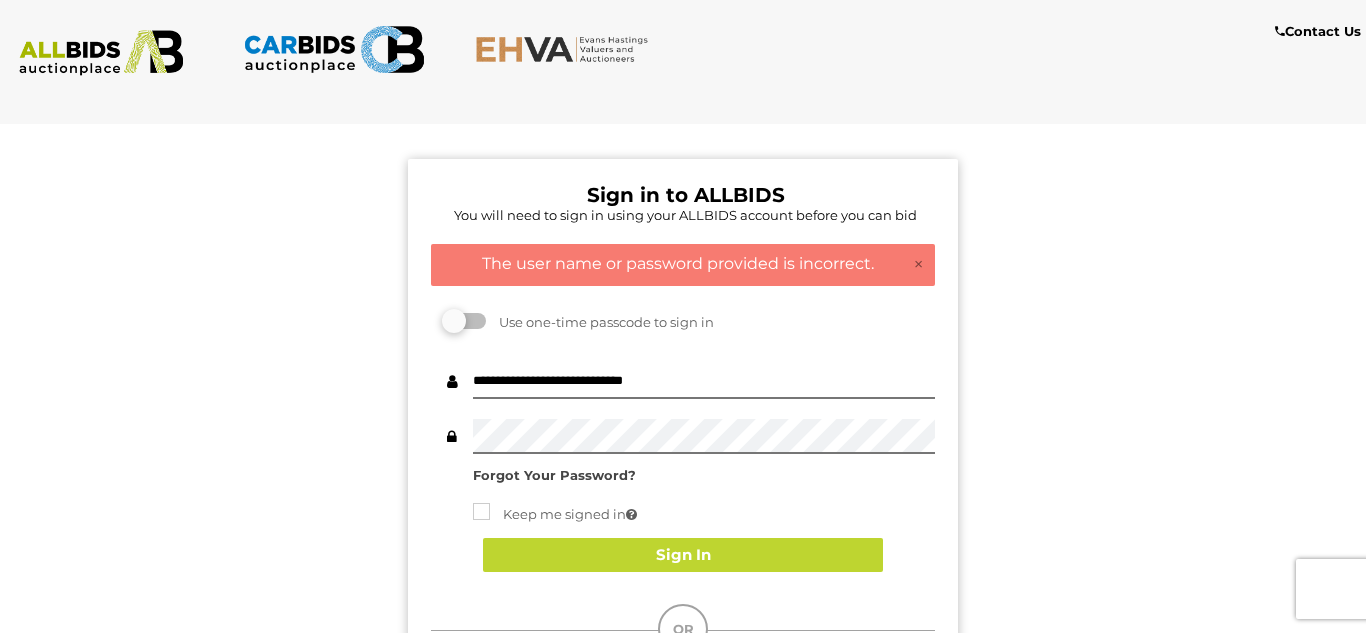 scroll, scrollTop: 0, scrollLeft: 0, axis: both 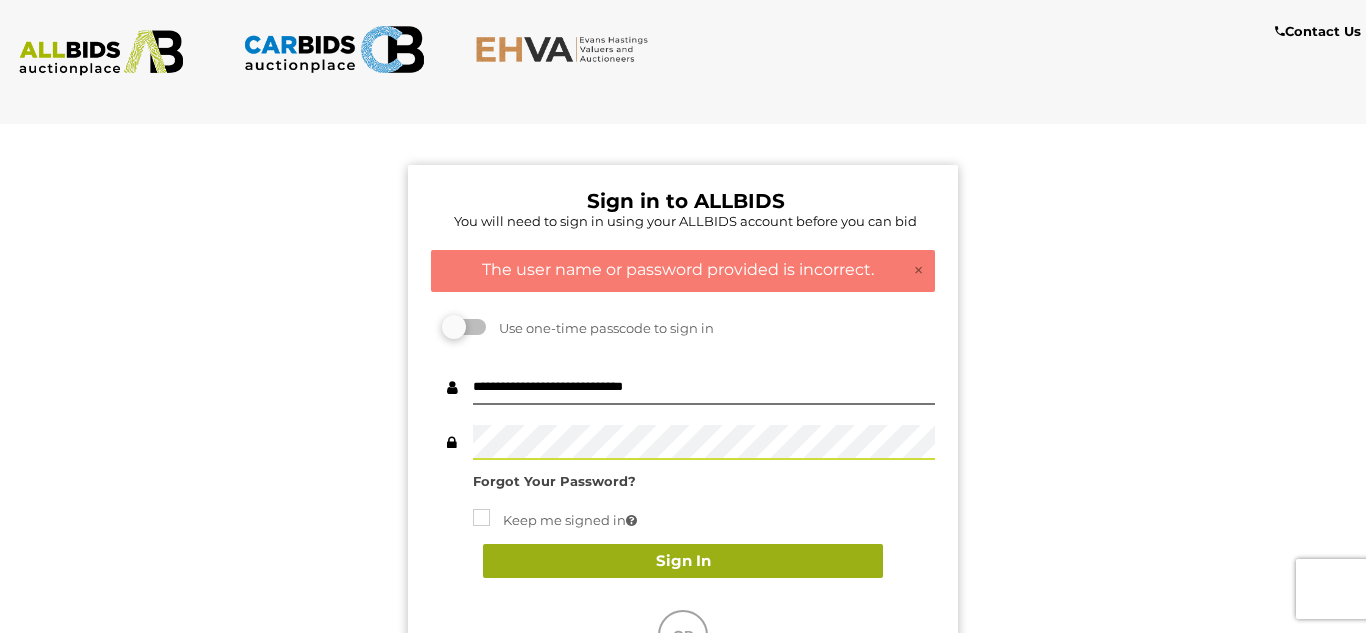 click on "Sign In" at bounding box center [683, 561] 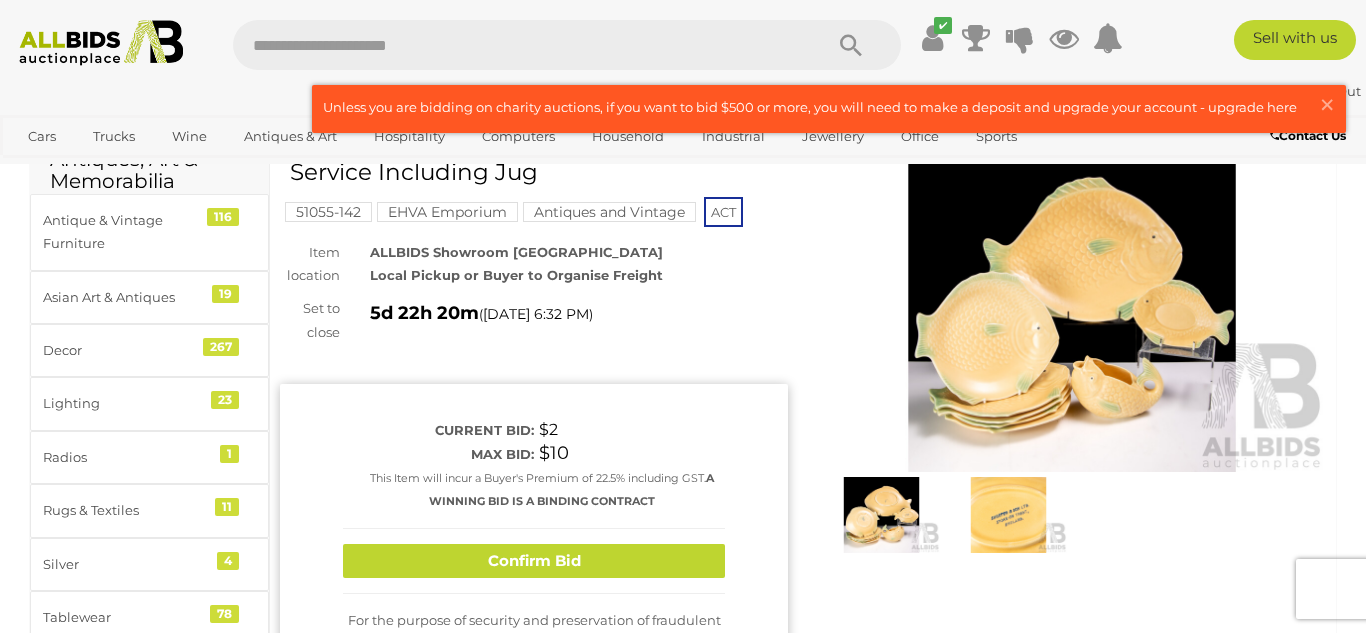 scroll, scrollTop: 120, scrollLeft: 0, axis: vertical 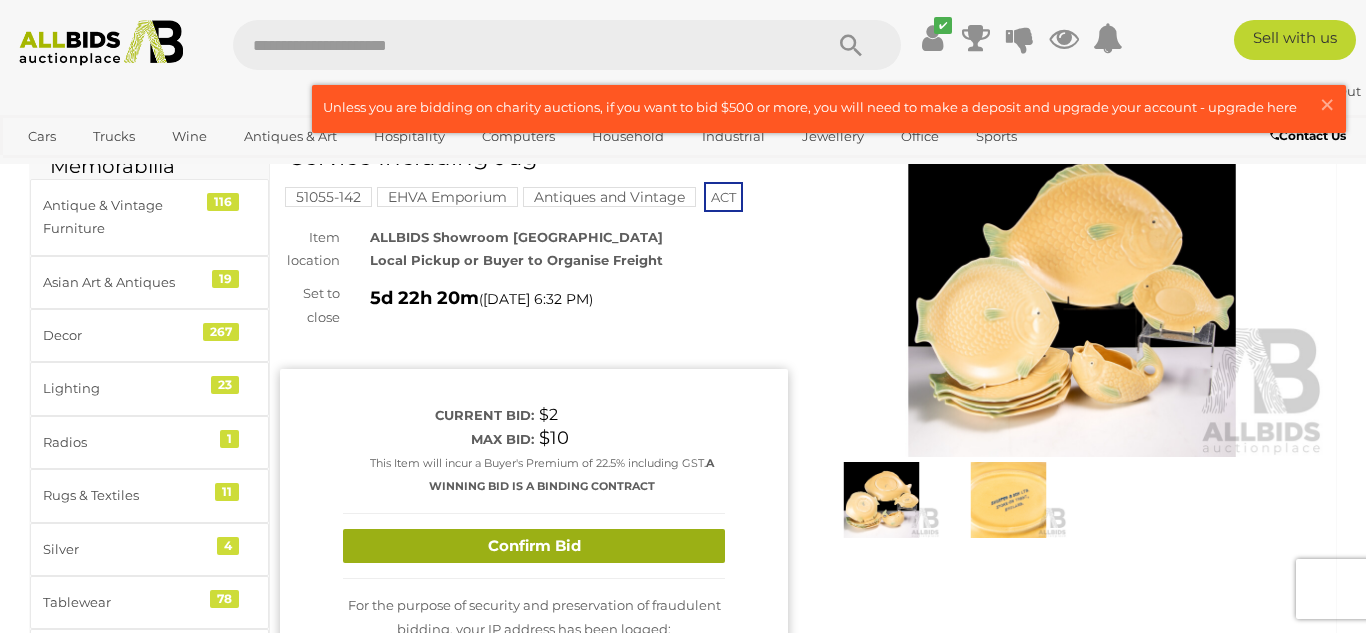 click on "Confirm Bid" at bounding box center [534, 546] 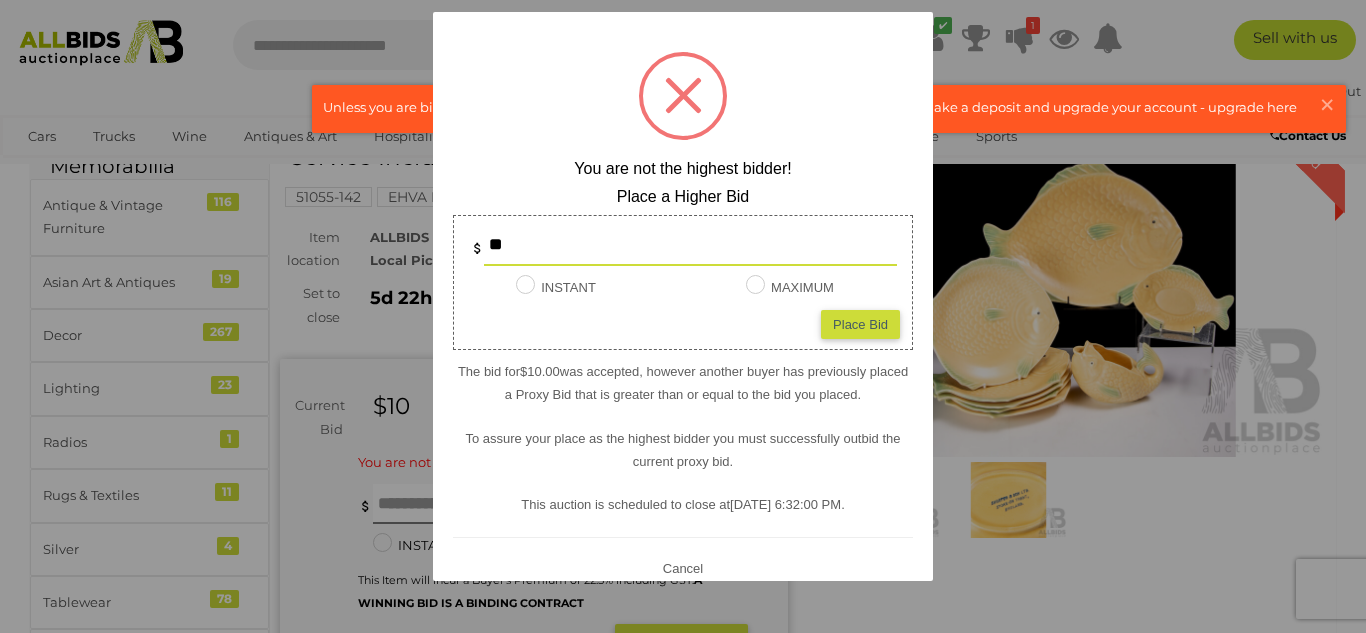 click on "Place Bid" at bounding box center (860, 323) 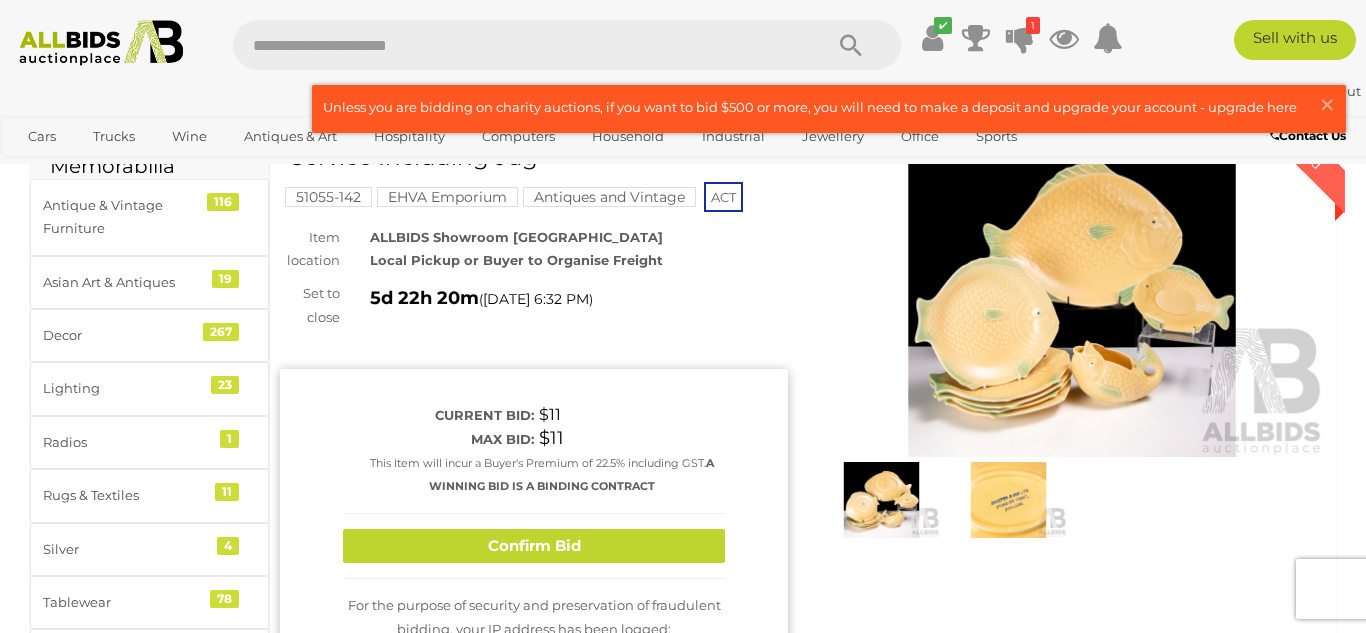 click at bounding box center [1072, 293] 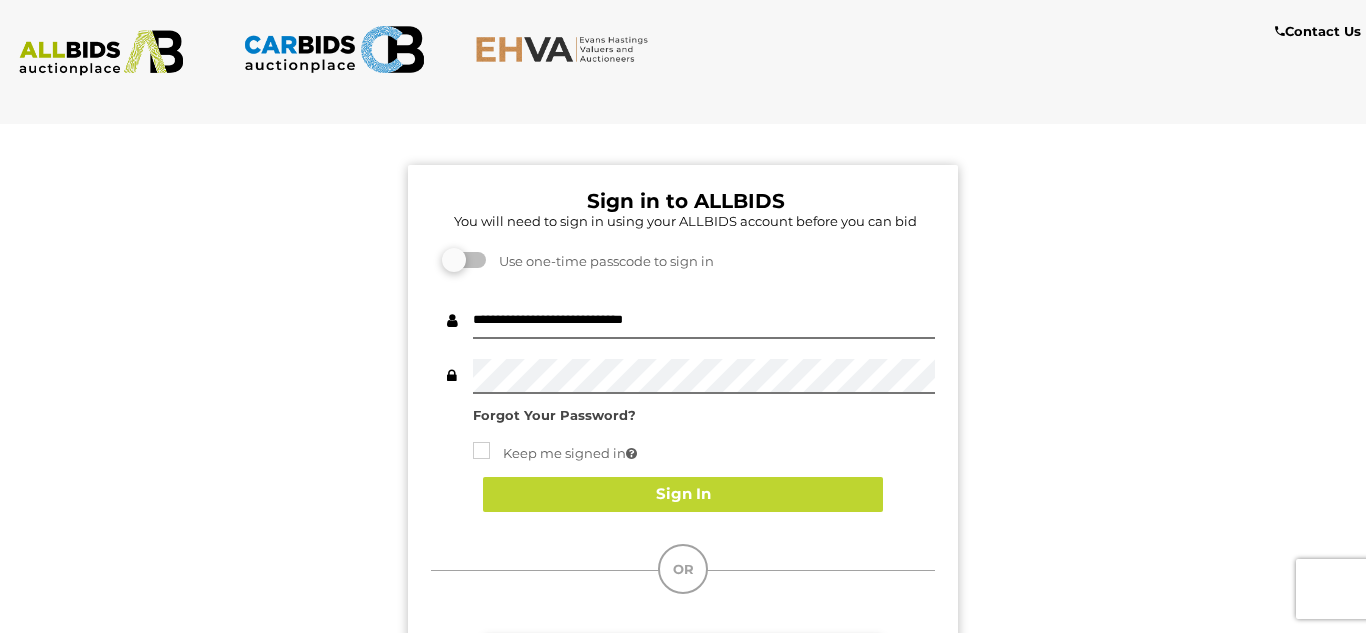scroll, scrollTop: 0, scrollLeft: 0, axis: both 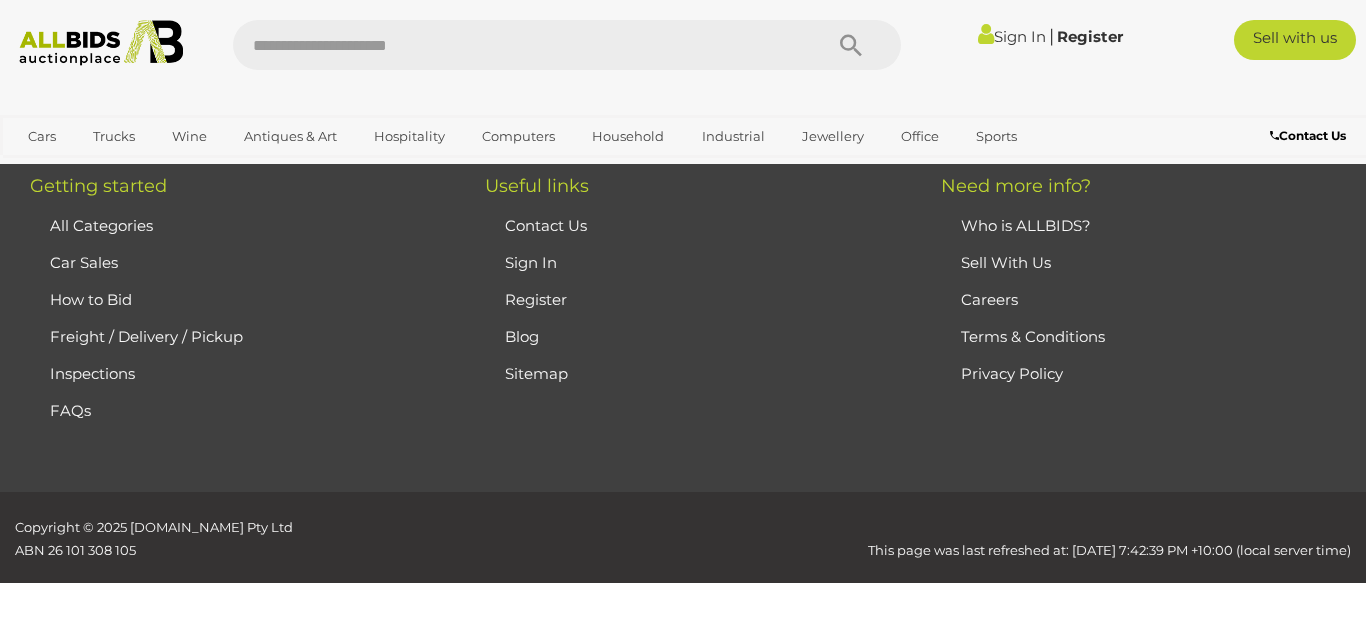 click on "Sign In
|" at bounding box center (683, 37) 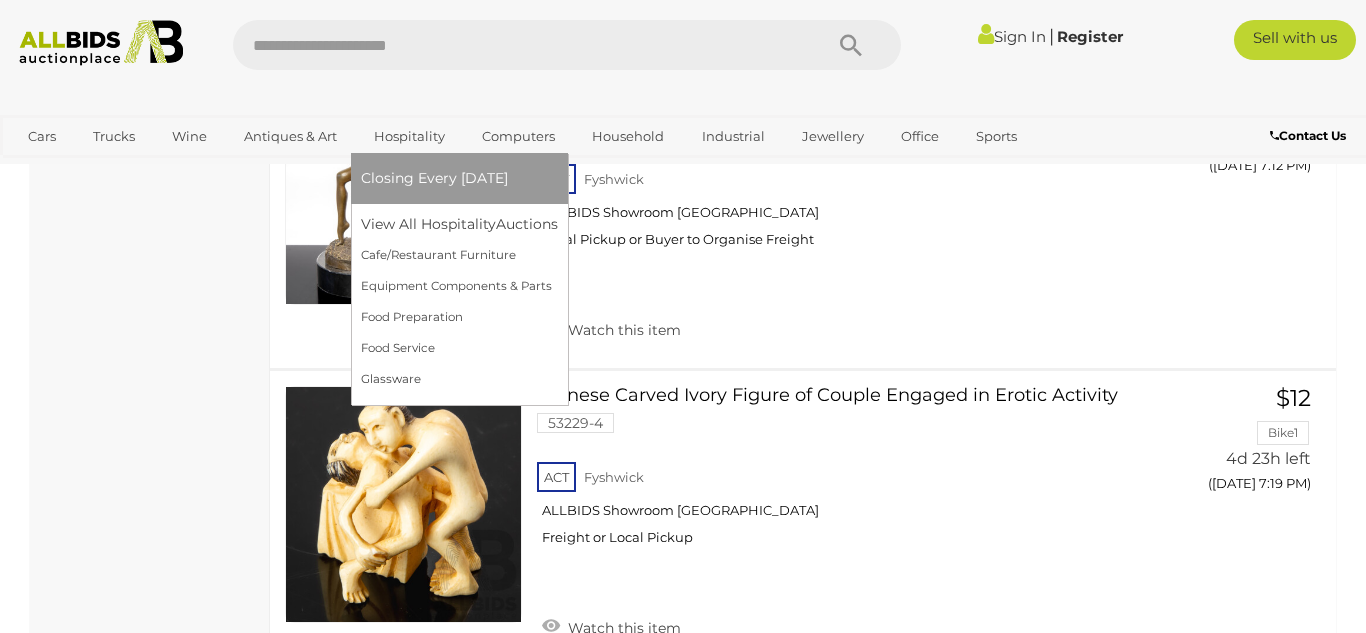 scroll, scrollTop: 4697, scrollLeft: 0, axis: vertical 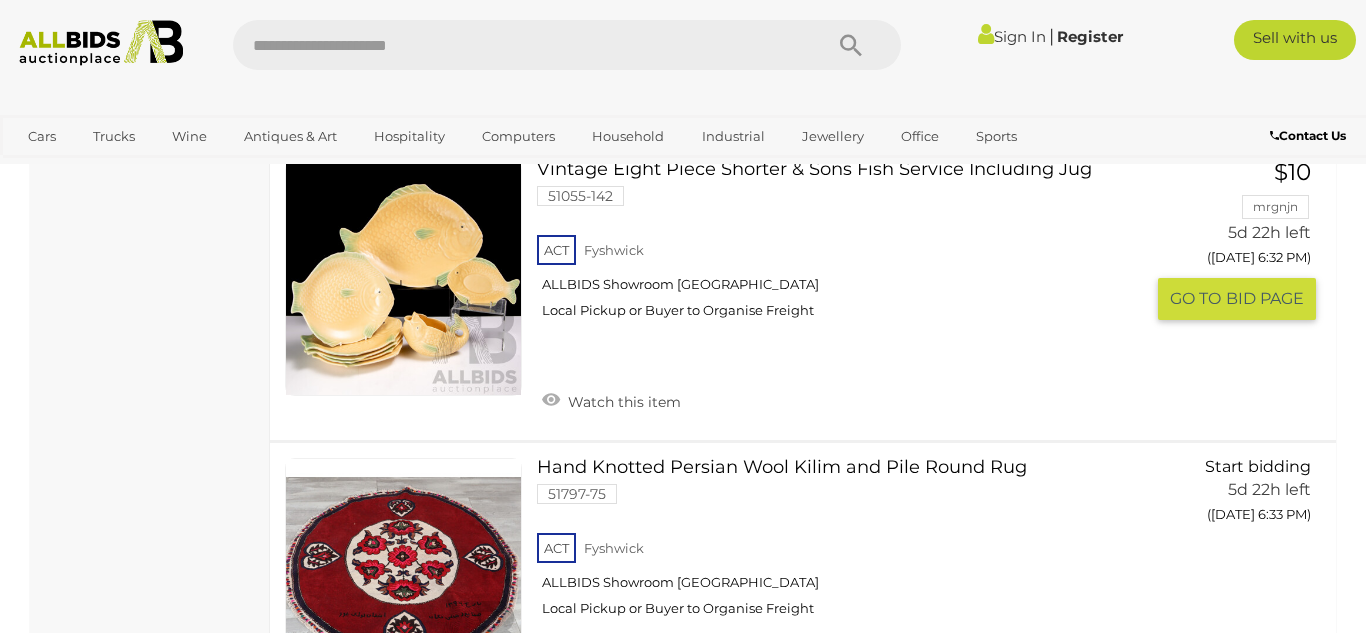 click on "BID PAGE" at bounding box center (1265, 298) 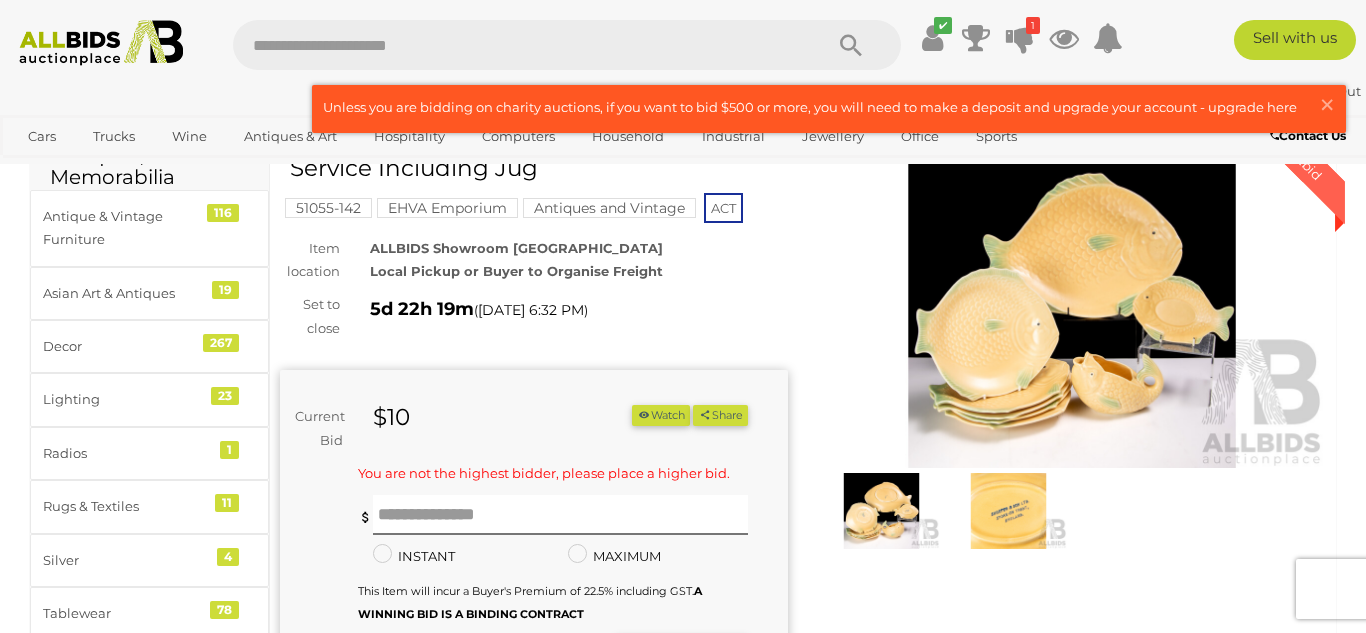 scroll, scrollTop: 120, scrollLeft: 0, axis: vertical 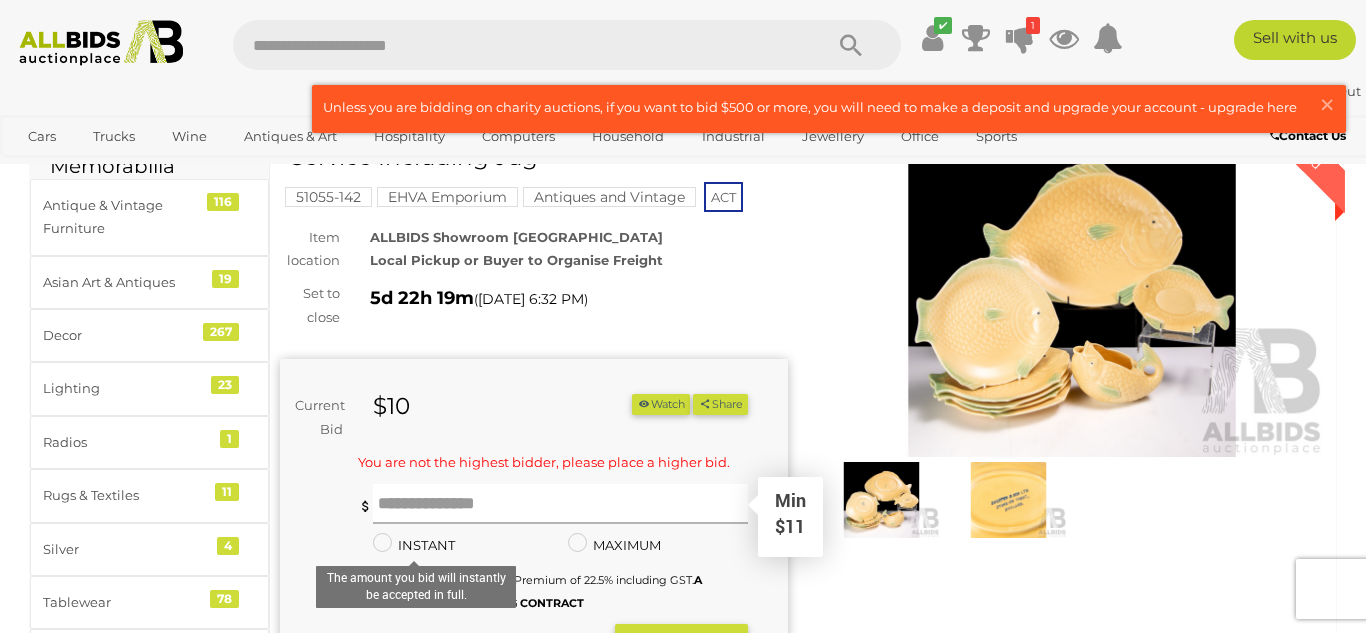 click at bounding box center [560, 504] 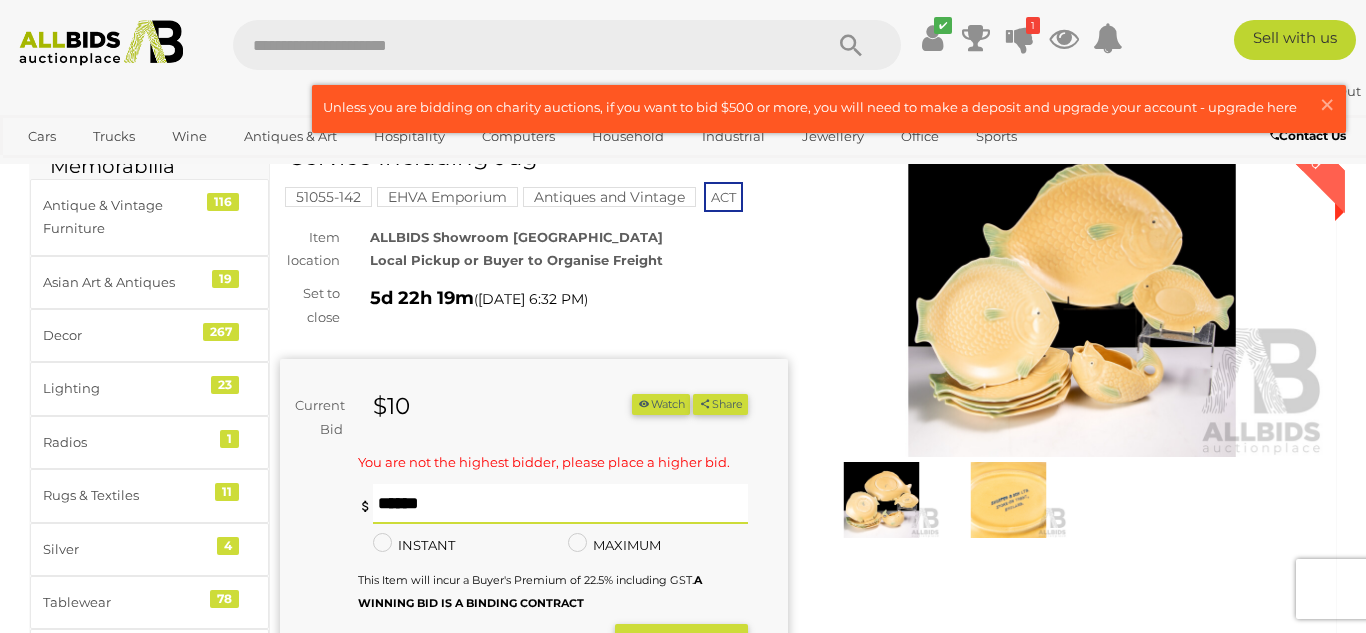 type on "**" 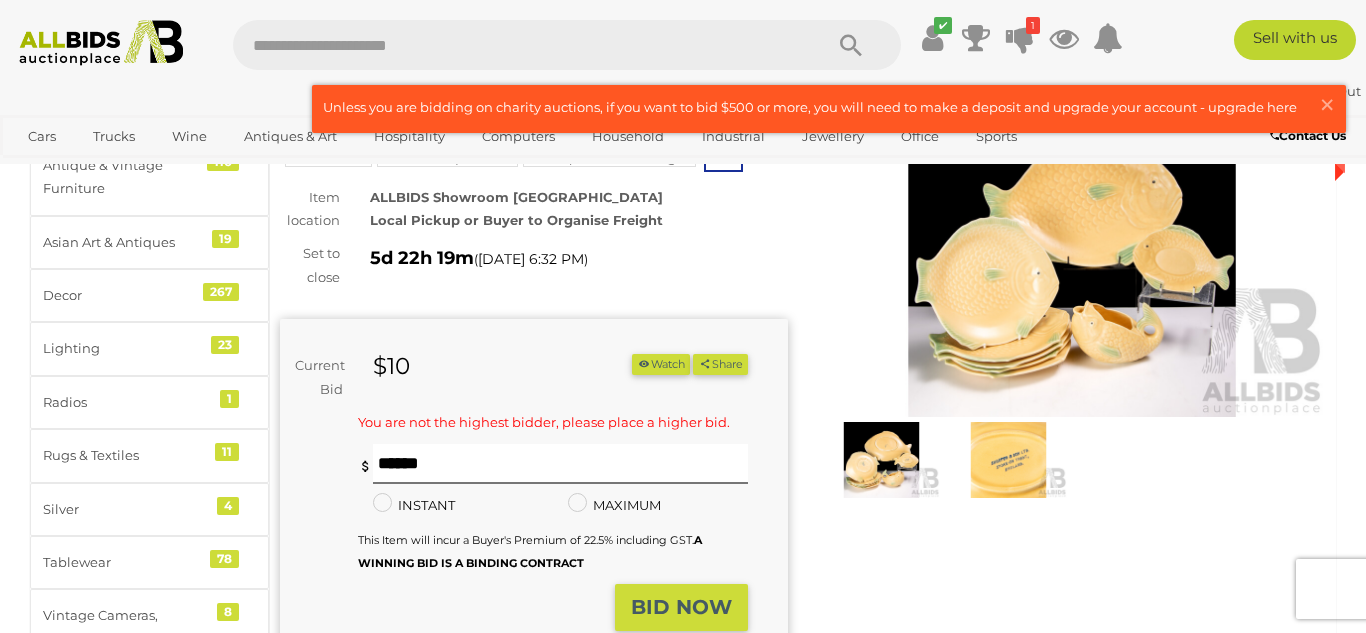 scroll, scrollTop: 200, scrollLeft: 0, axis: vertical 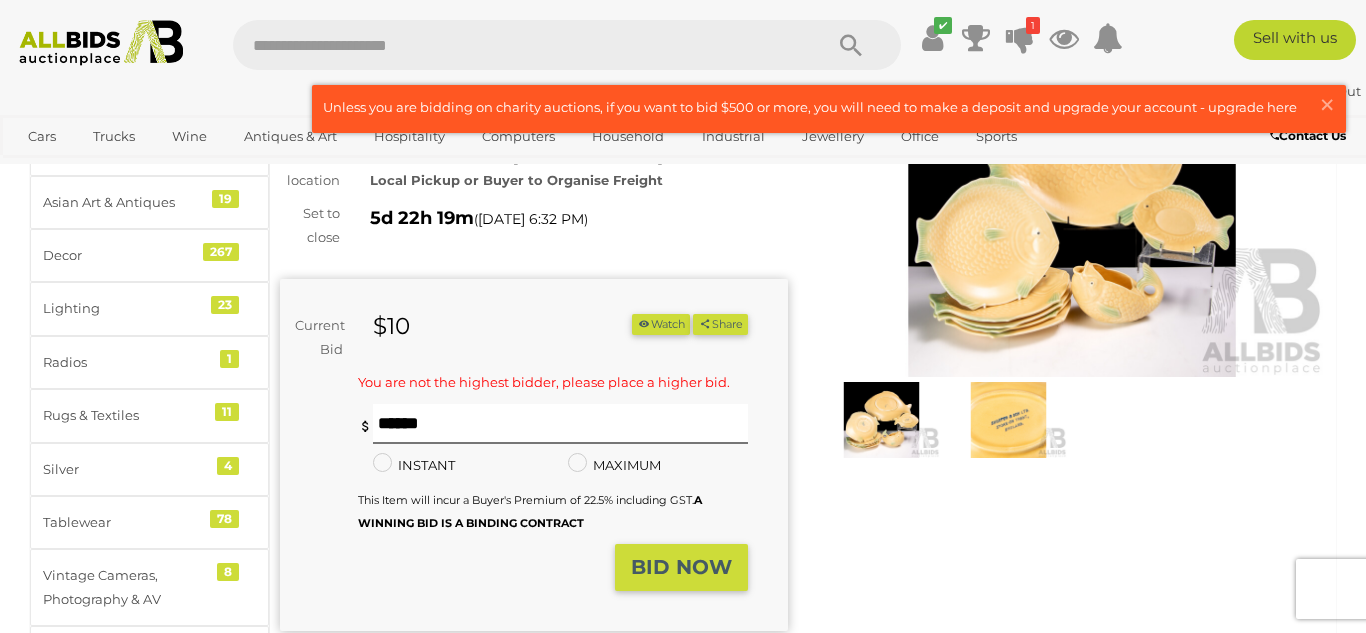 click on "BID NOW" at bounding box center [681, 567] 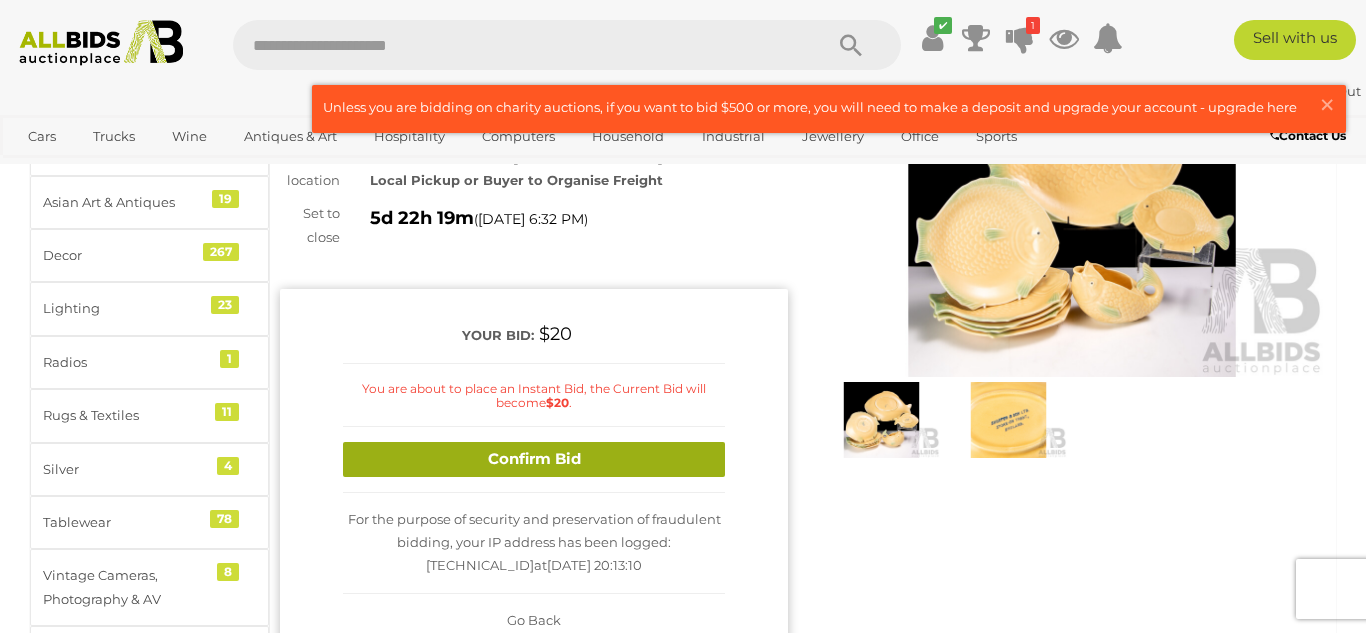 click on "Confirm Bid" at bounding box center [534, 459] 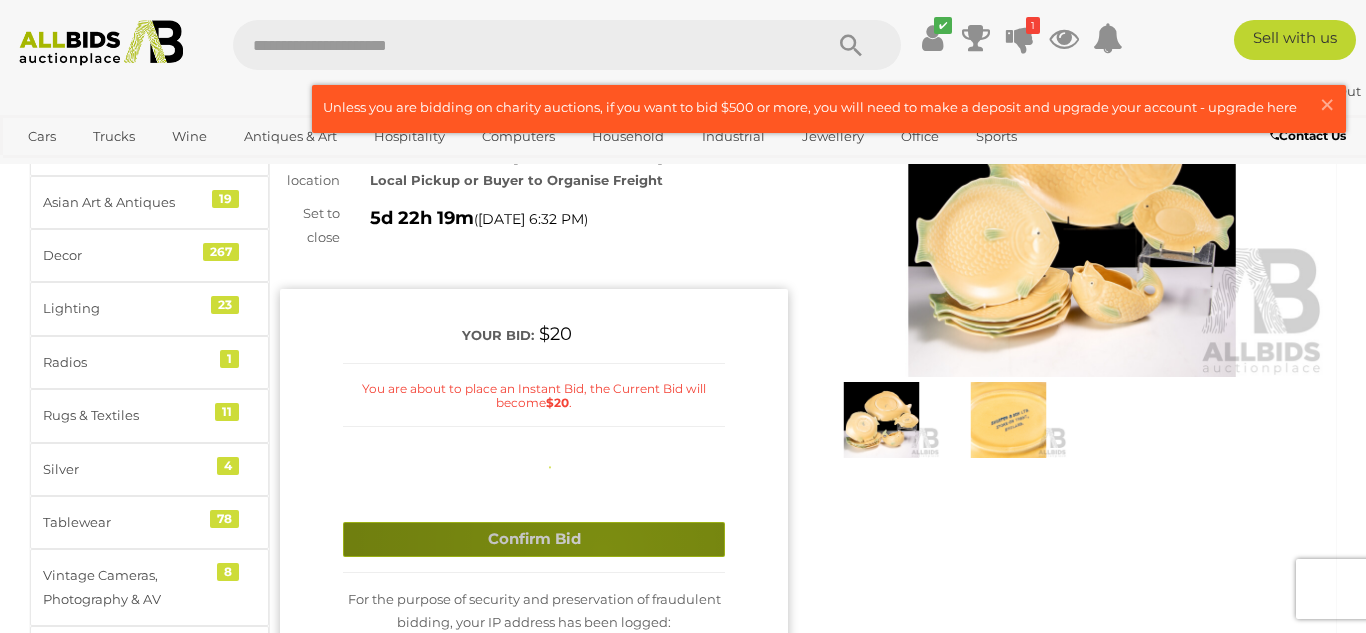 type 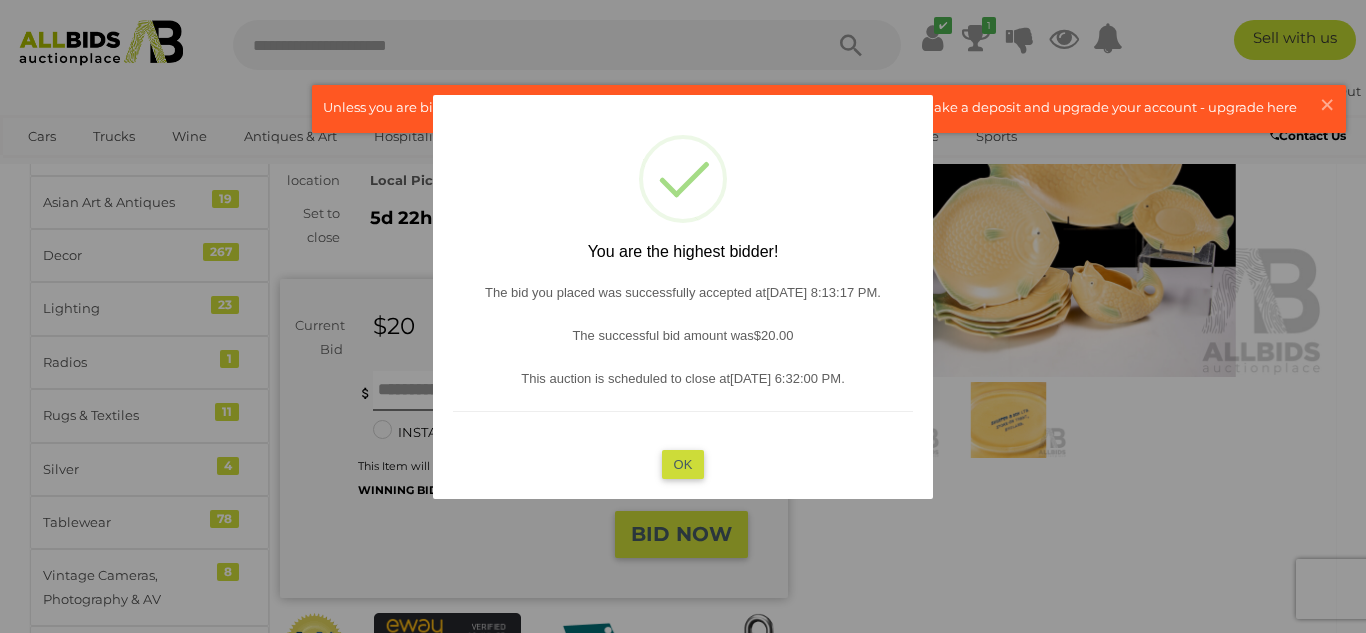 click on "OK" at bounding box center (683, 463) 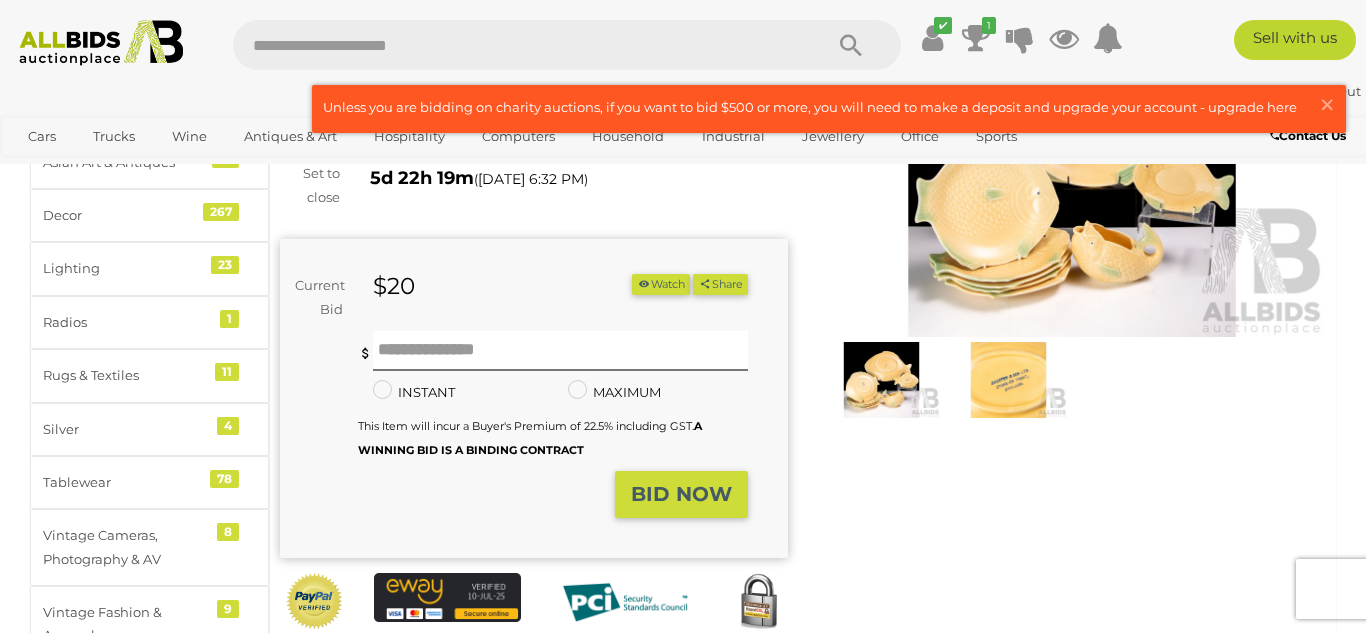 scroll, scrollTop: 280, scrollLeft: 0, axis: vertical 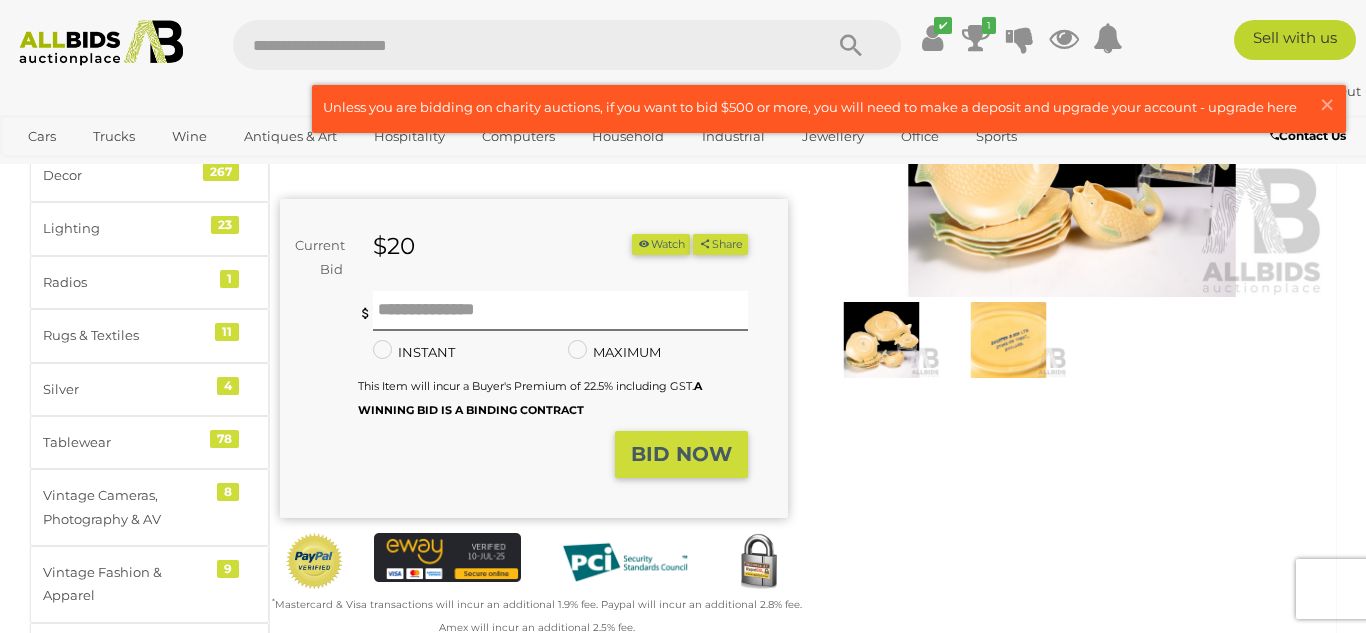 click on "Watch" at bounding box center (661, 244) 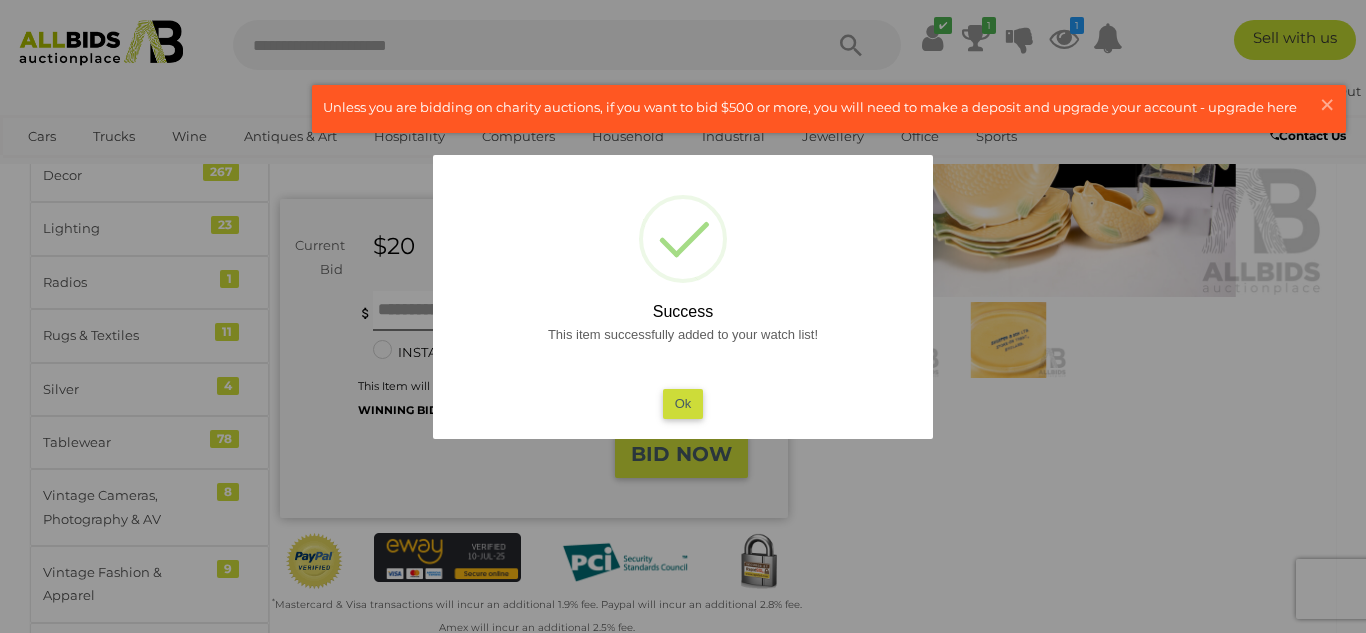 click on "Ok" at bounding box center (683, 403) 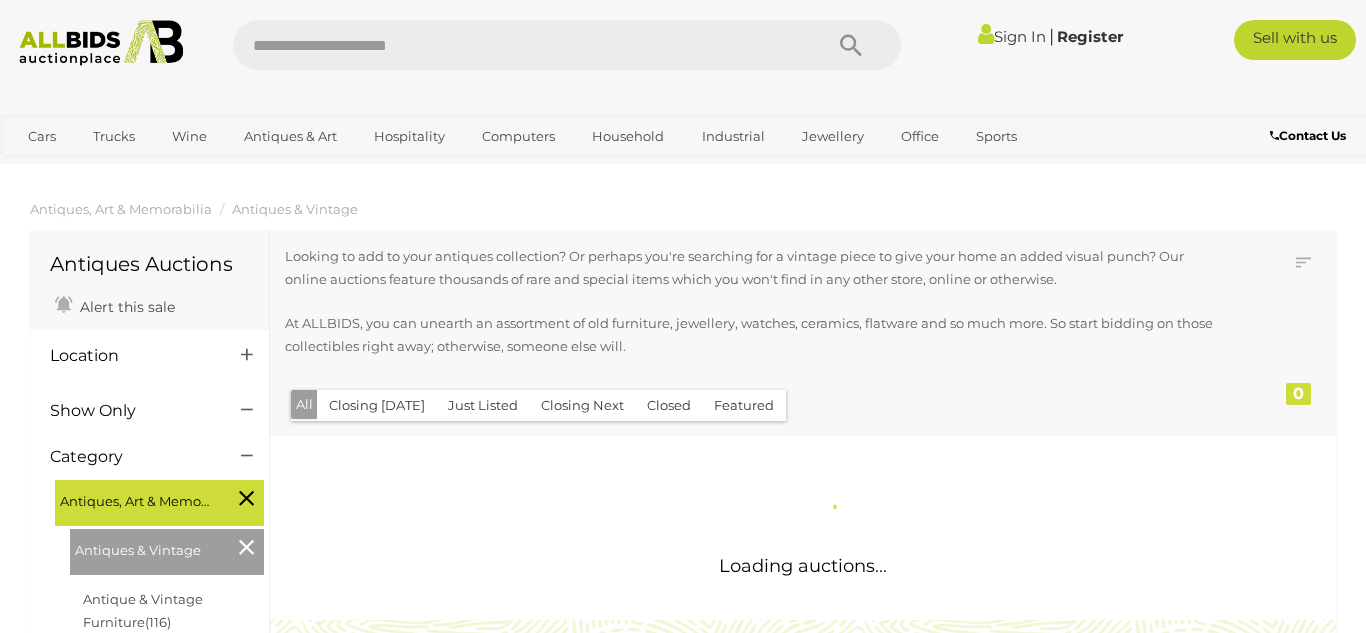 scroll, scrollTop: 1988, scrollLeft: 0, axis: vertical 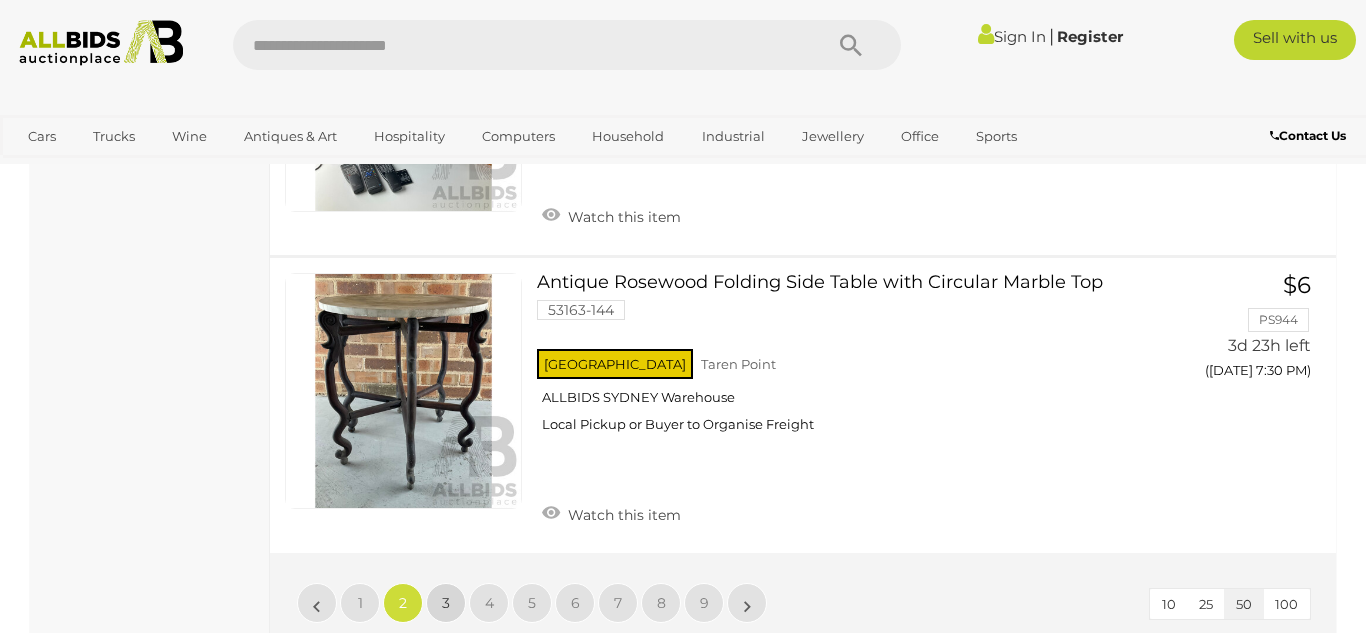 click on "3" at bounding box center (446, 603) 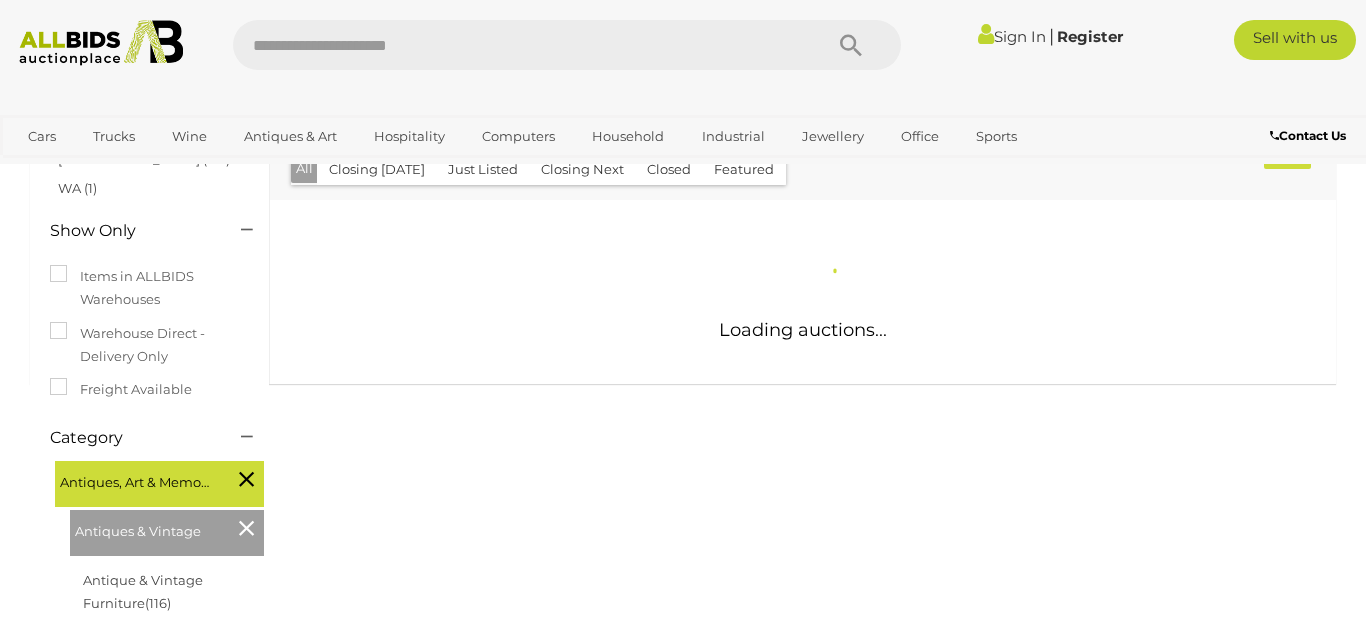 click on "Antiques Auctions
Alert this sale
Location
(1)" at bounding box center [683, 685] 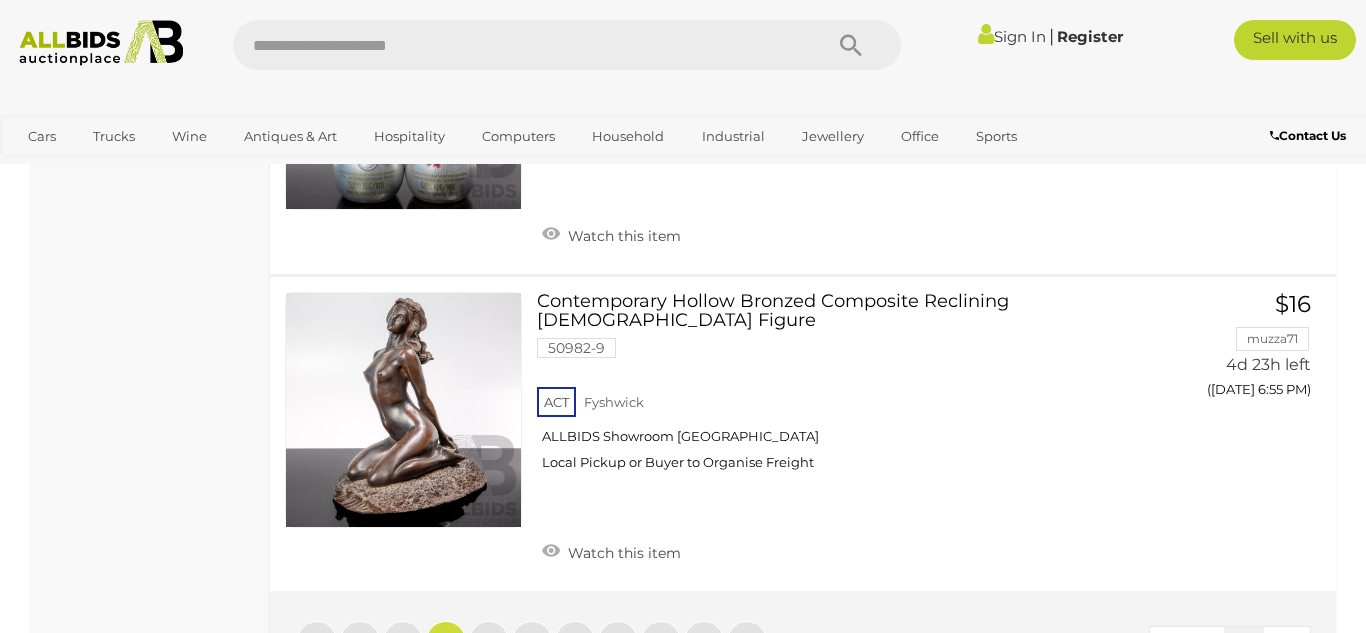 scroll, scrollTop: 15469, scrollLeft: 0, axis: vertical 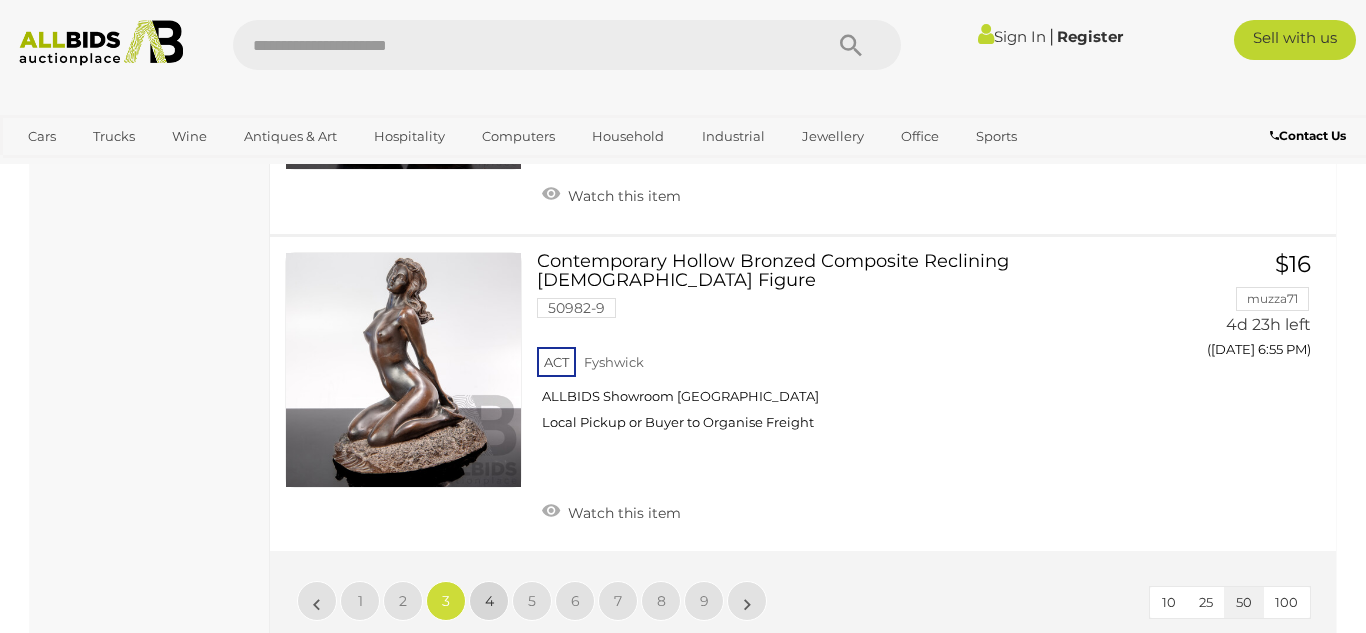 click on "4" at bounding box center [489, 601] 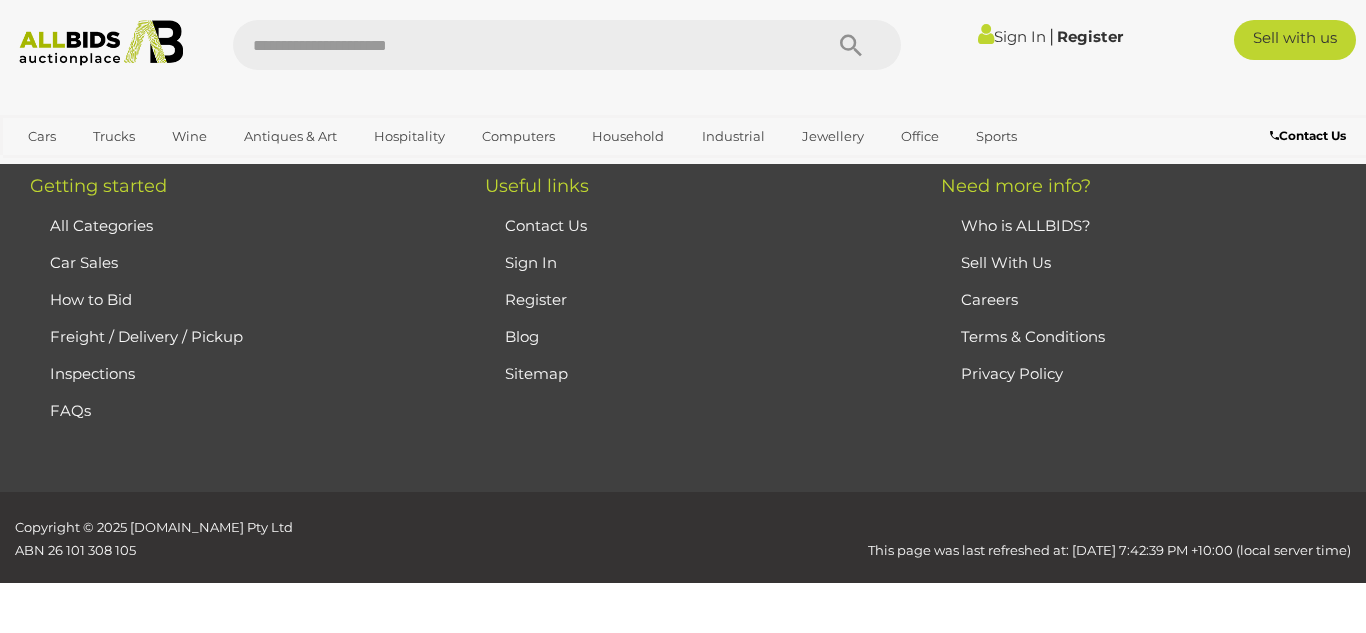 scroll, scrollTop: 269, scrollLeft: 0, axis: vertical 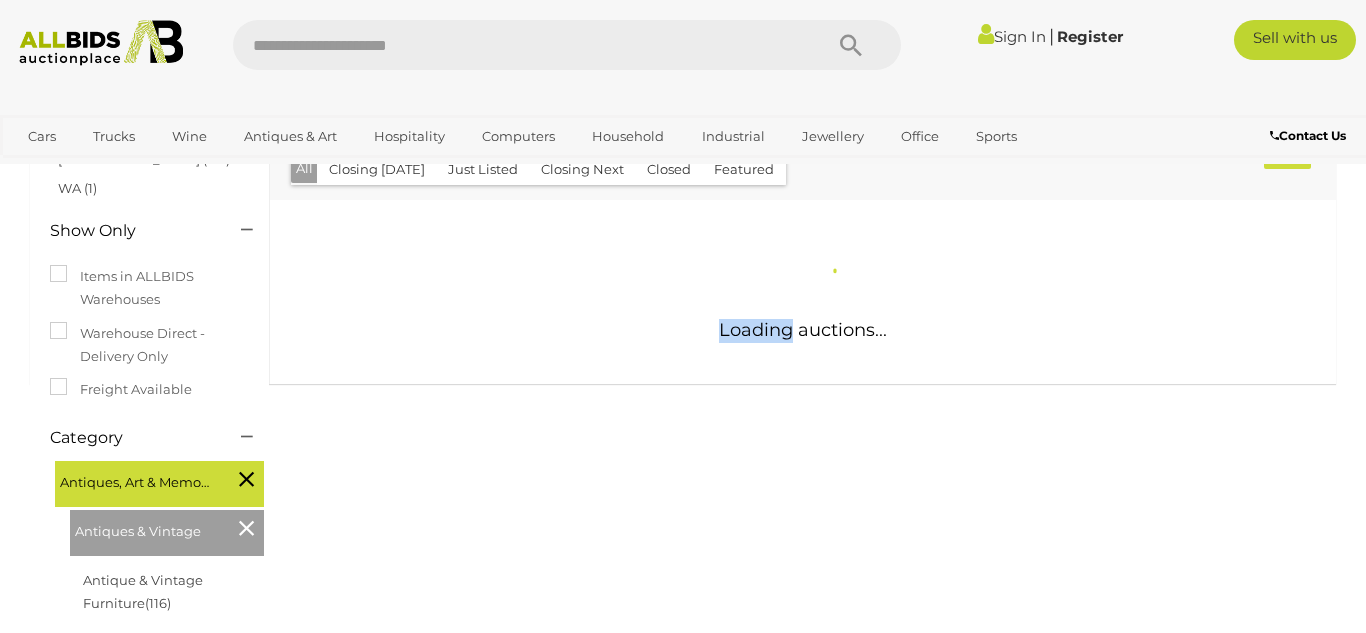 click on "Antiques Auctions
Alert this sale
Location
(1)" at bounding box center (683, 685) 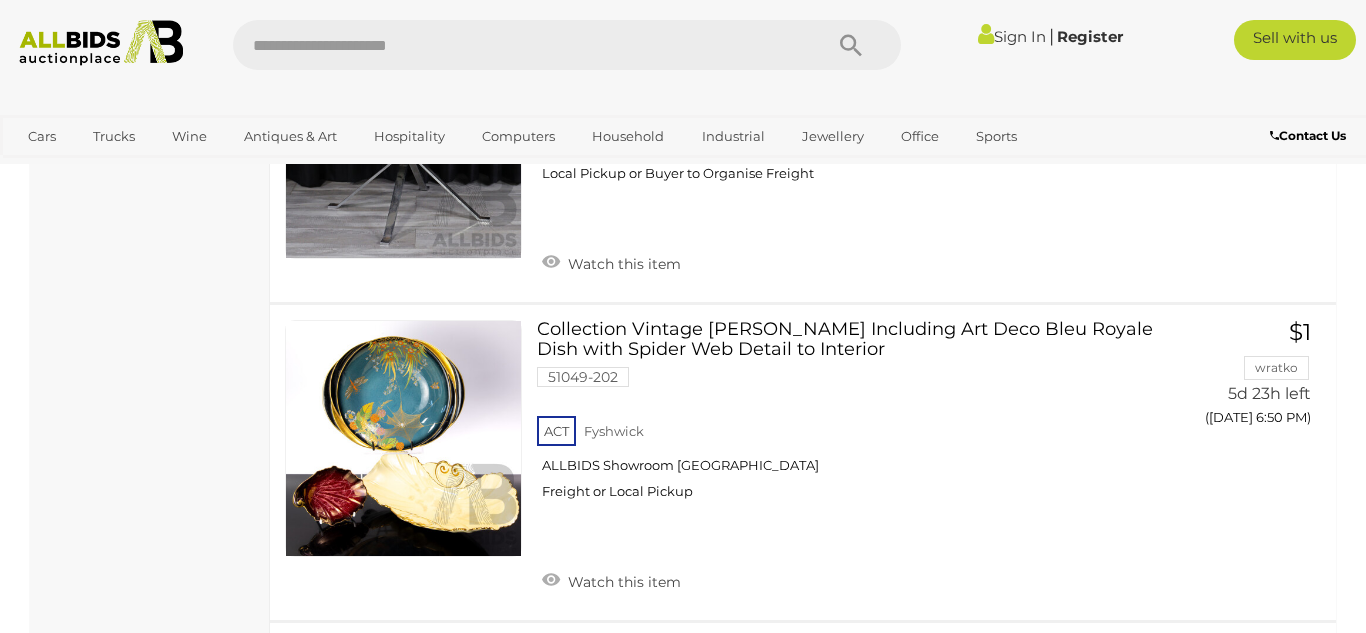 scroll, scrollTop: 14057, scrollLeft: 0, axis: vertical 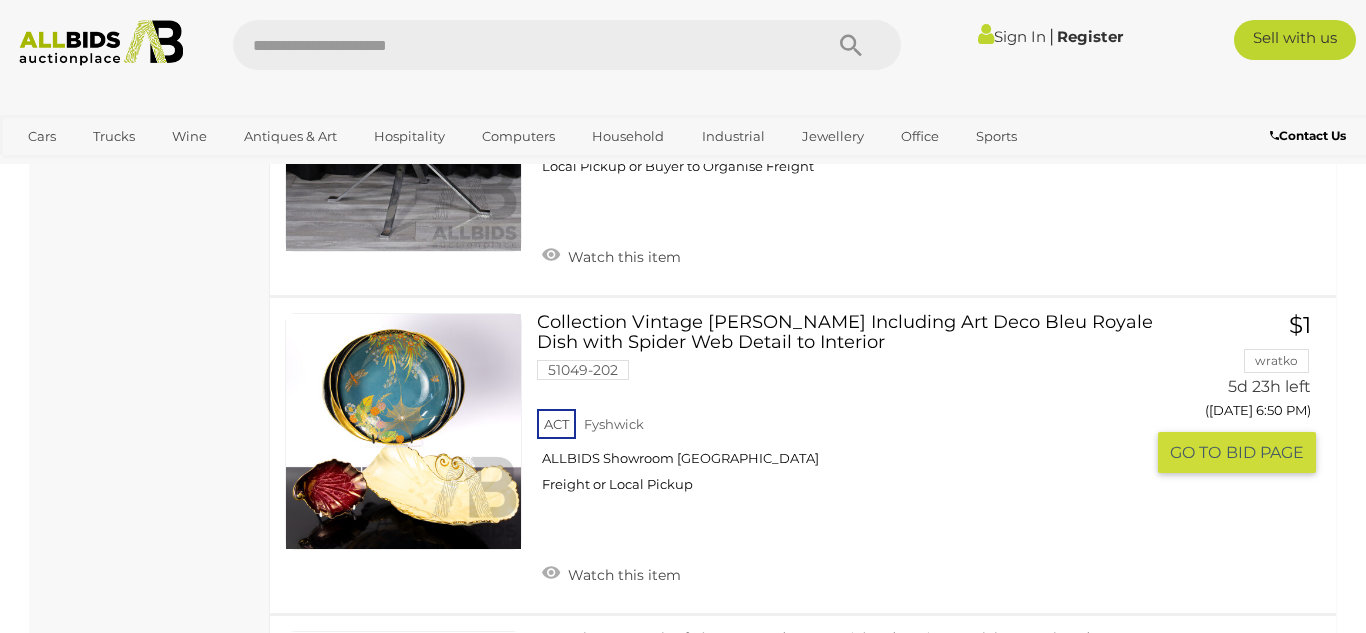 click on "Collection Vintage Carlton Ware Including Art Deco Bleu Royale Dish with Spider Web Detail to Interior
51049-202
ACT
Fyshwick ALLBIDS Showroom Fyshwick" at bounding box center [848, 410] 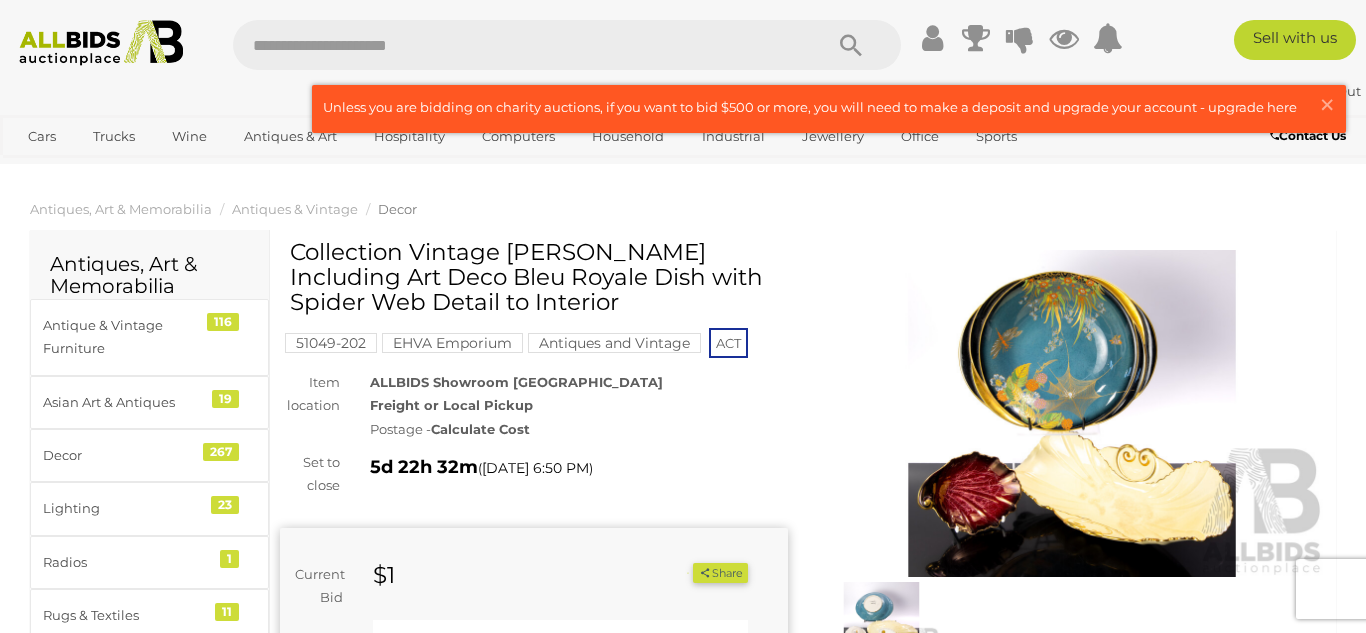 scroll, scrollTop: 0, scrollLeft: 0, axis: both 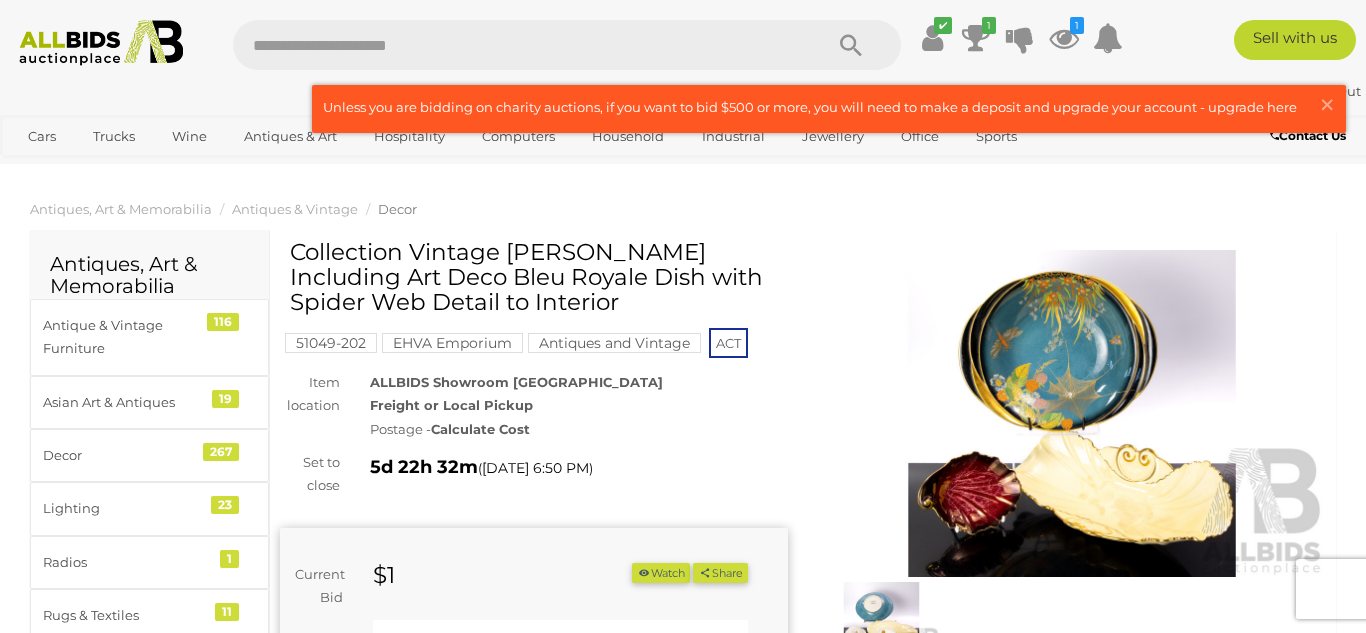 click at bounding box center (1072, 413) 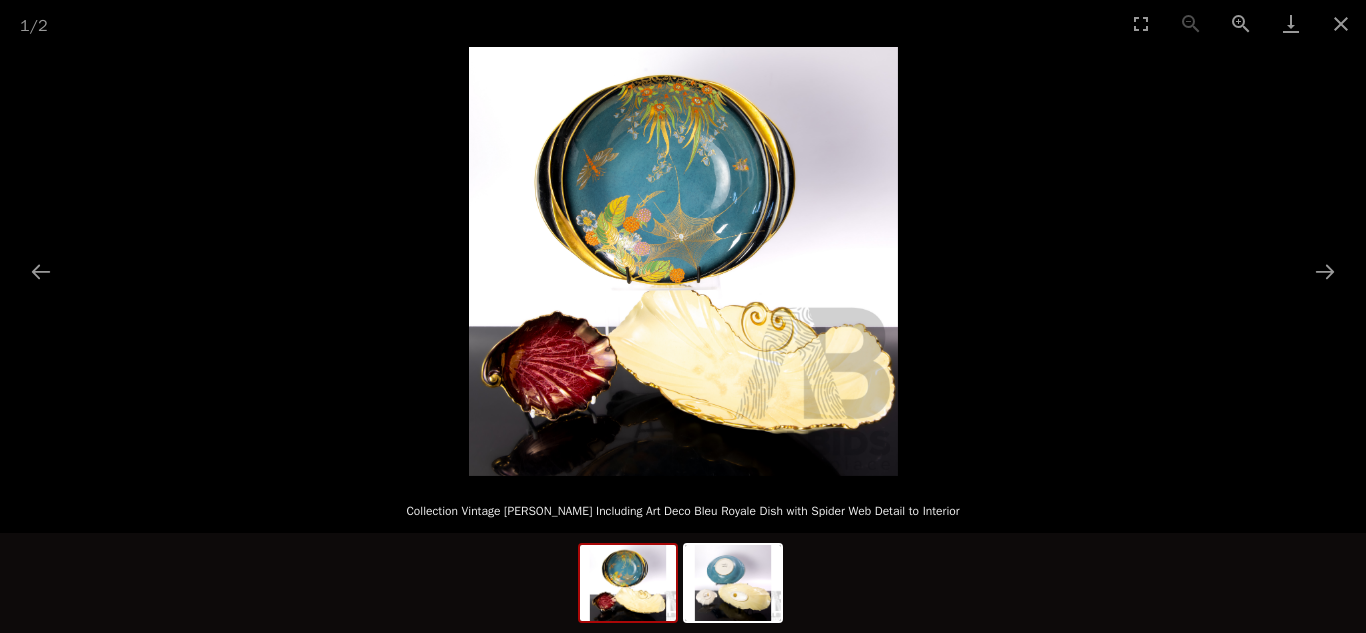click at bounding box center [683, 261] 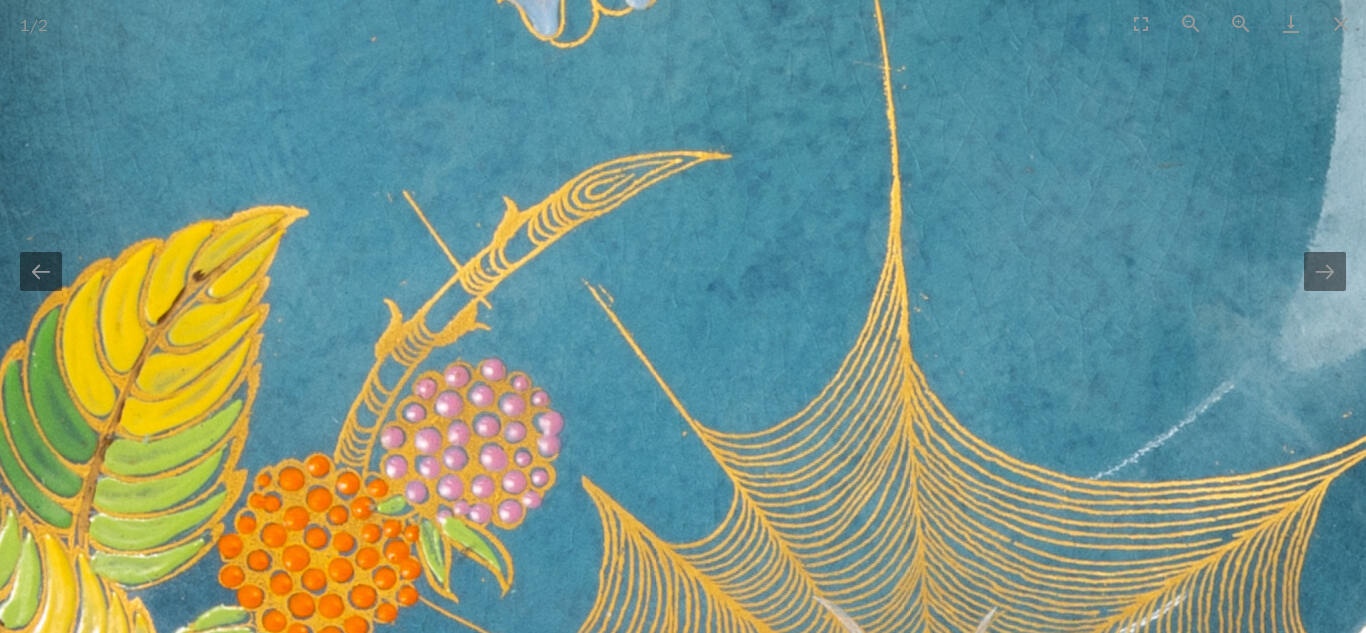 scroll, scrollTop: 0, scrollLeft: 0, axis: both 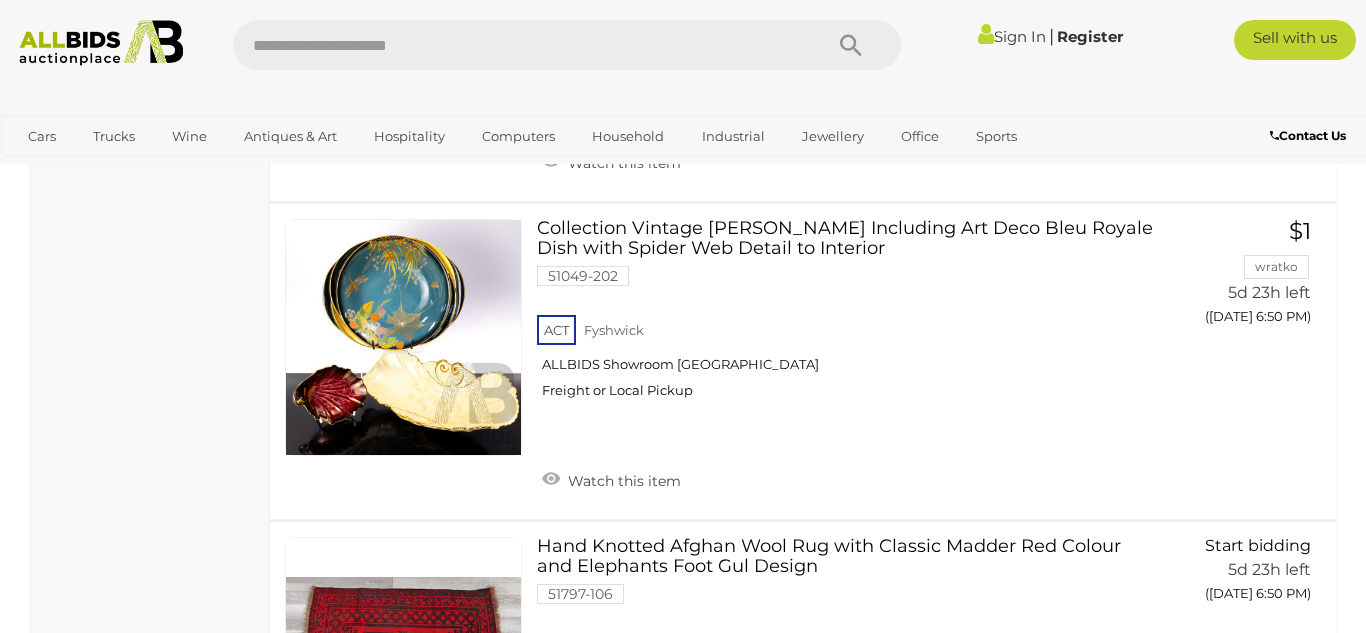 click at bounding box center [517, 45] 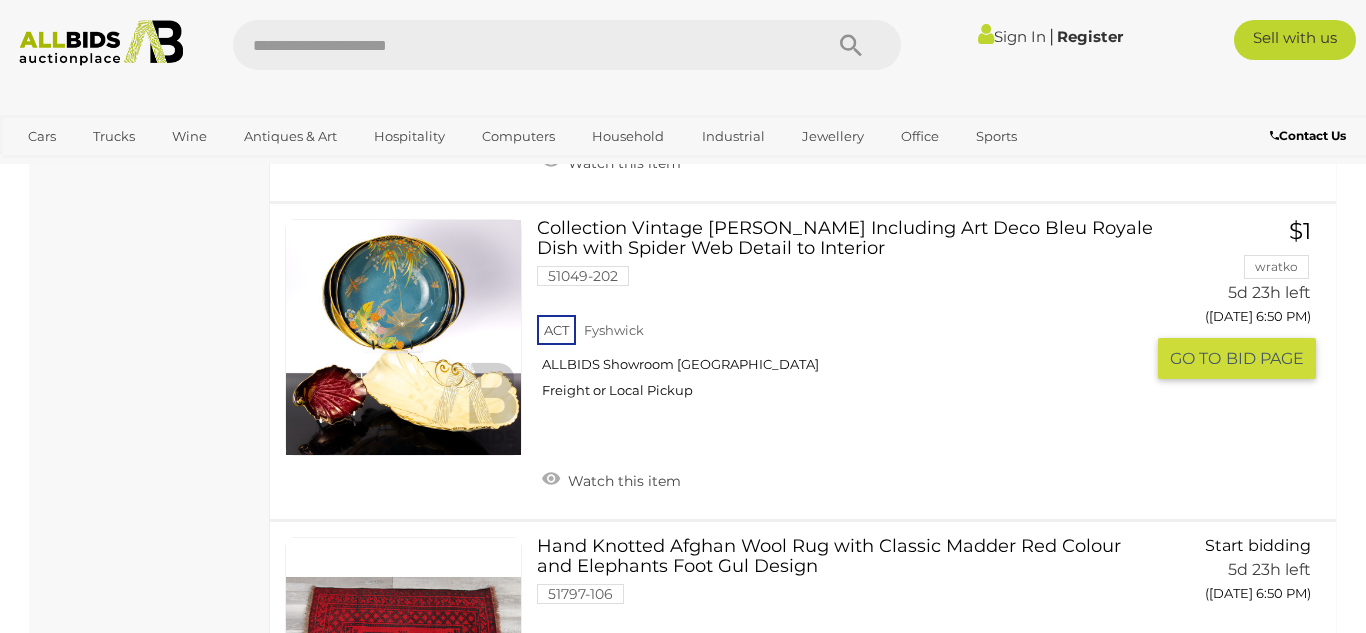 click on "BID PAGE" at bounding box center [1265, 358] 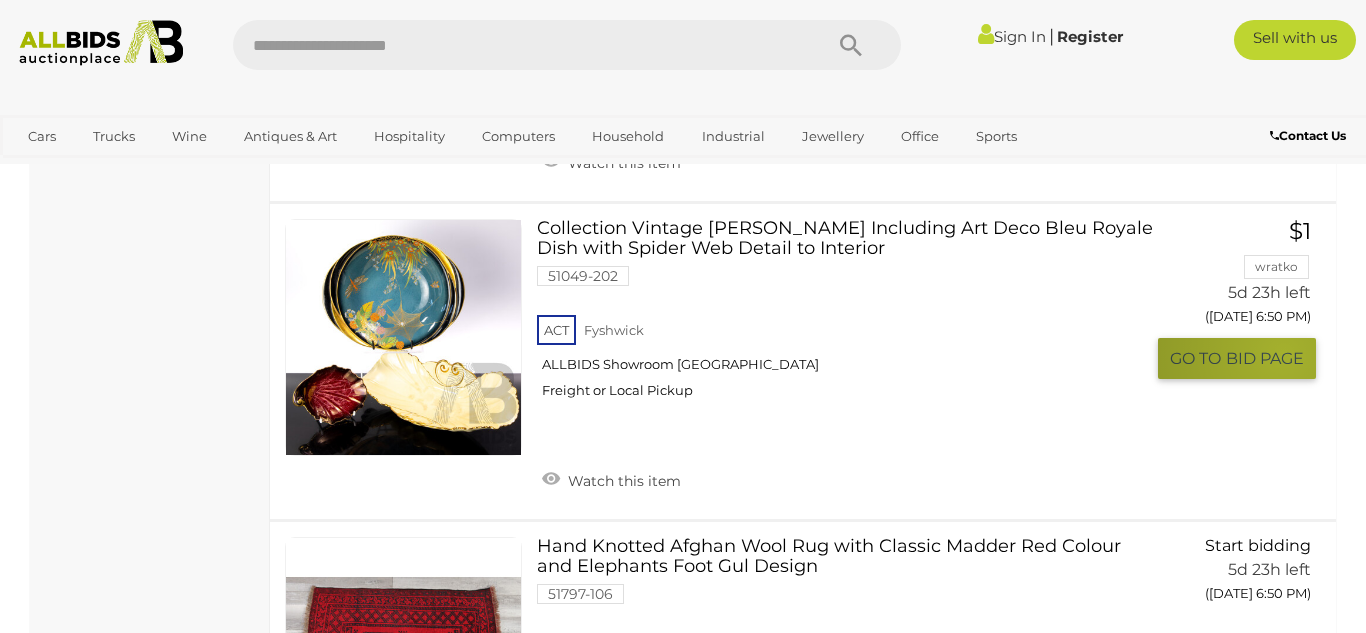 click on "BID PAGE" at bounding box center (1265, 358) 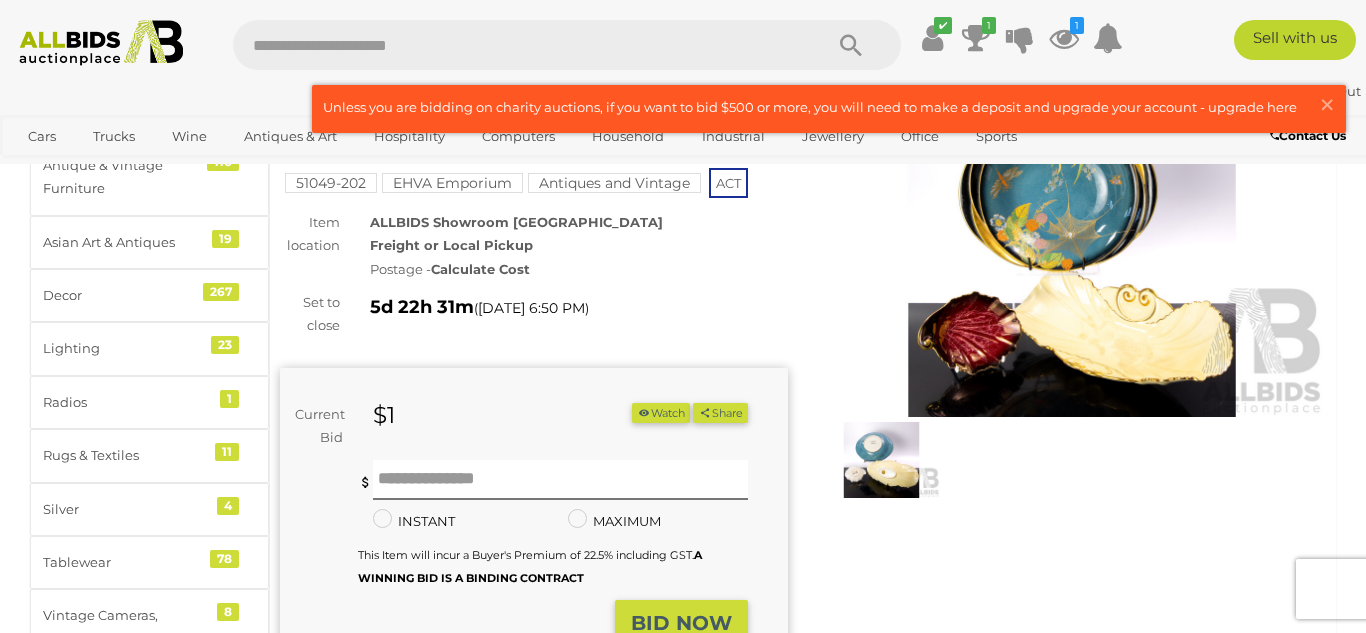 scroll, scrollTop: 200, scrollLeft: 0, axis: vertical 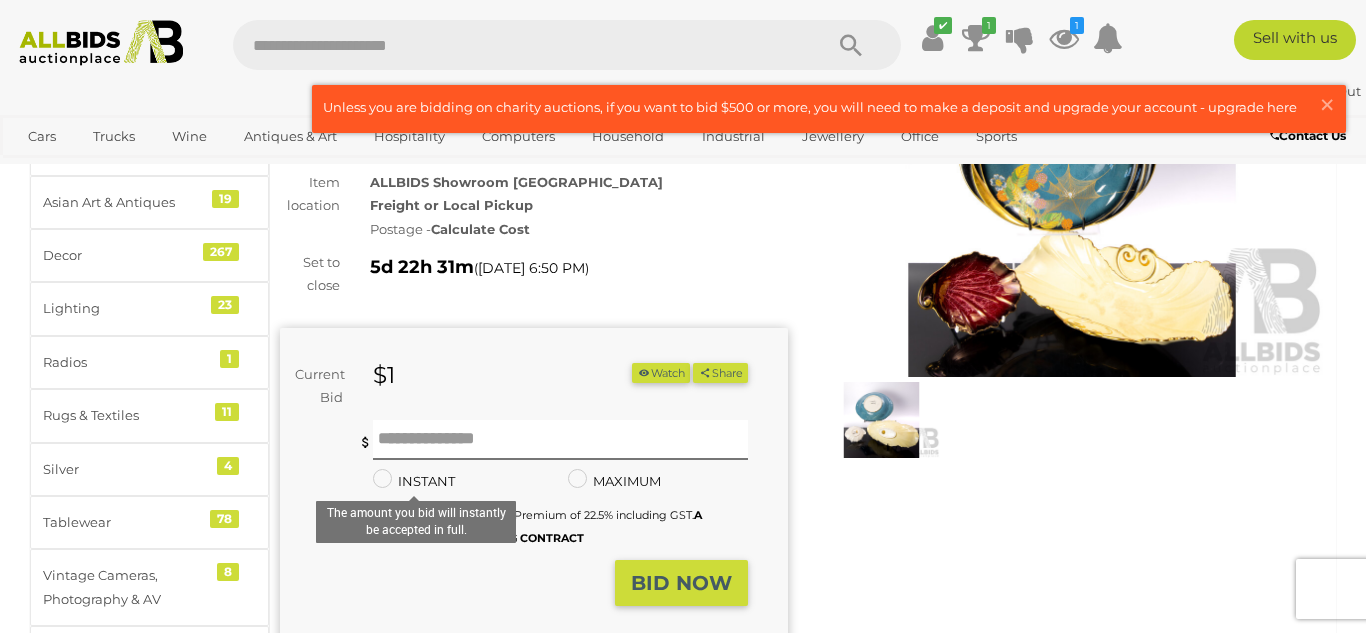 click on "BID NOW" at bounding box center [681, 583] 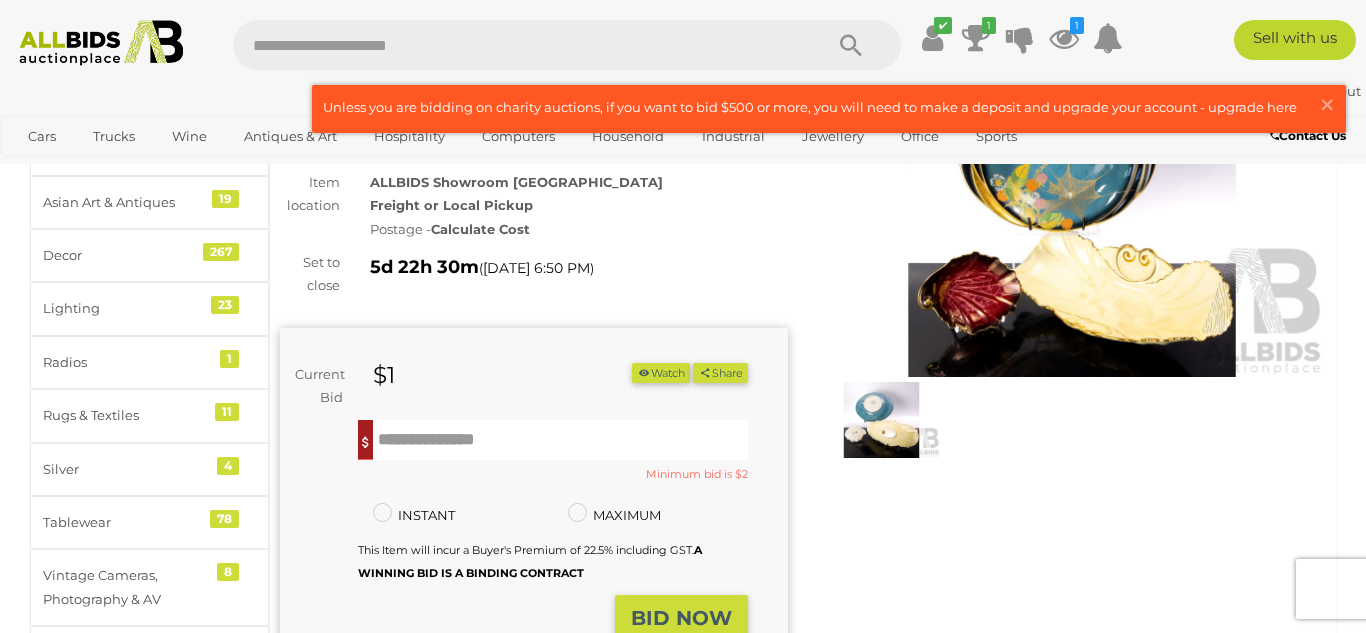 click on "BID NOW" at bounding box center [681, 618] 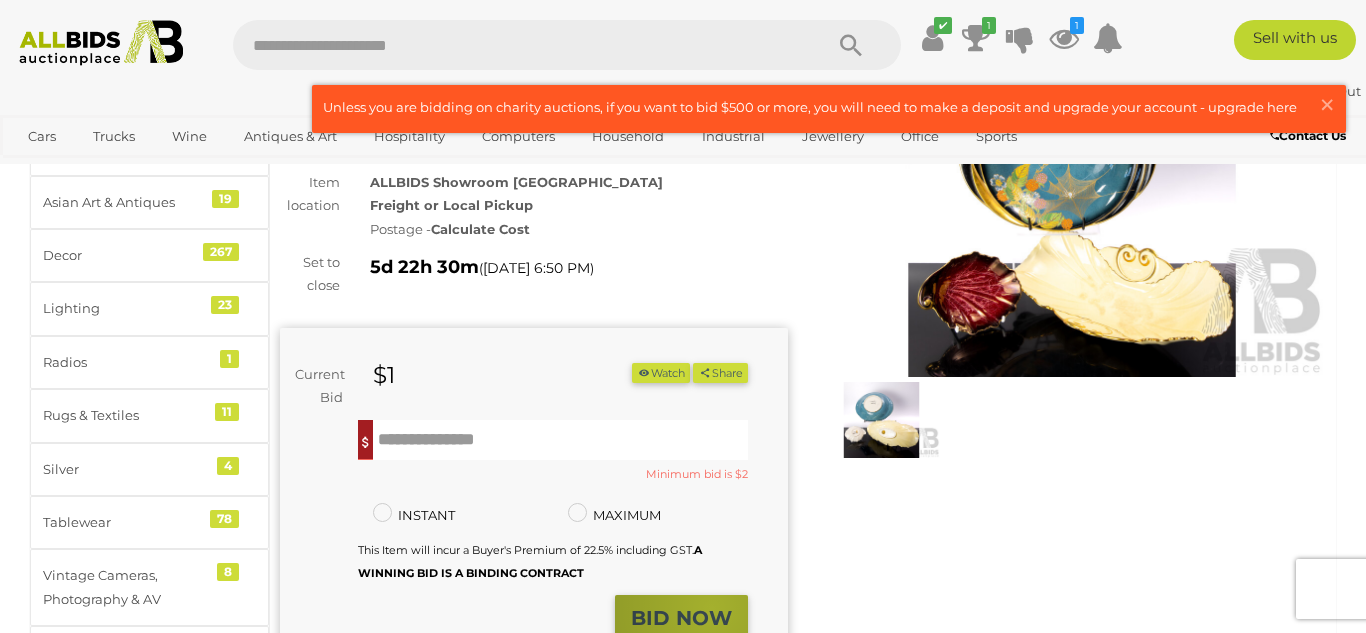 click on "BID NOW" at bounding box center (681, 618) 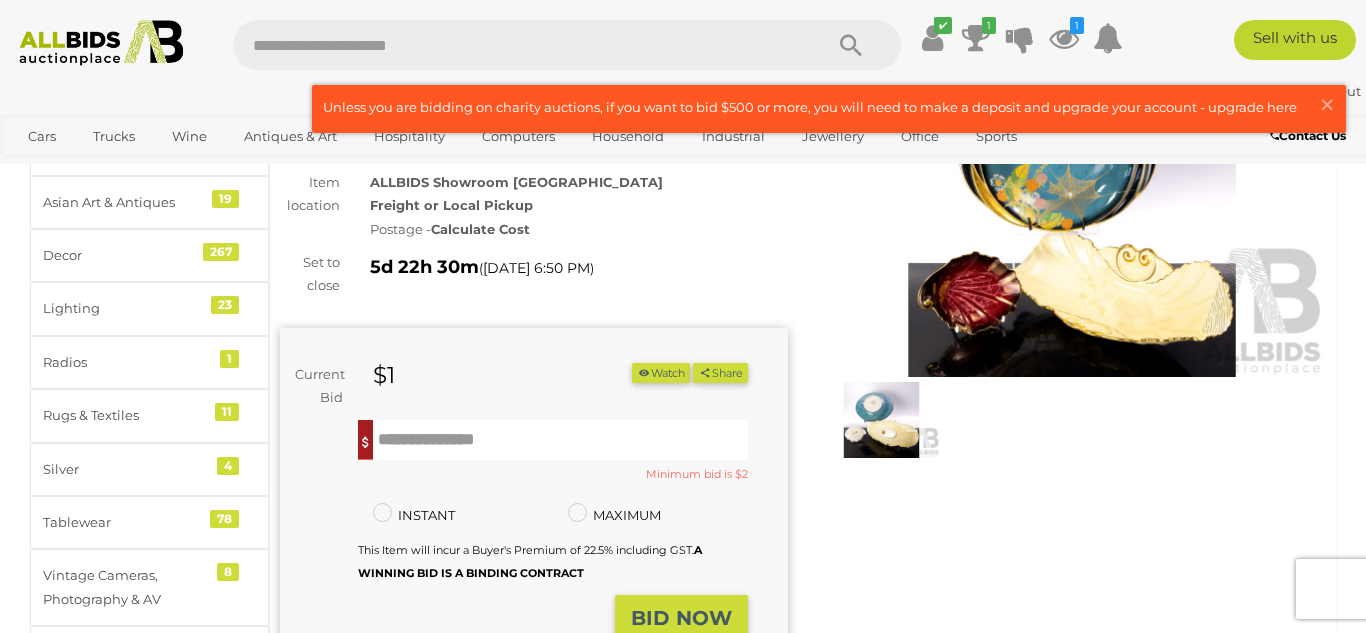type 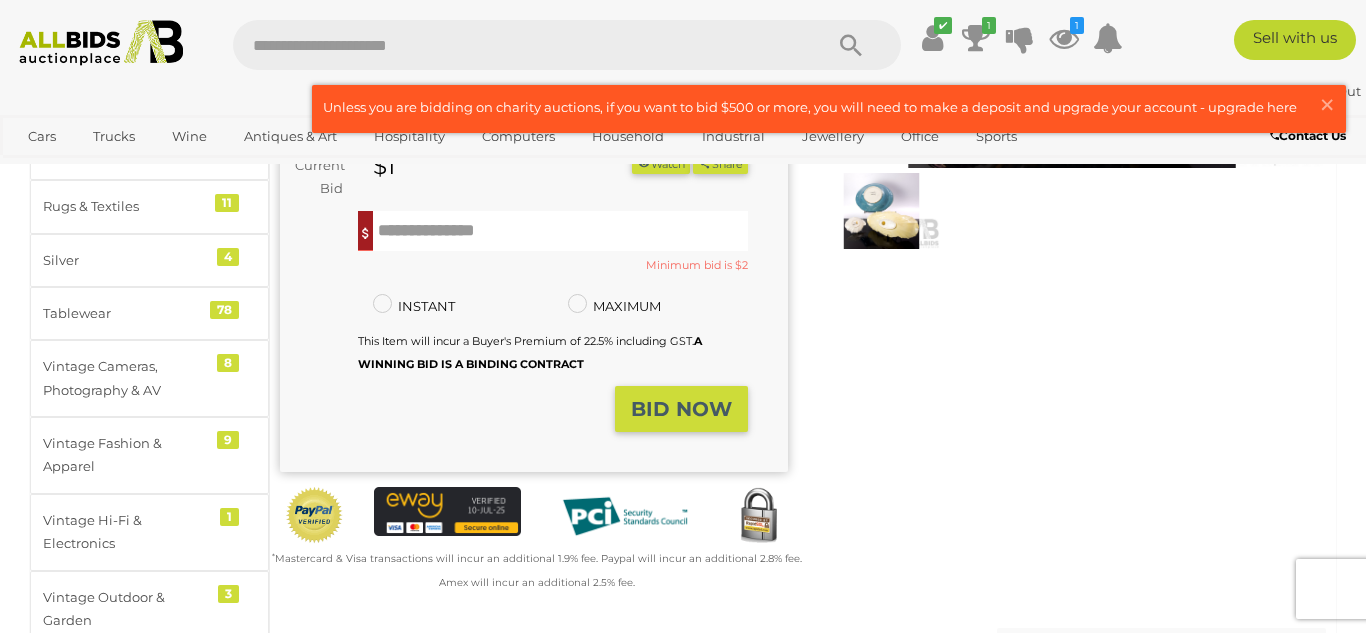 scroll, scrollTop: 400, scrollLeft: 0, axis: vertical 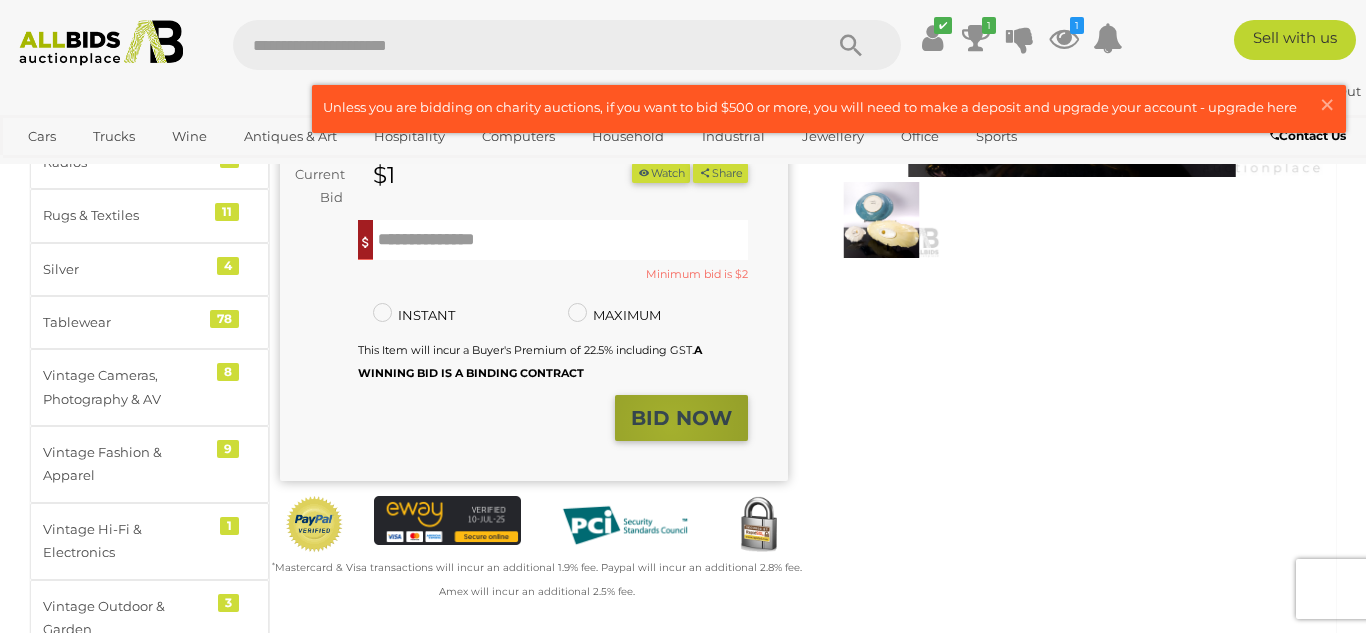 click on "BID NOW" at bounding box center [681, 418] 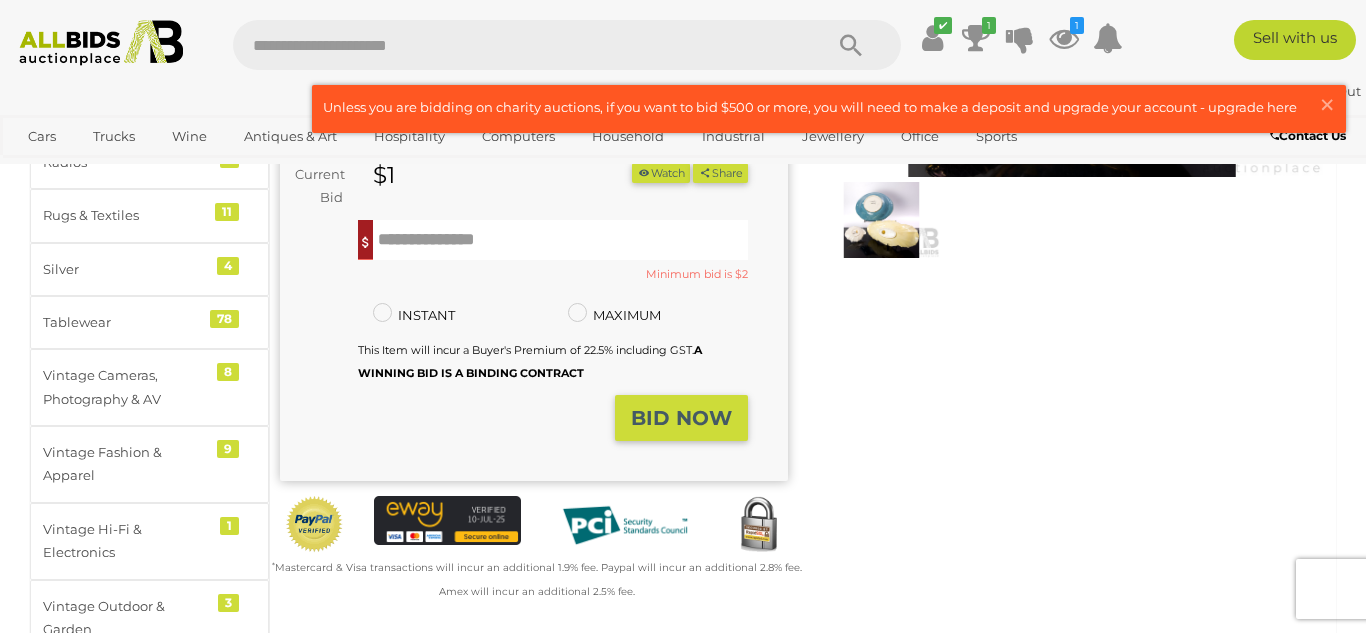 click on "BID NOW" at bounding box center [681, 418] 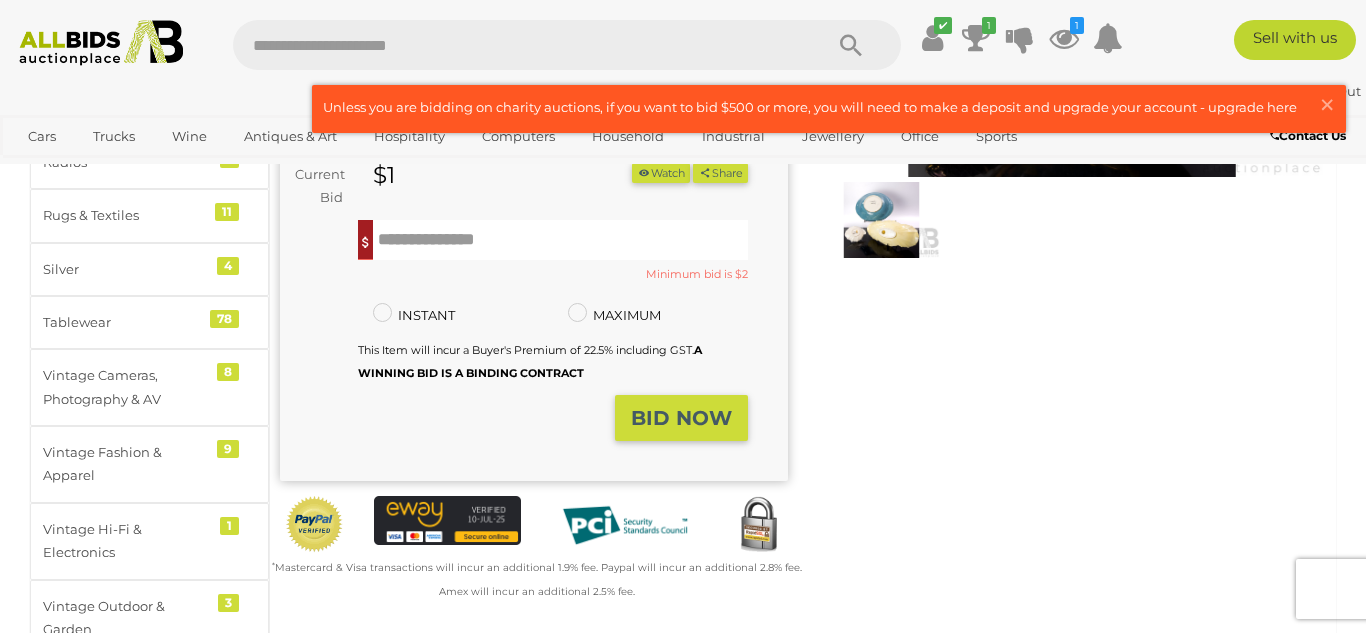 click on "BID NOW" at bounding box center [681, 418] 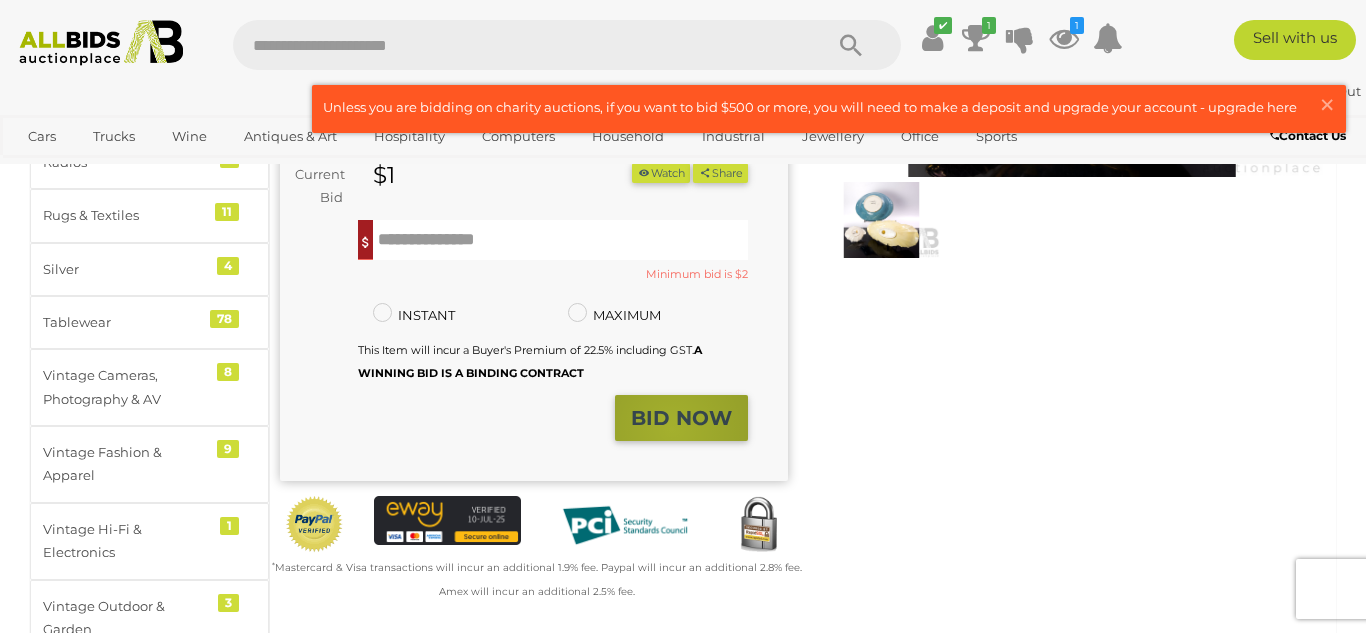 click on "BID NOW" at bounding box center (681, 418) 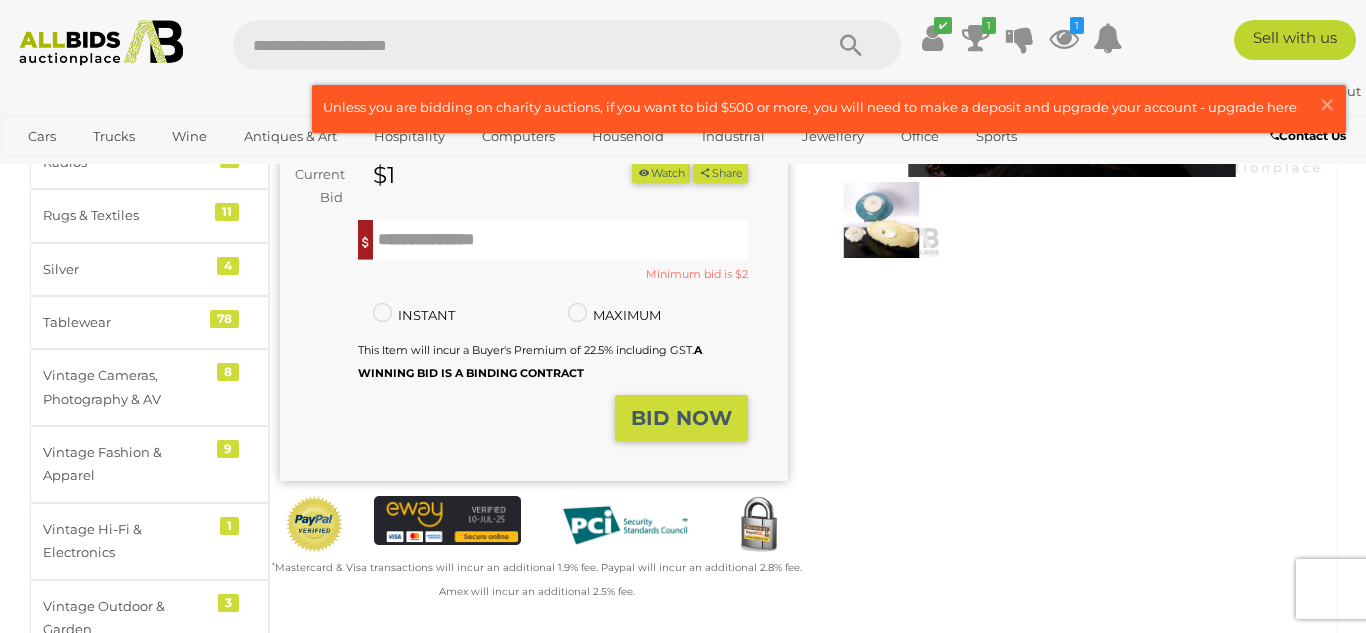 click on "BID NOW" at bounding box center (681, 418) 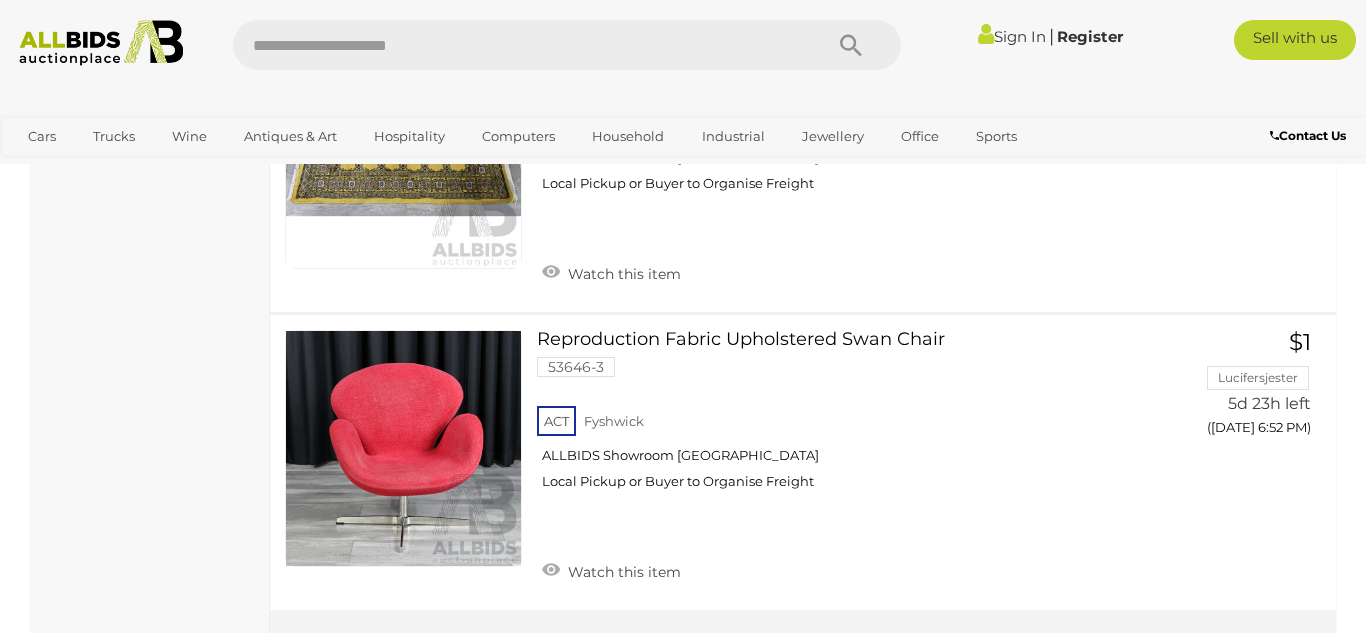 scroll, scrollTop: 15351, scrollLeft: 0, axis: vertical 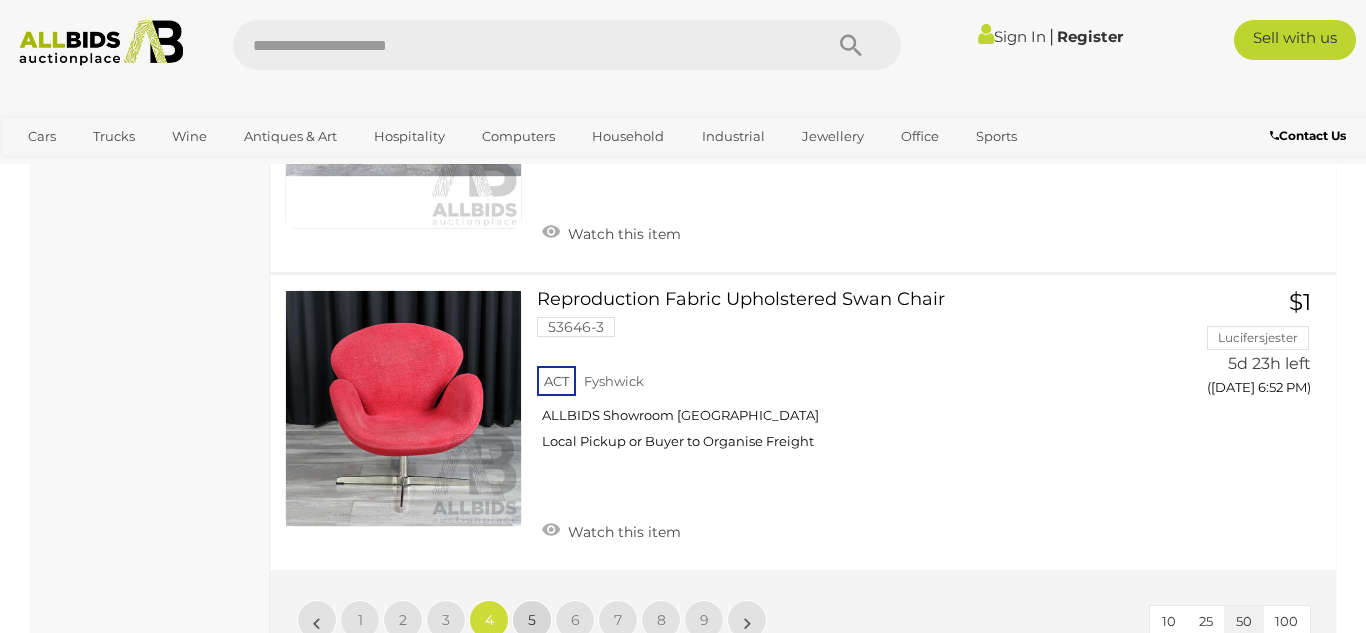 click on "5" at bounding box center [532, 620] 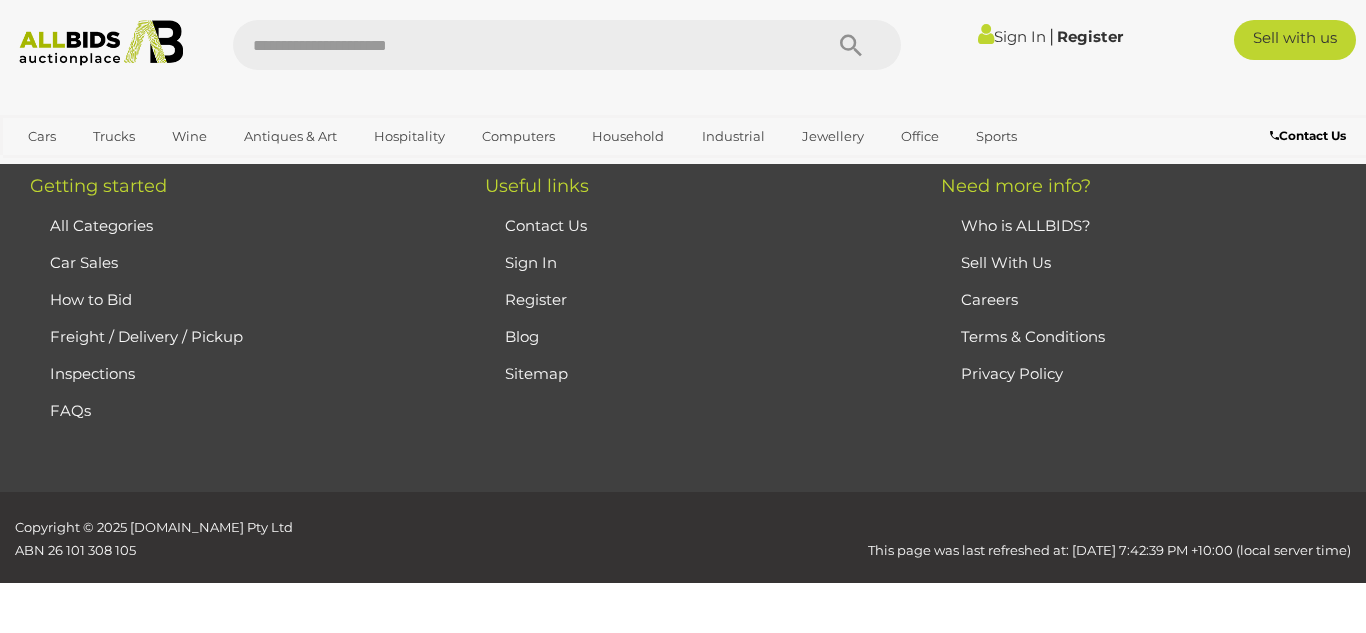 scroll, scrollTop: 269, scrollLeft: 0, axis: vertical 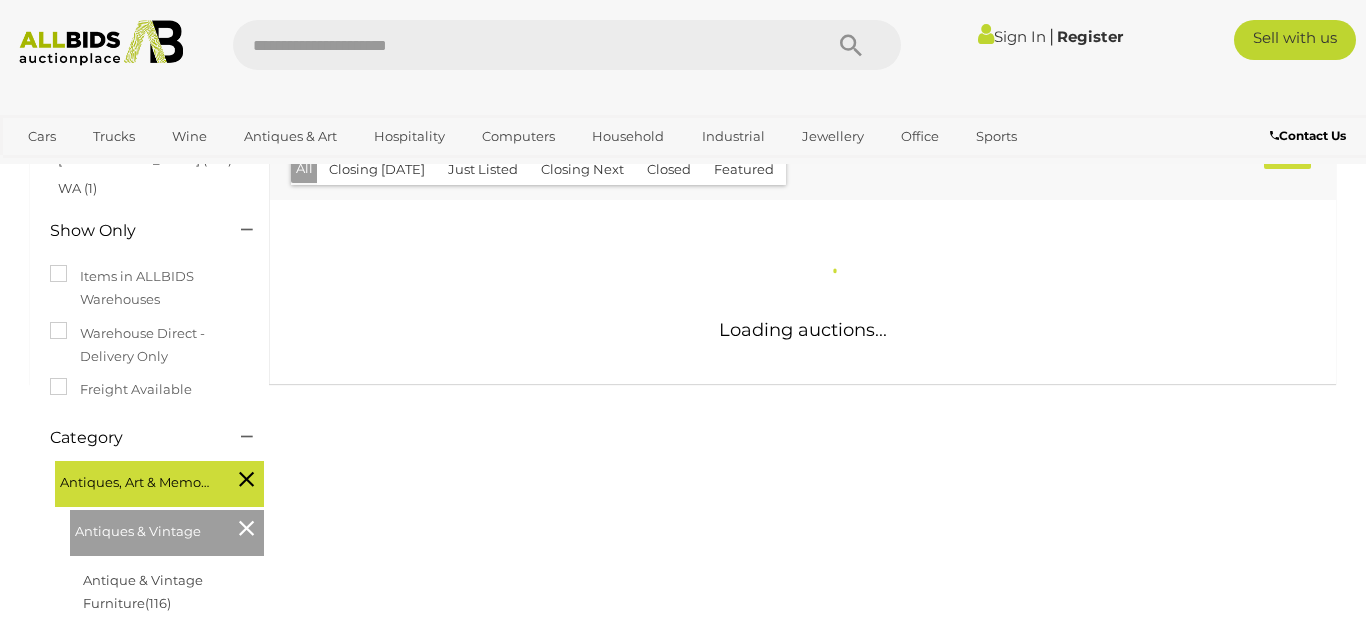 click on "Antiques Auctions
Alert this sale
Location
(1)" at bounding box center [683, 685] 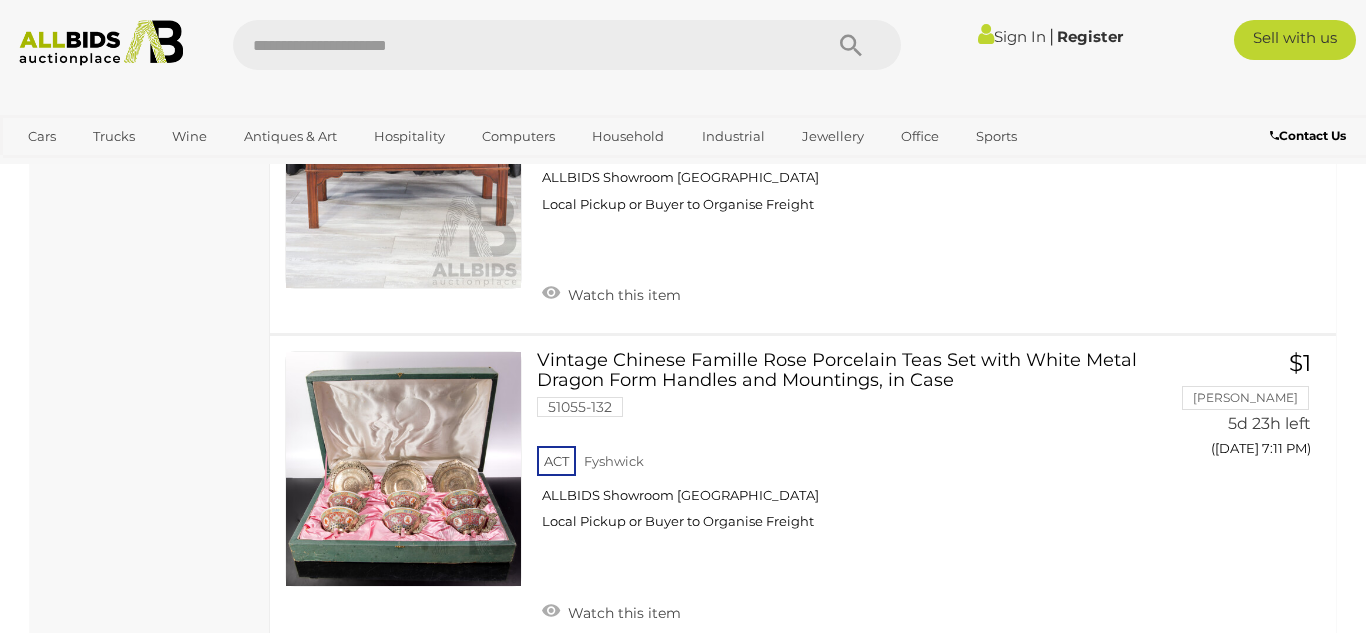scroll, scrollTop: 11149, scrollLeft: 0, axis: vertical 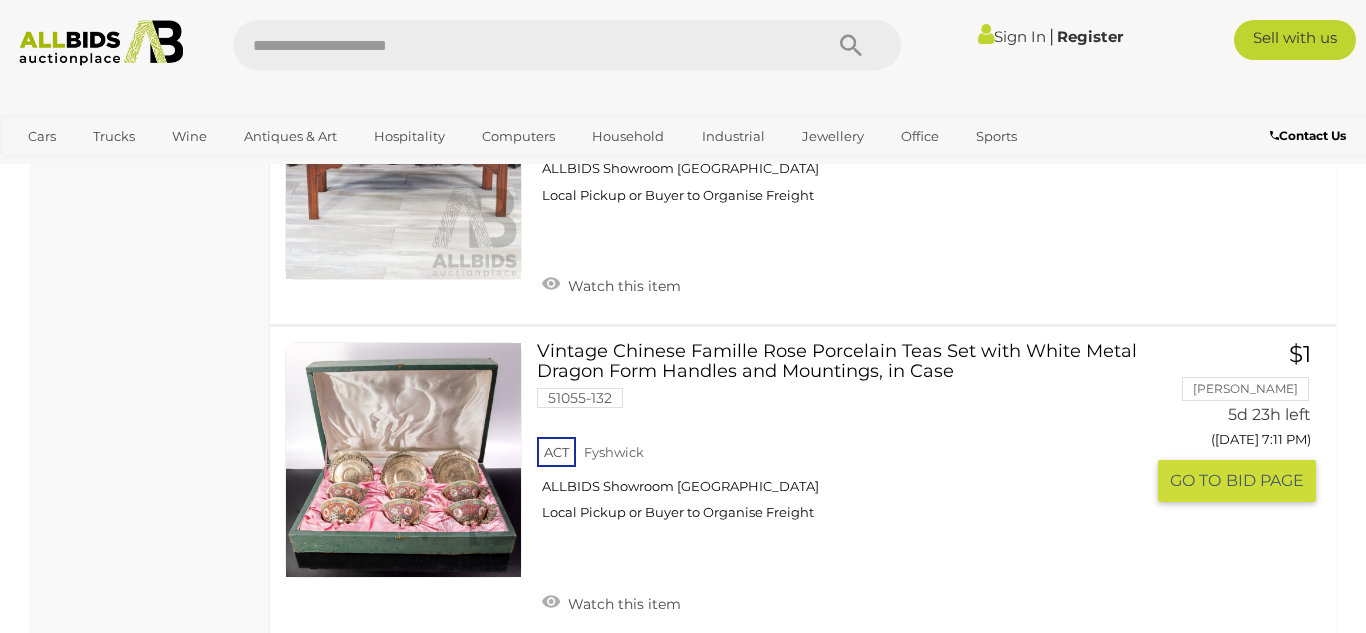 click at bounding box center [403, 460] 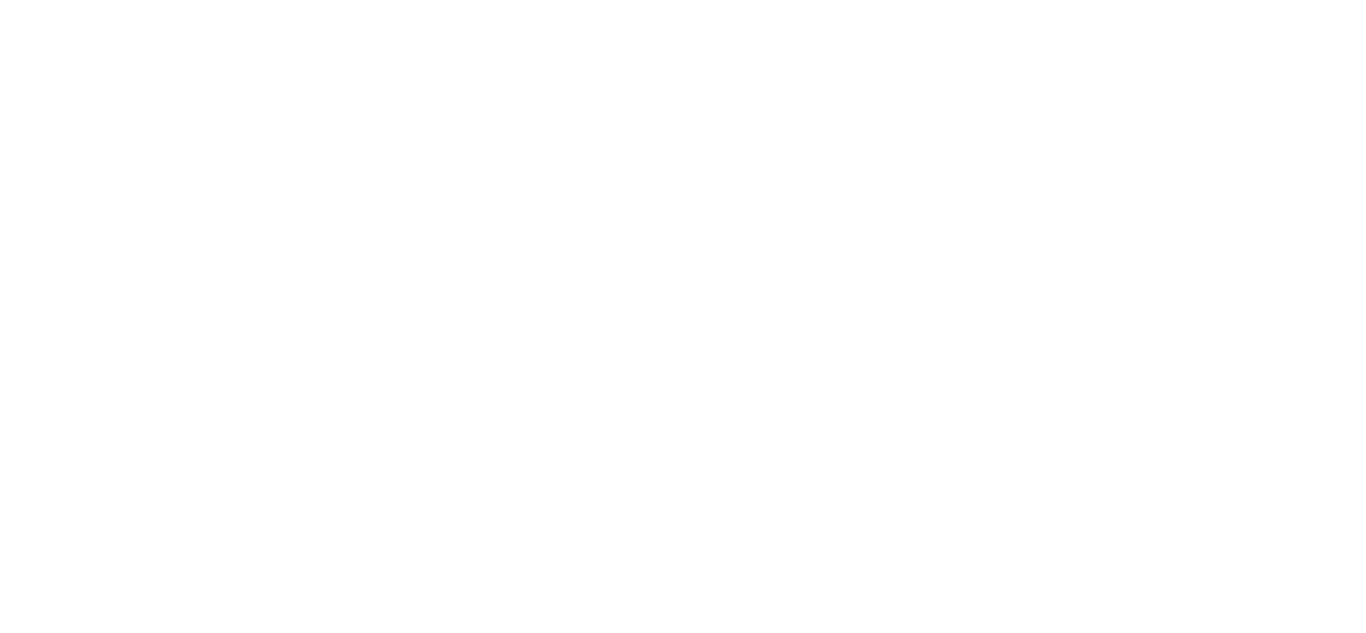 scroll, scrollTop: 0, scrollLeft: 0, axis: both 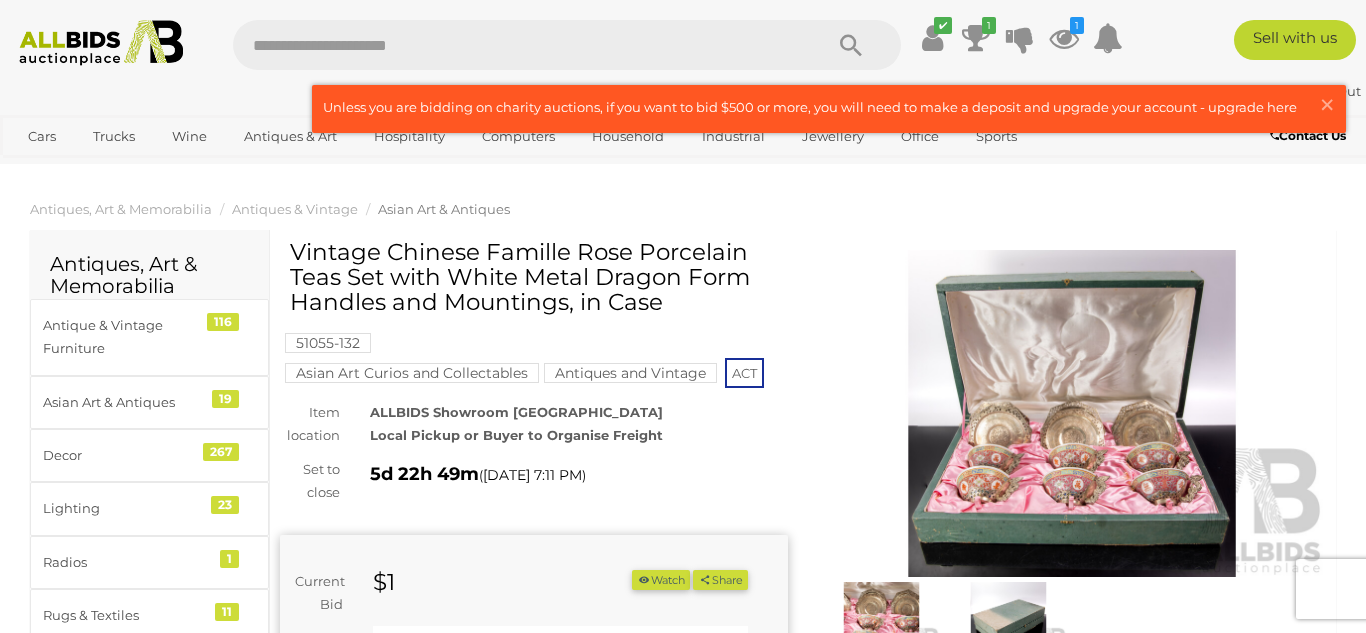 click at bounding box center (1072, 413) 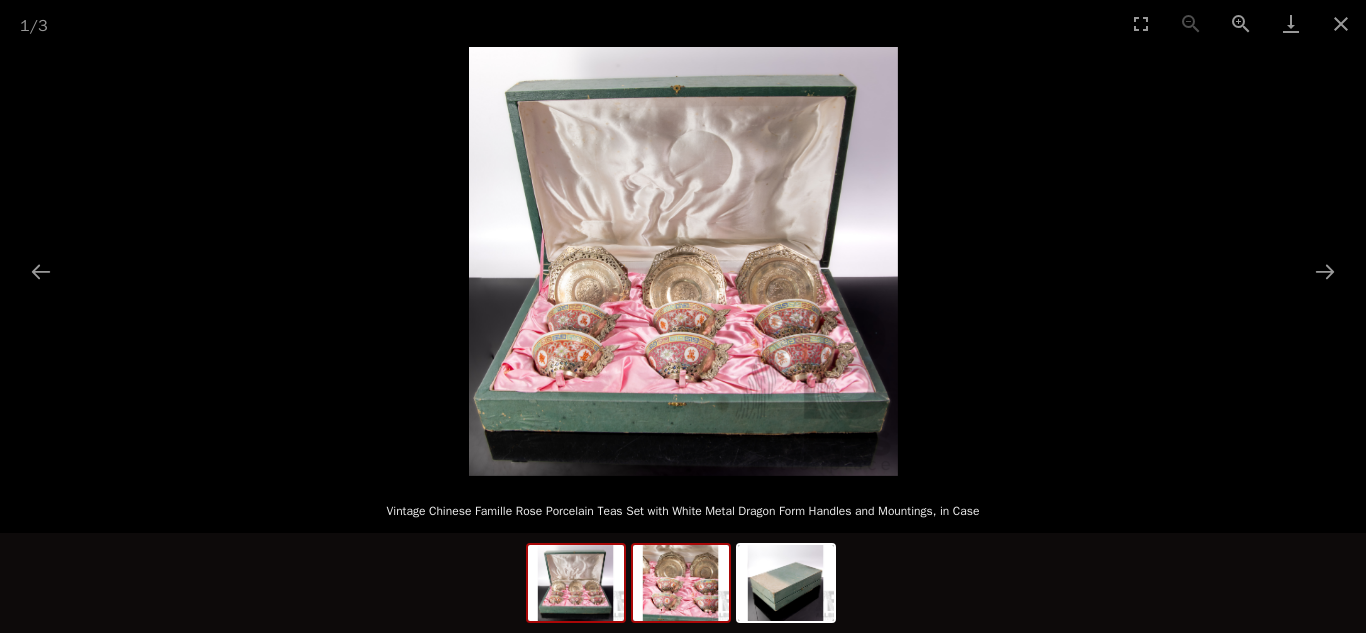 click at bounding box center (681, 583) 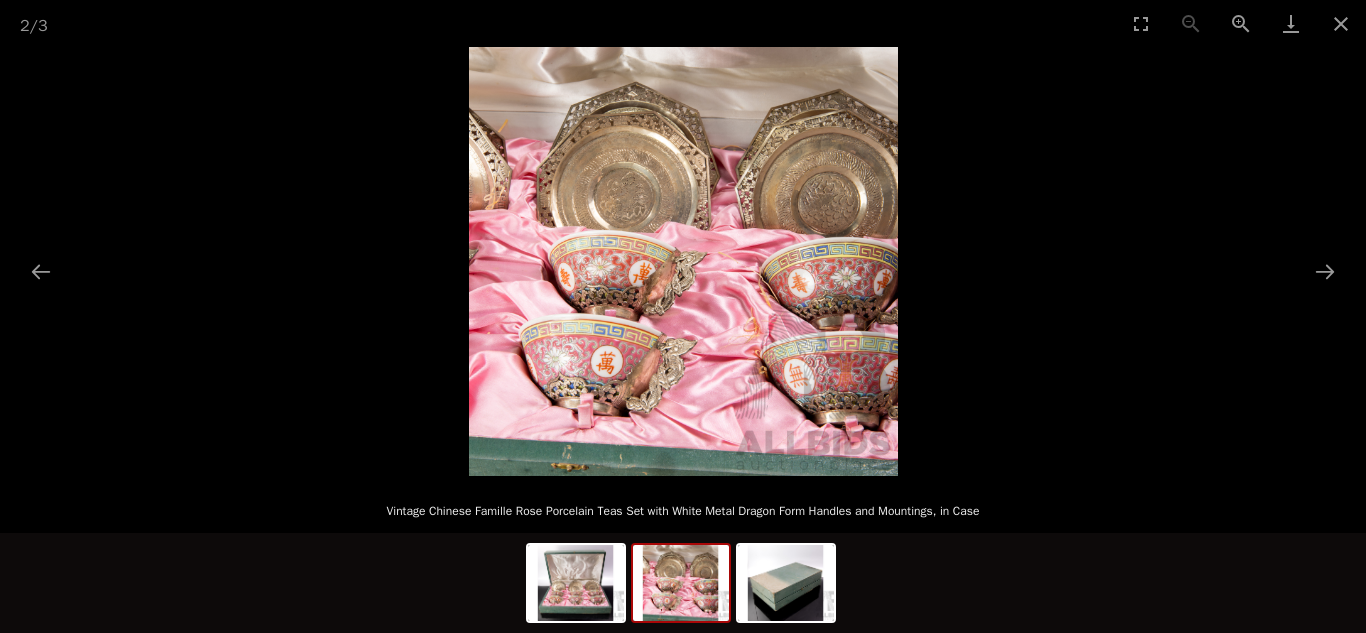 click at bounding box center (683, 261) 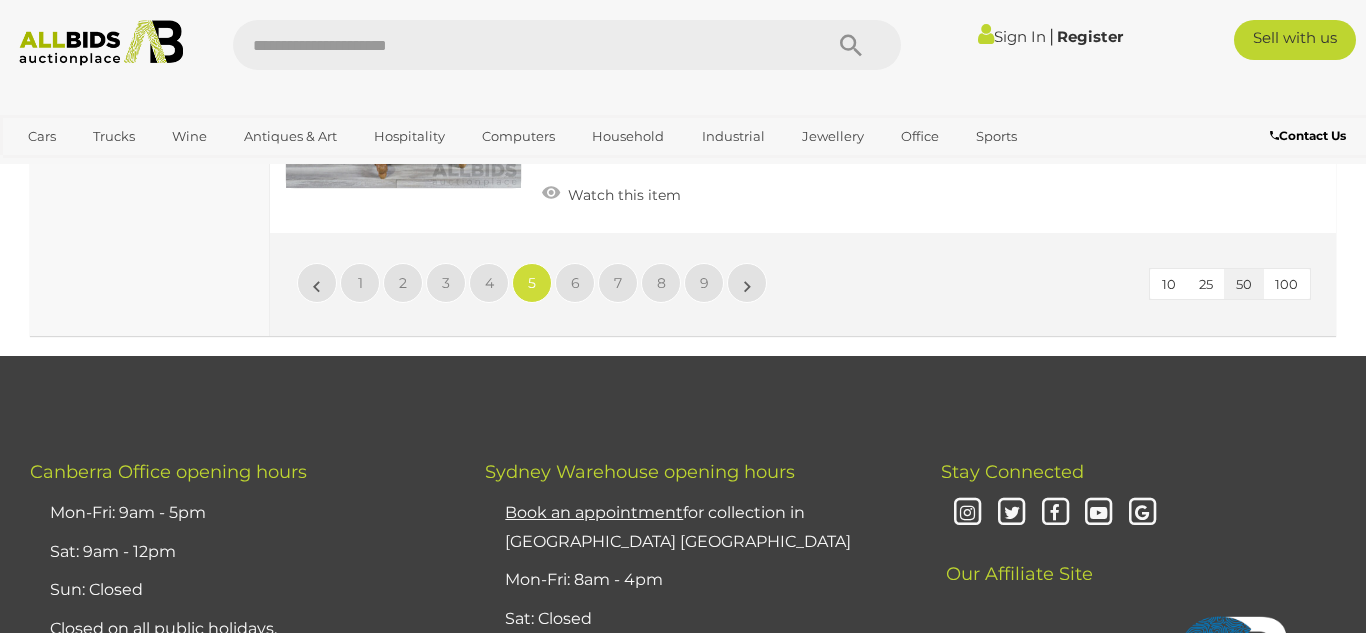 scroll, scrollTop: 15631, scrollLeft: 0, axis: vertical 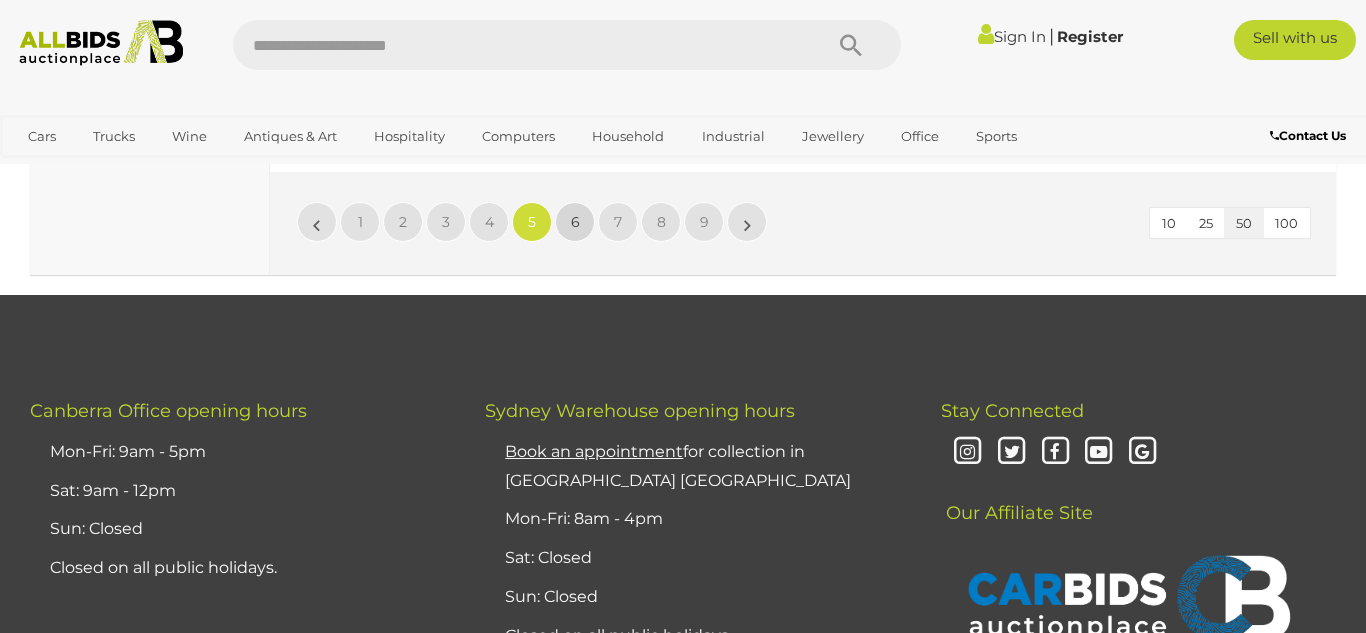 click on "6" at bounding box center [575, 222] 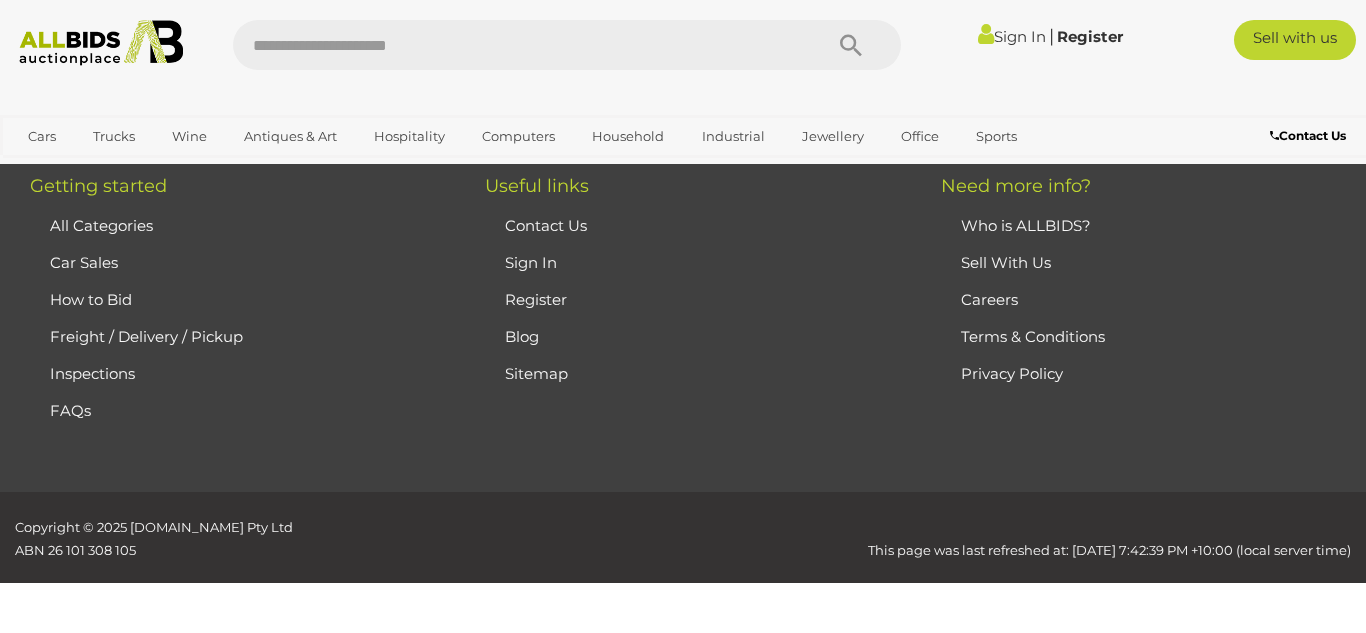 scroll, scrollTop: 269, scrollLeft: 0, axis: vertical 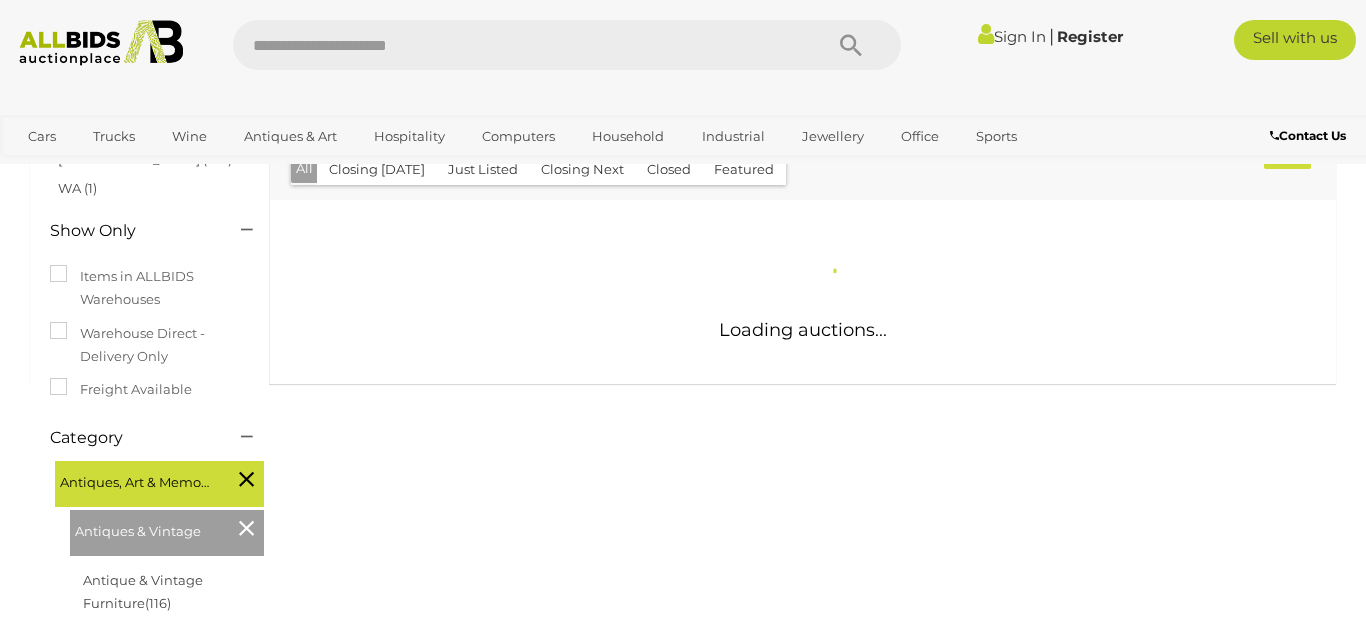 click on "Closing Next" at bounding box center (582, 169) 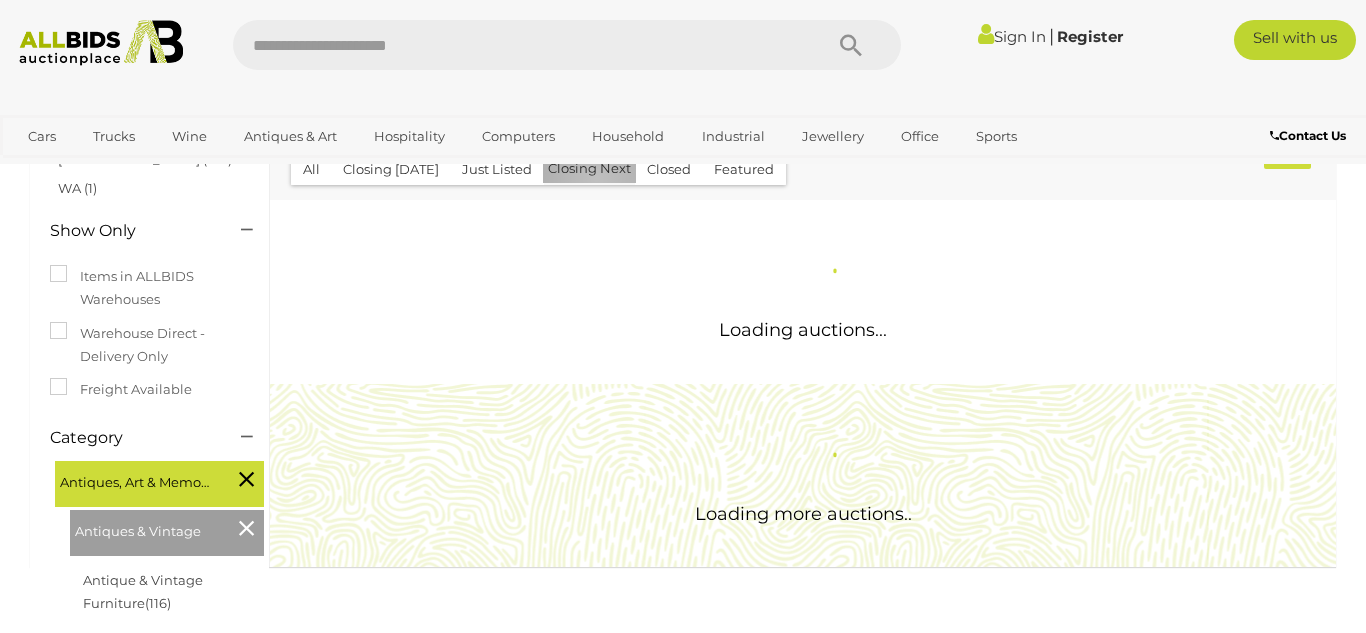 scroll, scrollTop: 0, scrollLeft: 0, axis: both 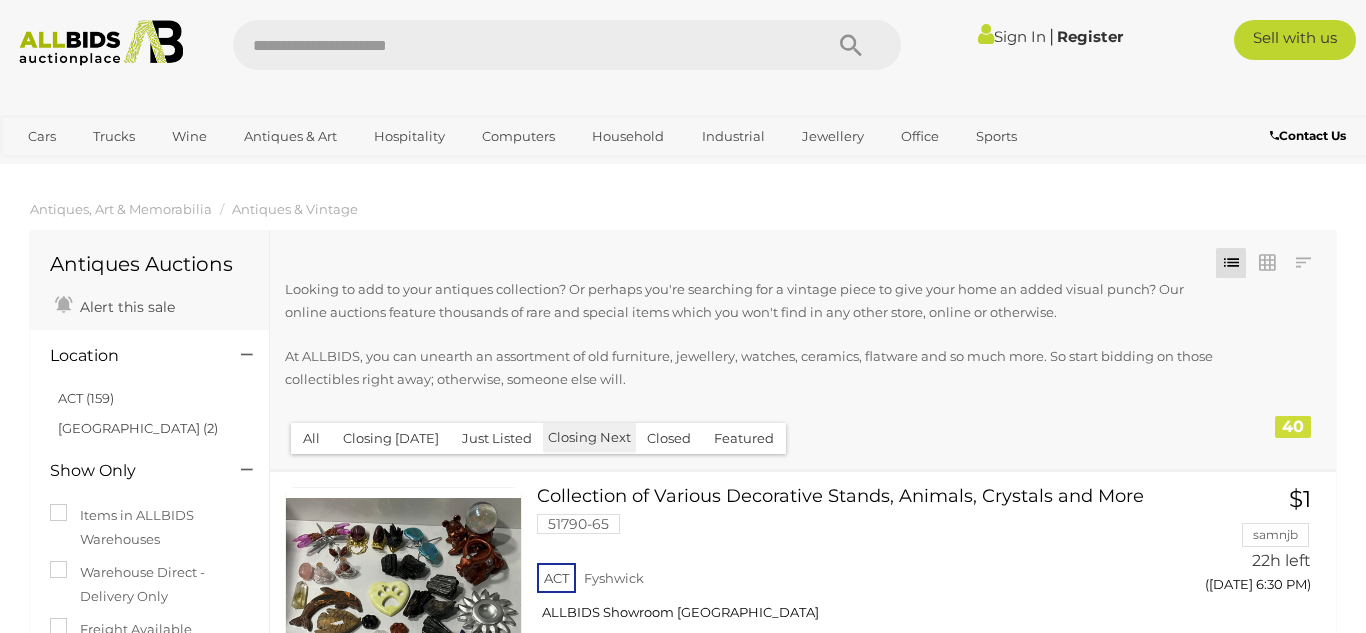 type 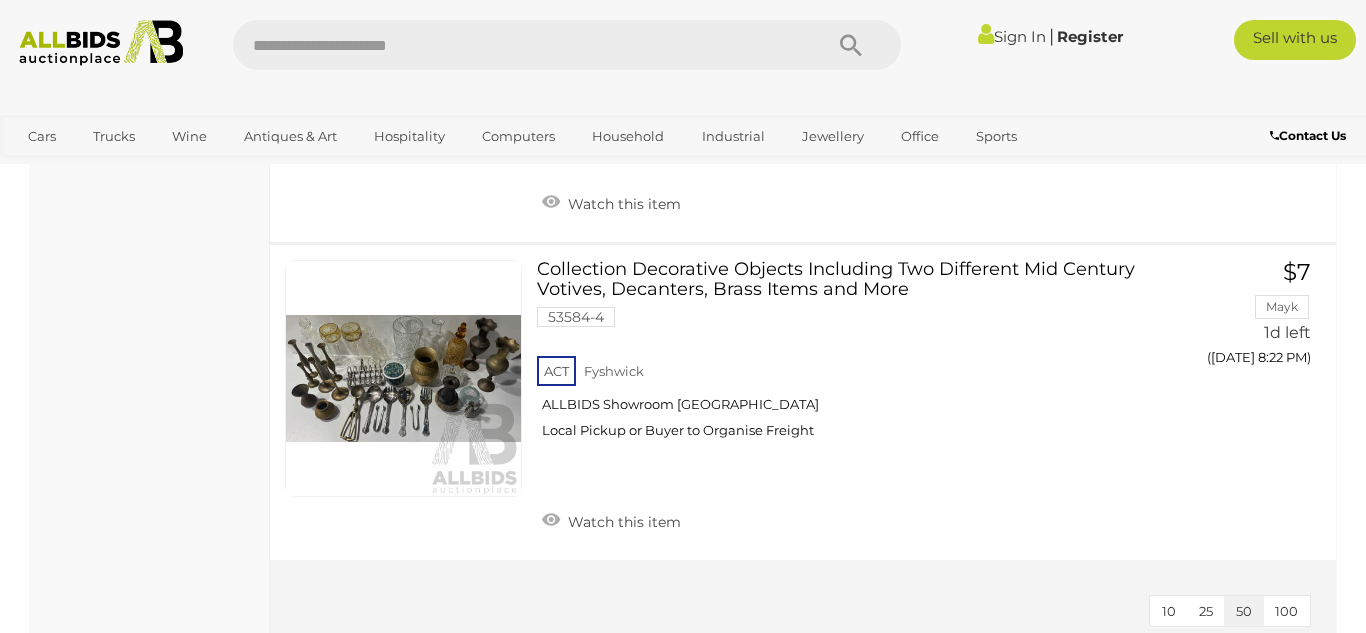 scroll, scrollTop: 12480, scrollLeft: 0, axis: vertical 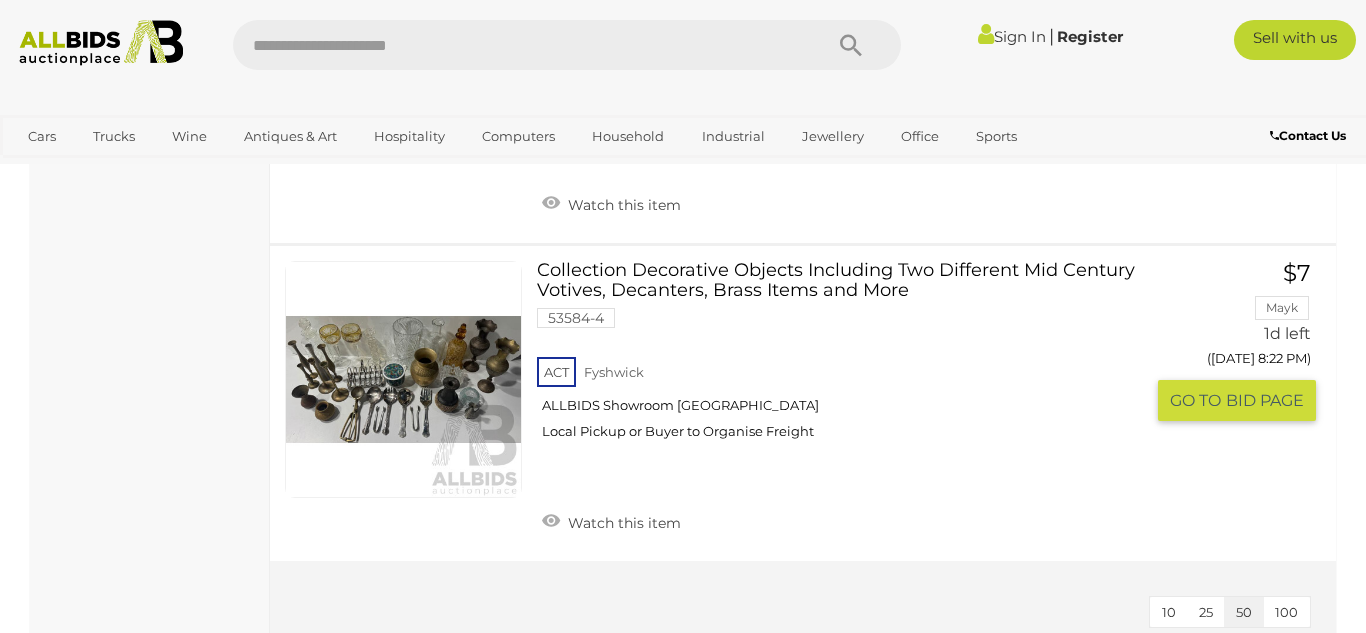 click on "Collection Decorative Objects Including Two Different Mid Century Votives, Decanters, Brass Items and More
53584-4
ACT
Fyshwick ALLBIDS Showroom Fyshwick Watch this item" at bounding box center [848, 403] 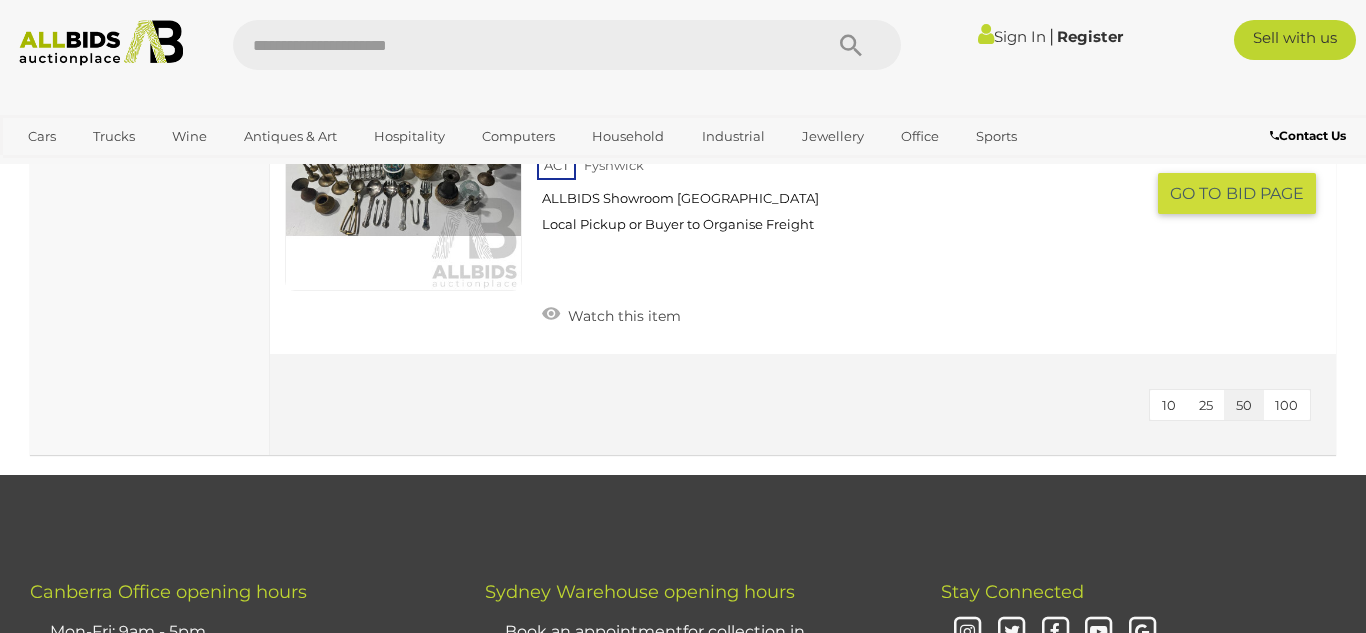 scroll, scrollTop: 12760, scrollLeft: 0, axis: vertical 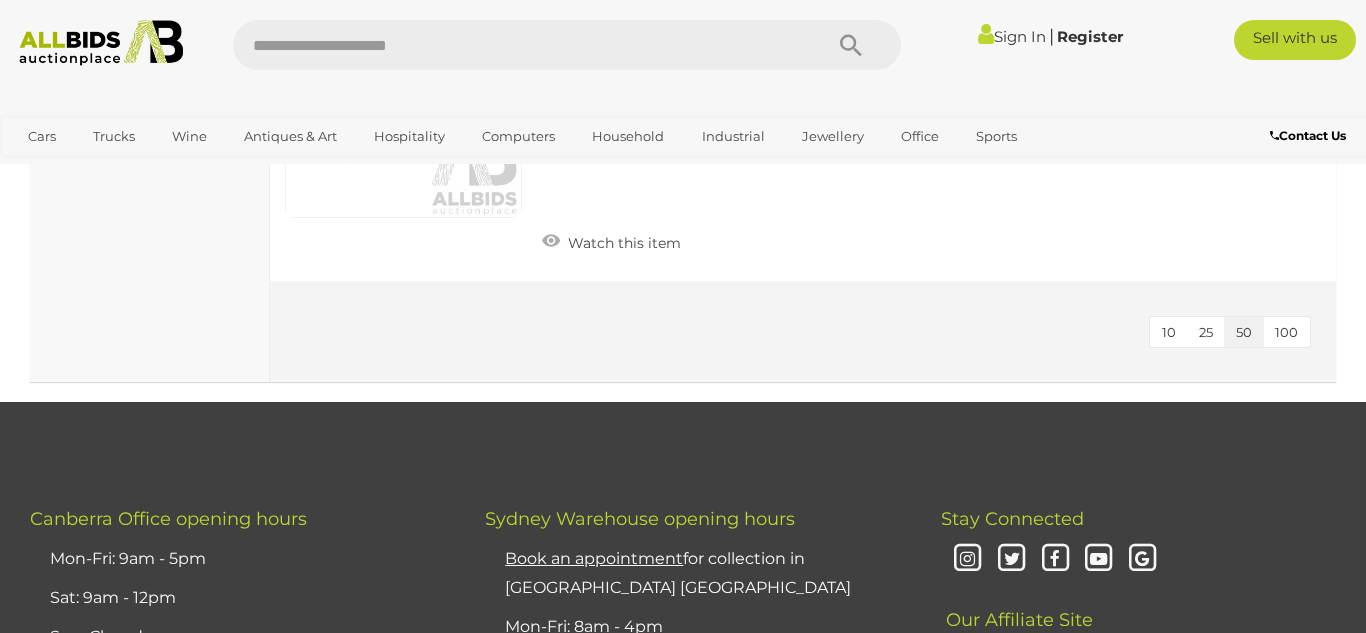 click on "Contact Us" at bounding box center (1308, 135) 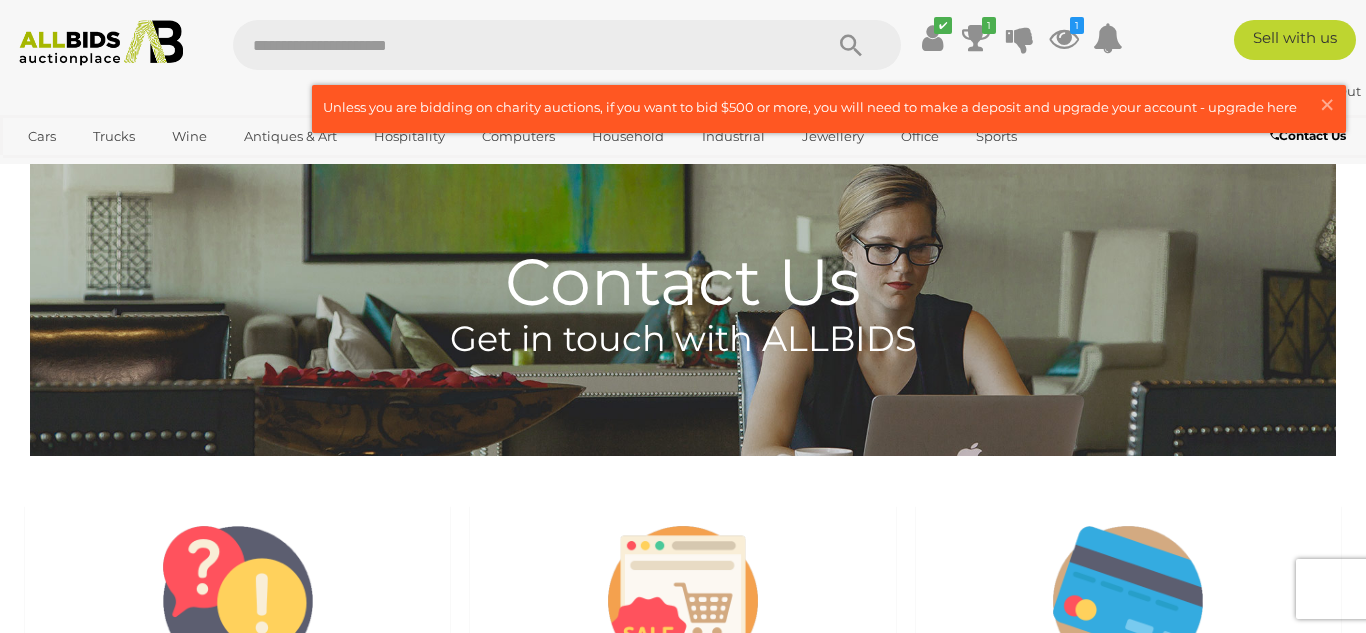 scroll, scrollTop: 0, scrollLeft: 0, axis: both 